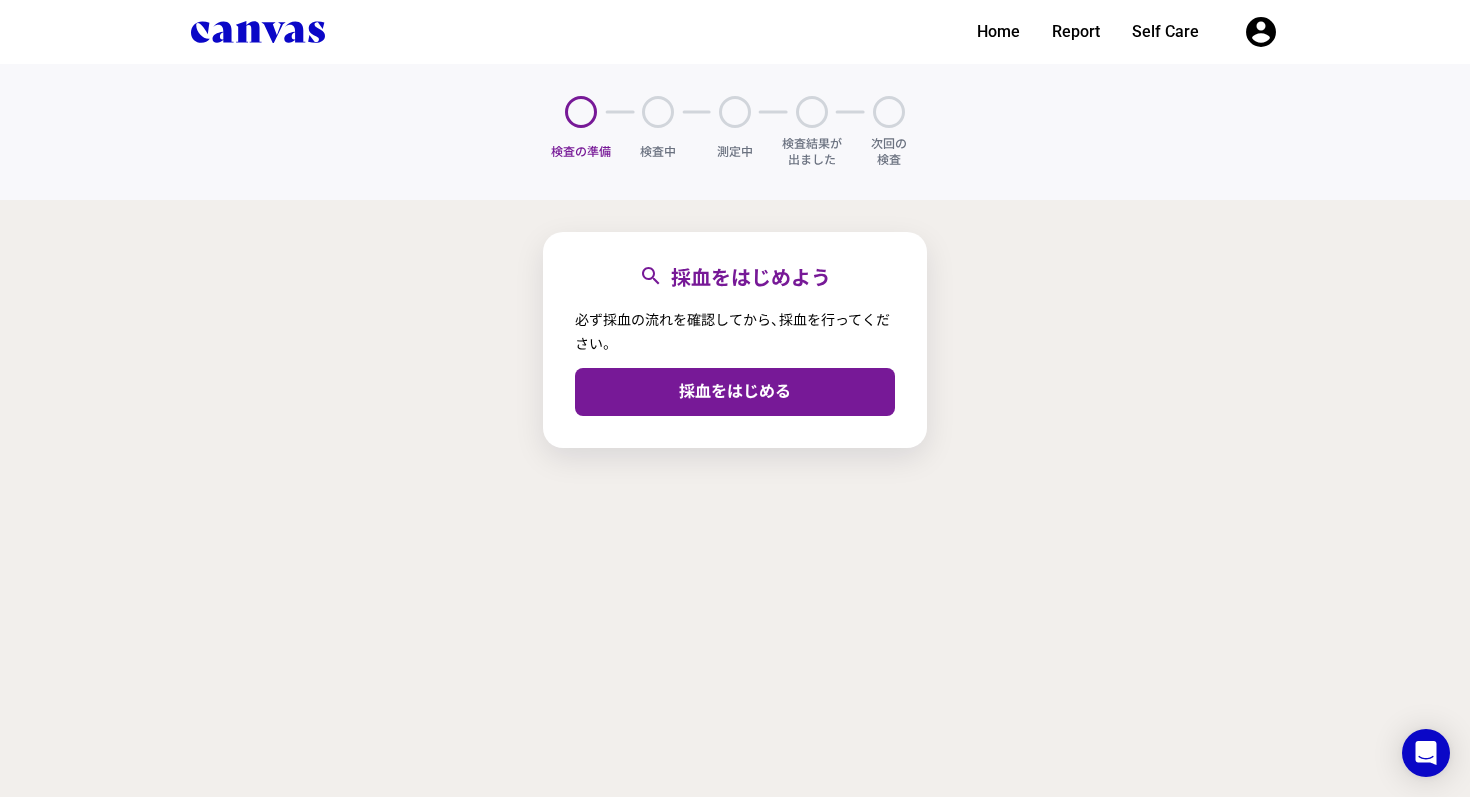 scroll, scrollTop: 0, scrollLeft: 0, axis: both 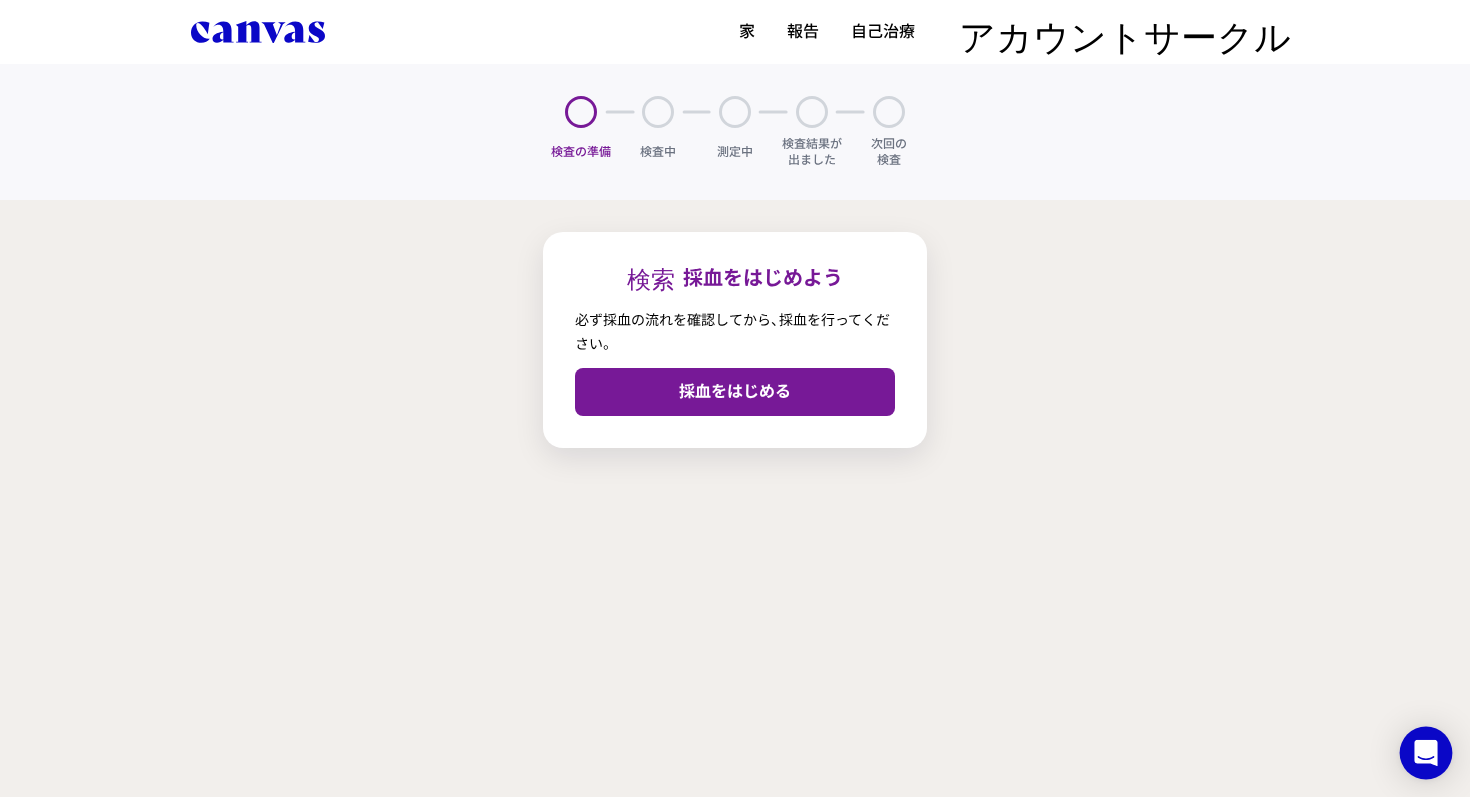 click 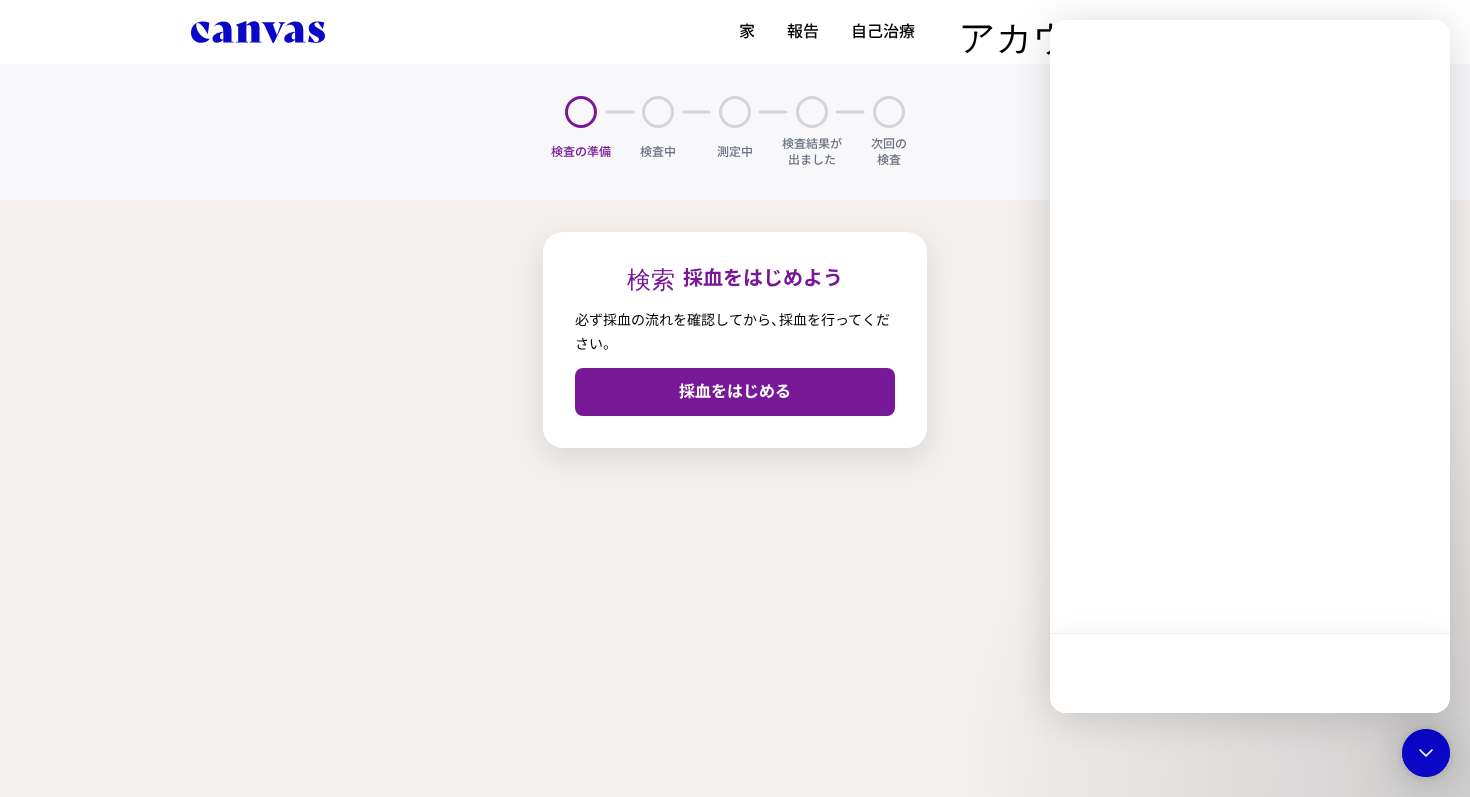 scroll, scrollTop: 0, scrollLeft: 0, axis: both 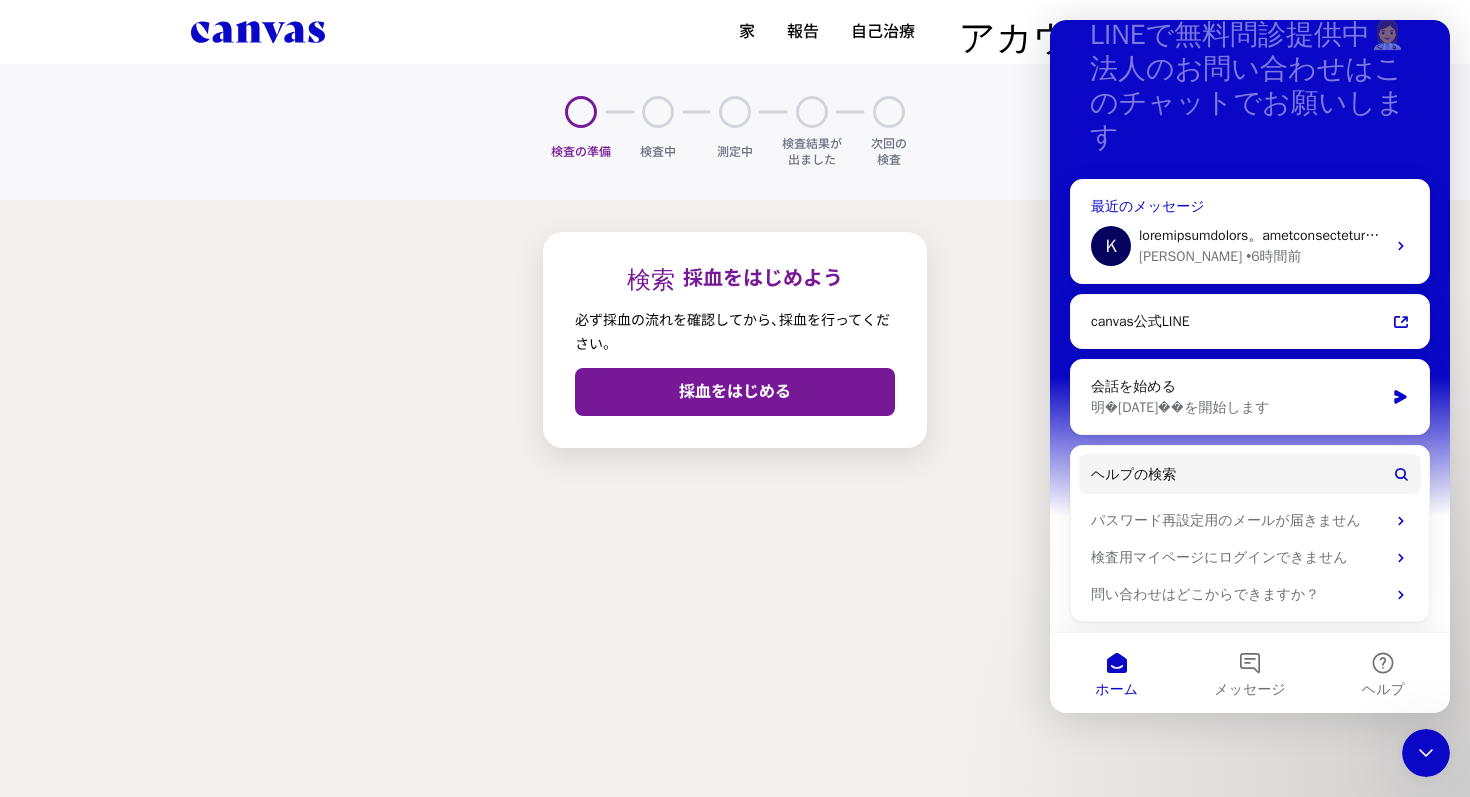 click on "K Kiyo •  6時間前" at bounding box center [1250, 246] 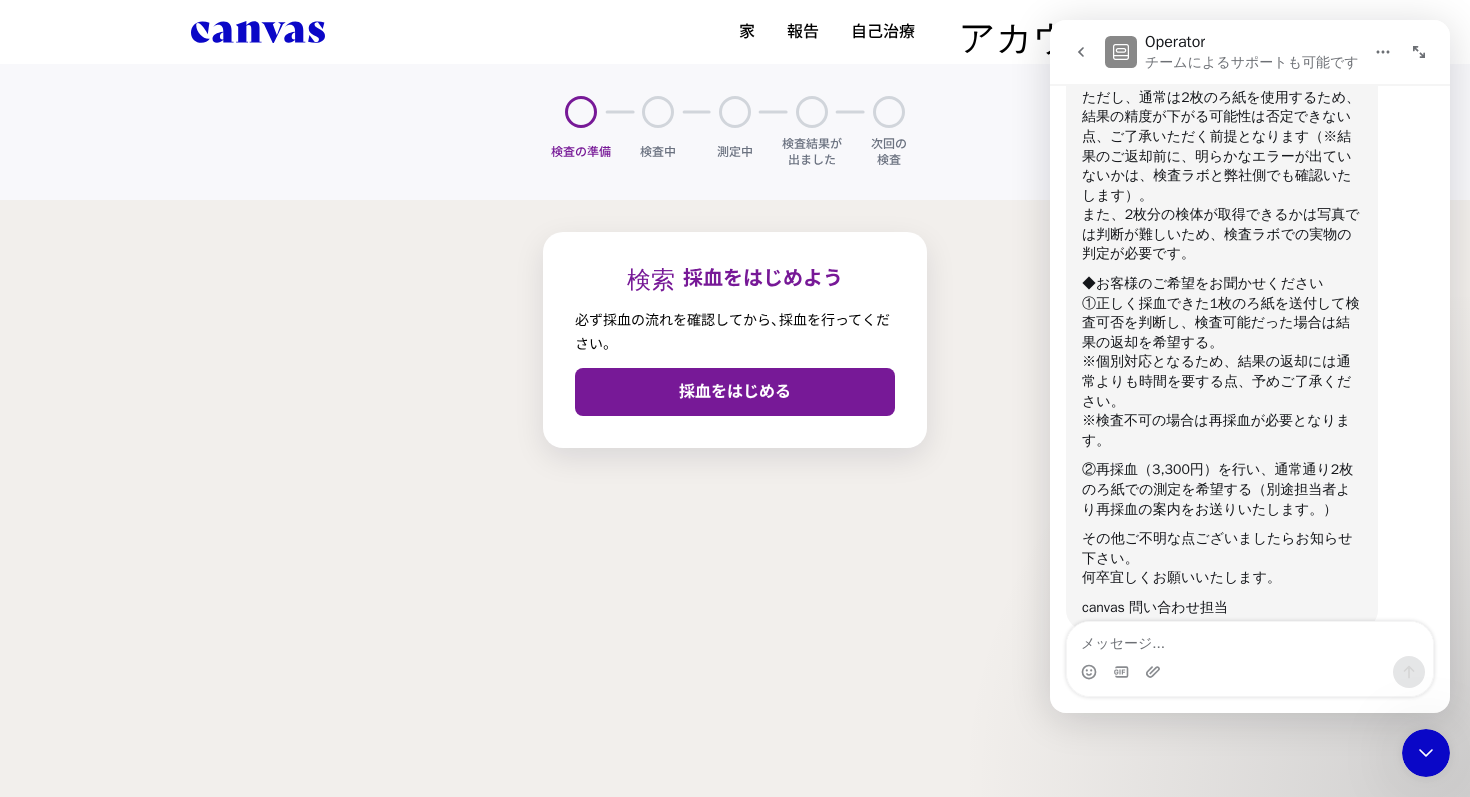 scroll, scrollTop: 1051, scrollLeft: 0, axis: vertical 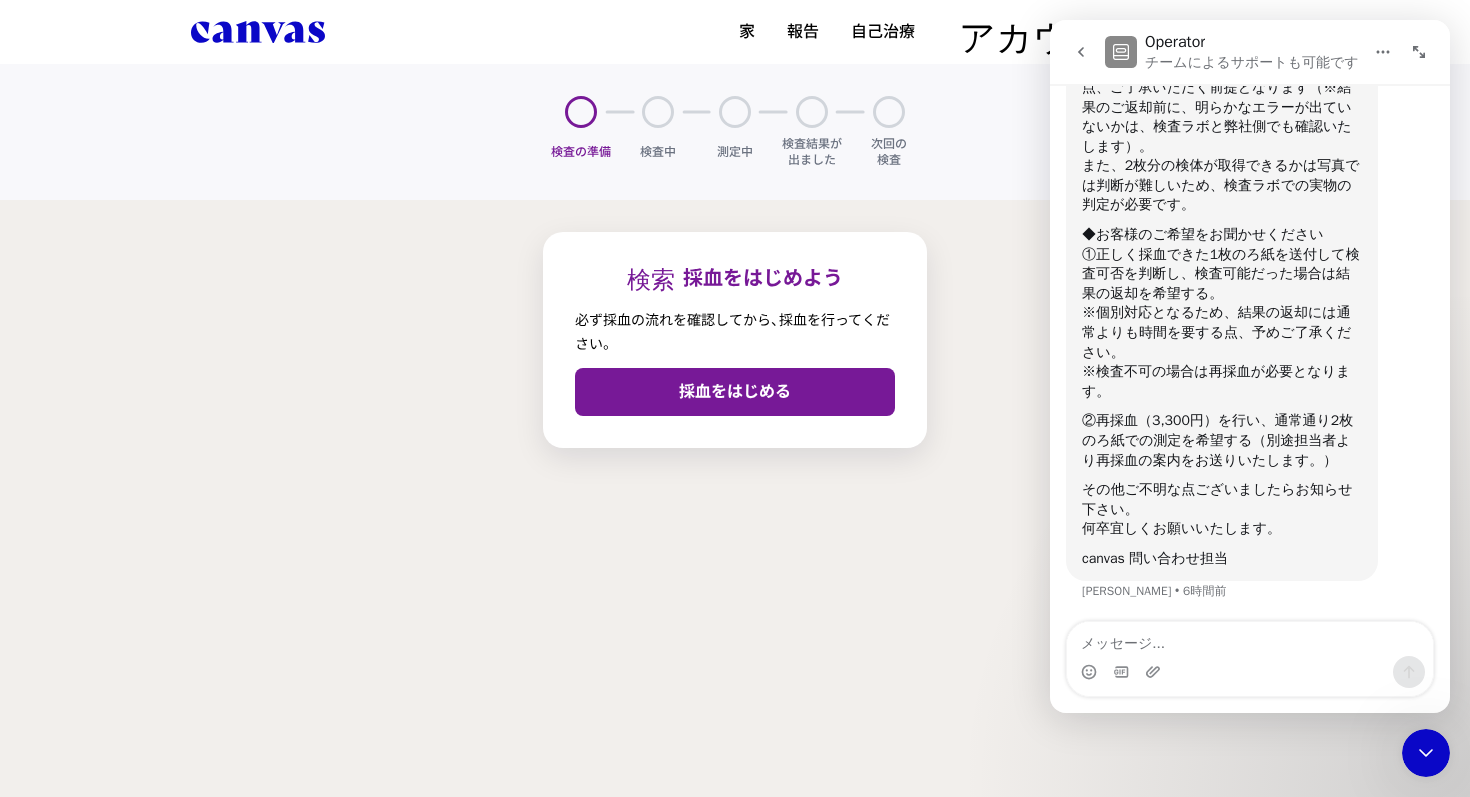 click at bounding box center [1250, 639] 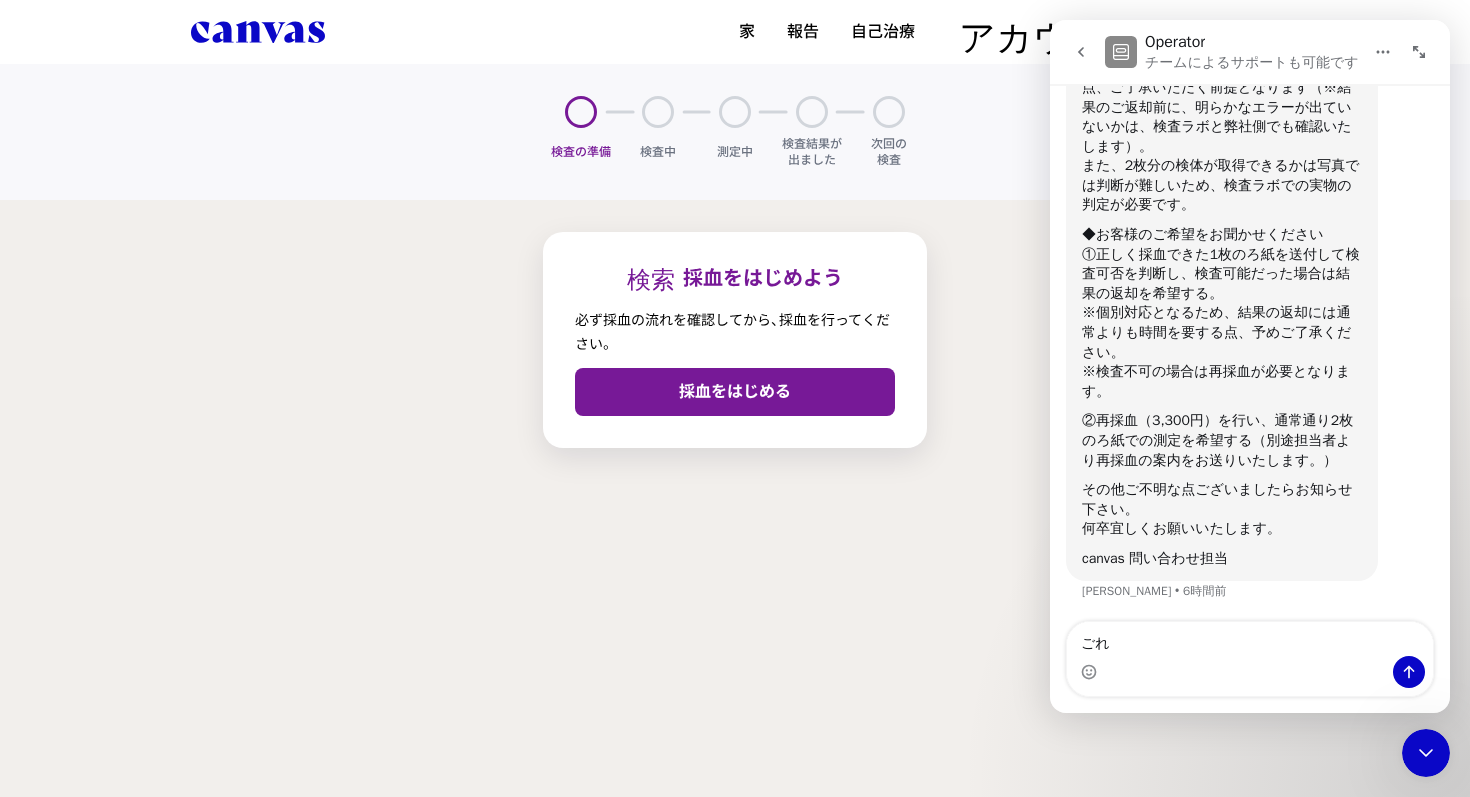 type on "ご" 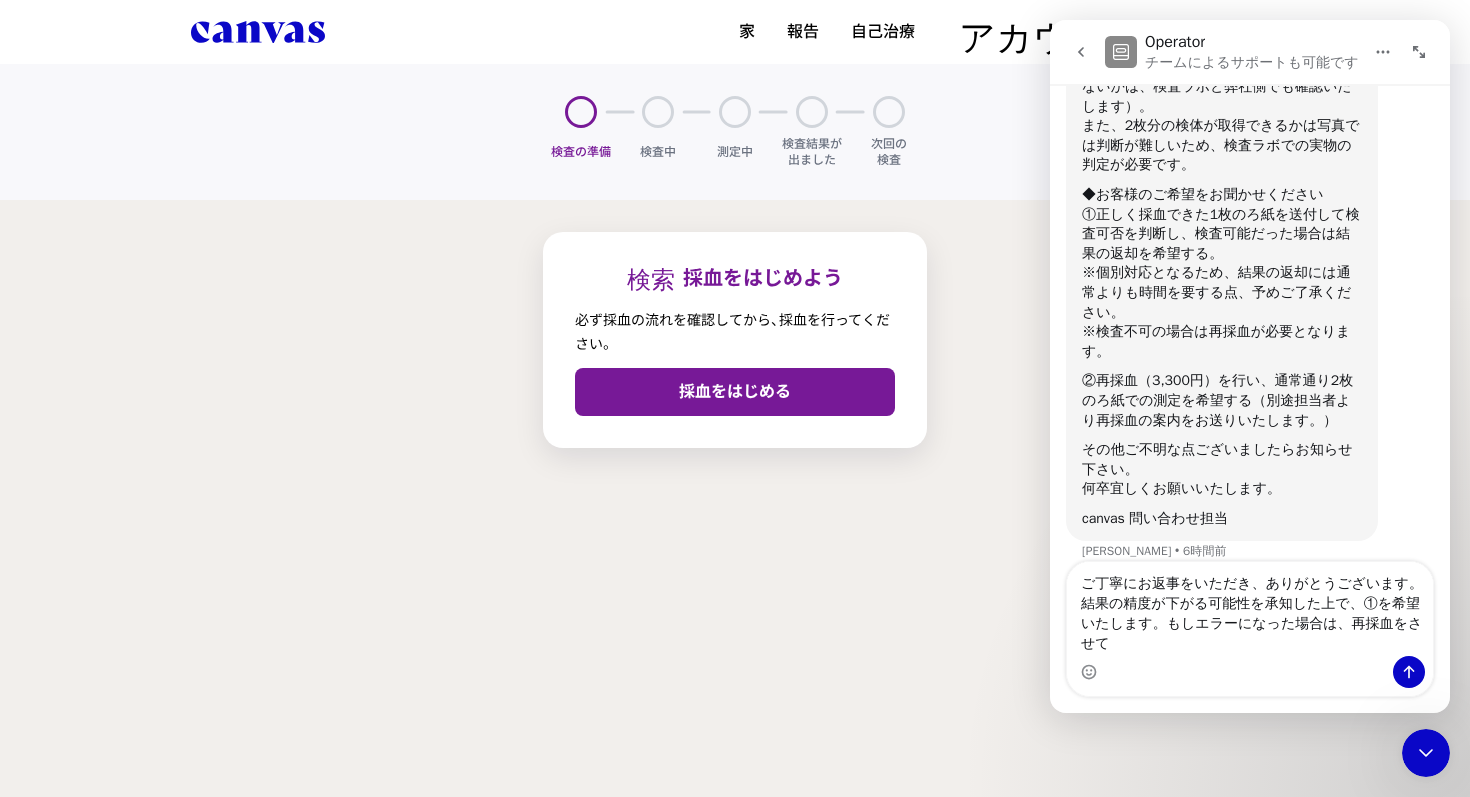 scroll, scrollTop: 1111, scrollLeft: 0, axis: vertical 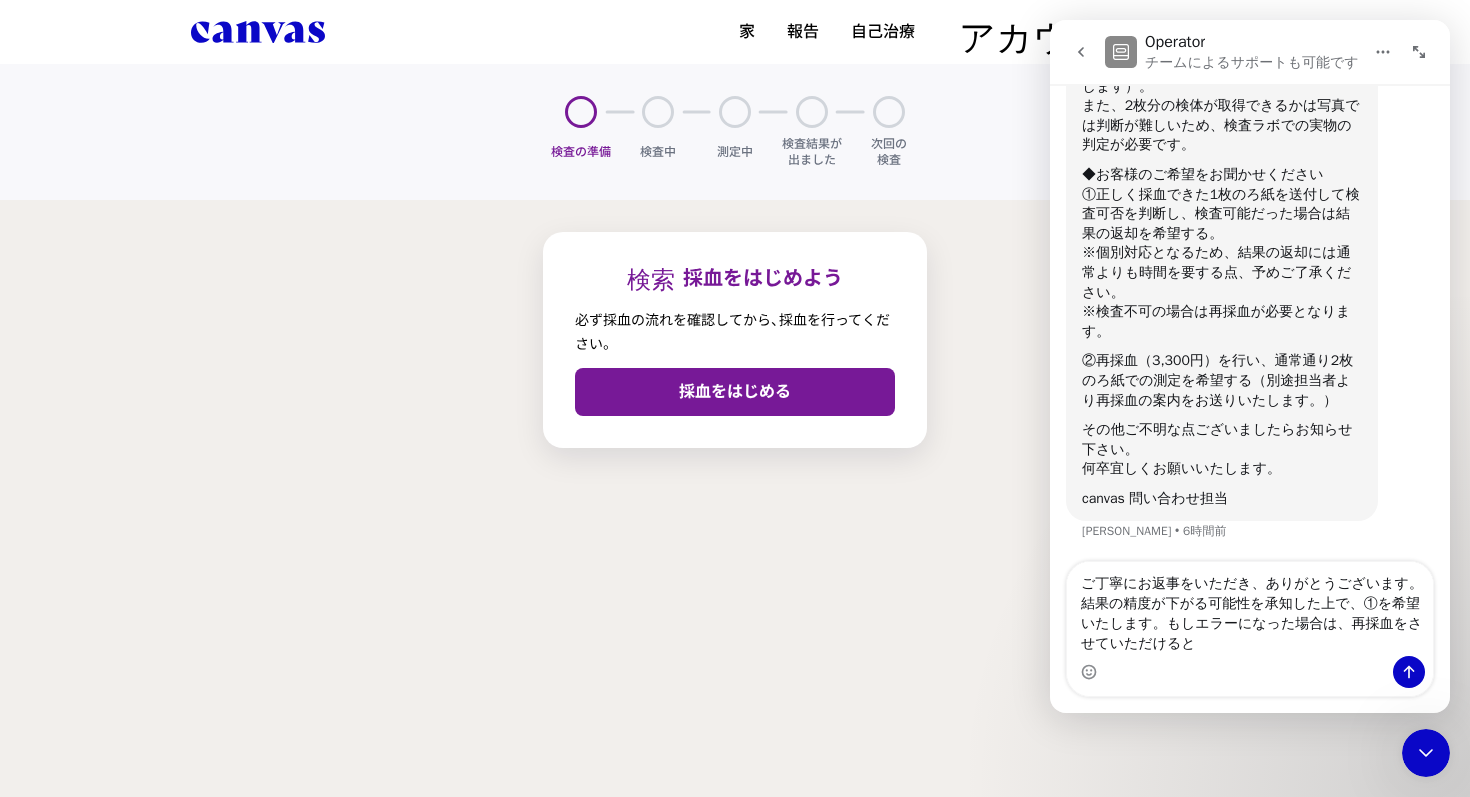 click on "ご丁寧にお返事をいただき、ありがとうございます。結果の精度が下がる可能性を承知した上で、①を希望いたします。もしエラーになった場合は、再採血をさせていただけると" at bounding box center (1250, 609) 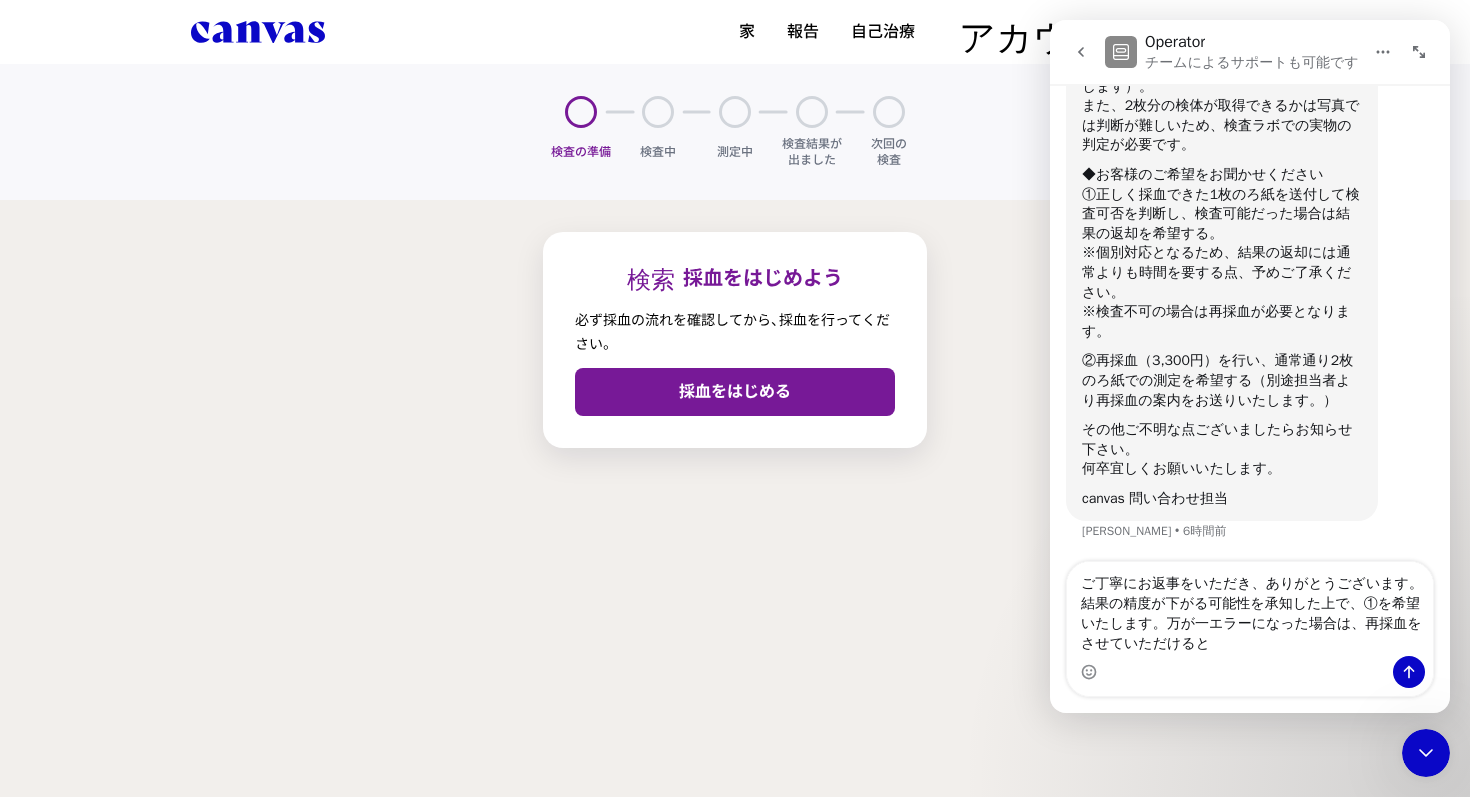 click on "ご丁寧にお返事をいただき、ありがとうございます。結果の精度が下がる可能性を承知した上で、①を希望いたします。万が一エラーになった場合は、再採血をさせていただけると" at bounding box center [1250, 609] 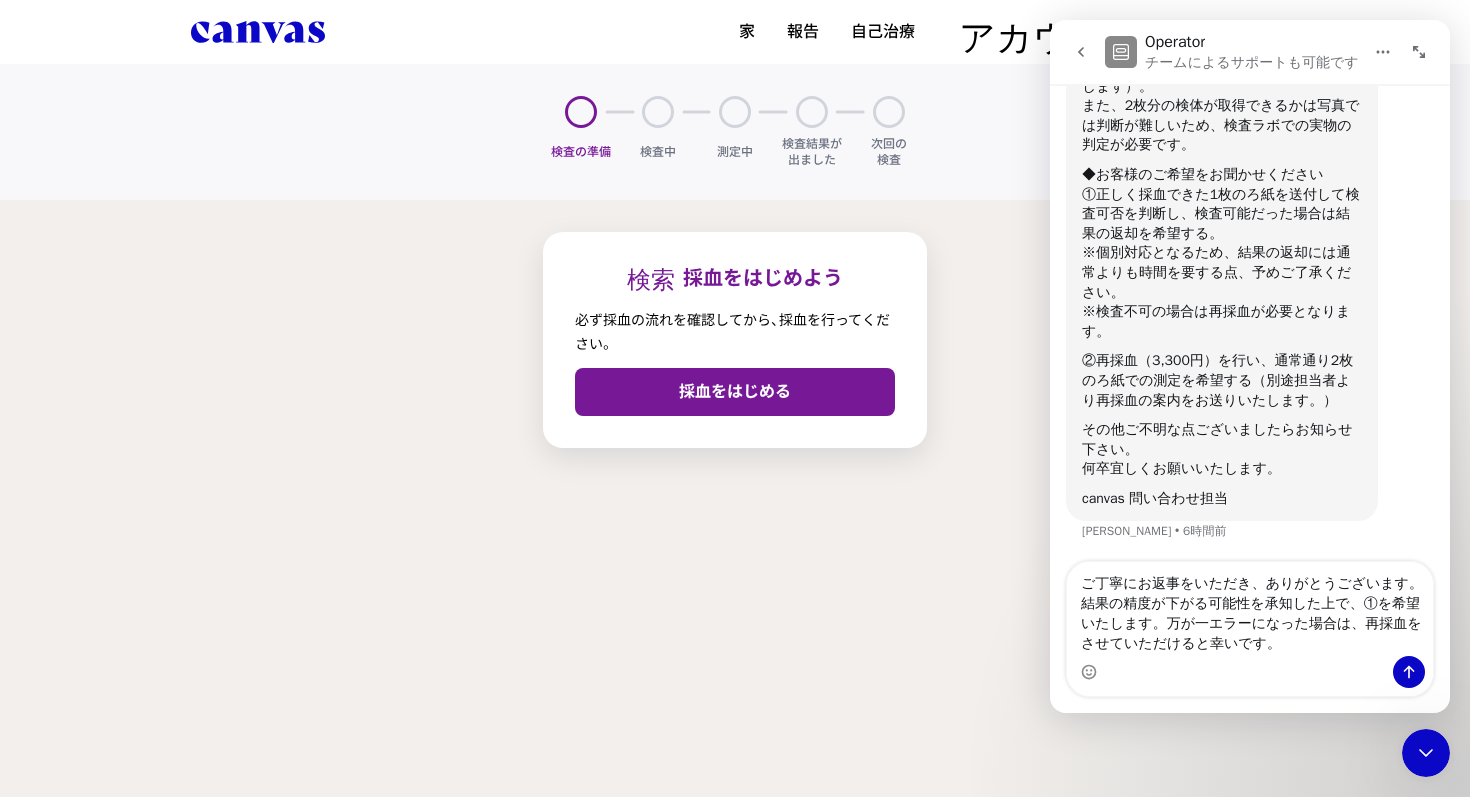 scroll, scrollTop: 1131, scrollLeft: 0, axis: vertical 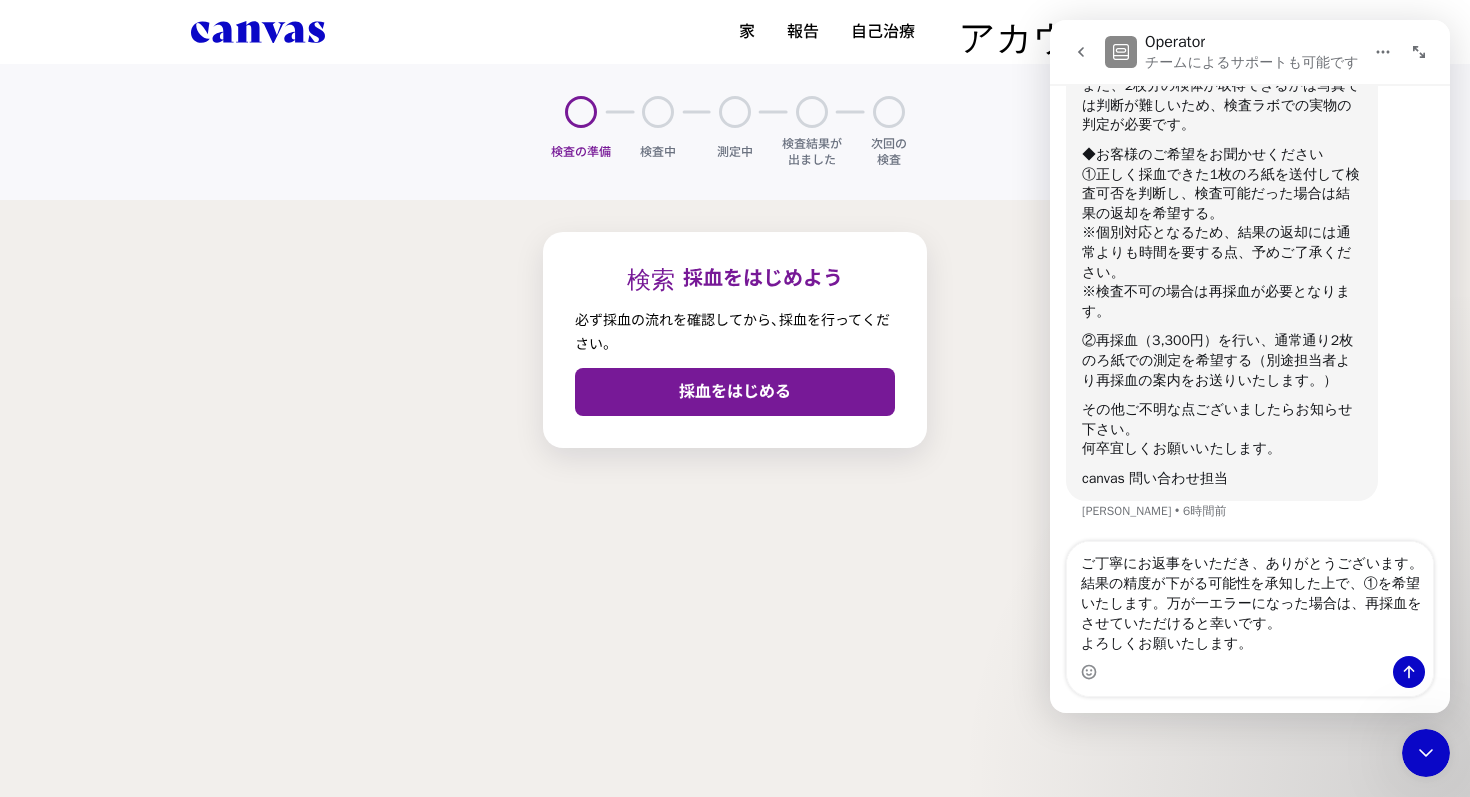 click on "ご丁寧にお返事をいただき、ありがとうございます。結果の精度が下がる可能性を承知した上で、①を希望いたします。万が一エラーになった場合は、再採血をさせていただけると幸いです。
よろしくお願いたします。" at bounding box center (1250, 599) 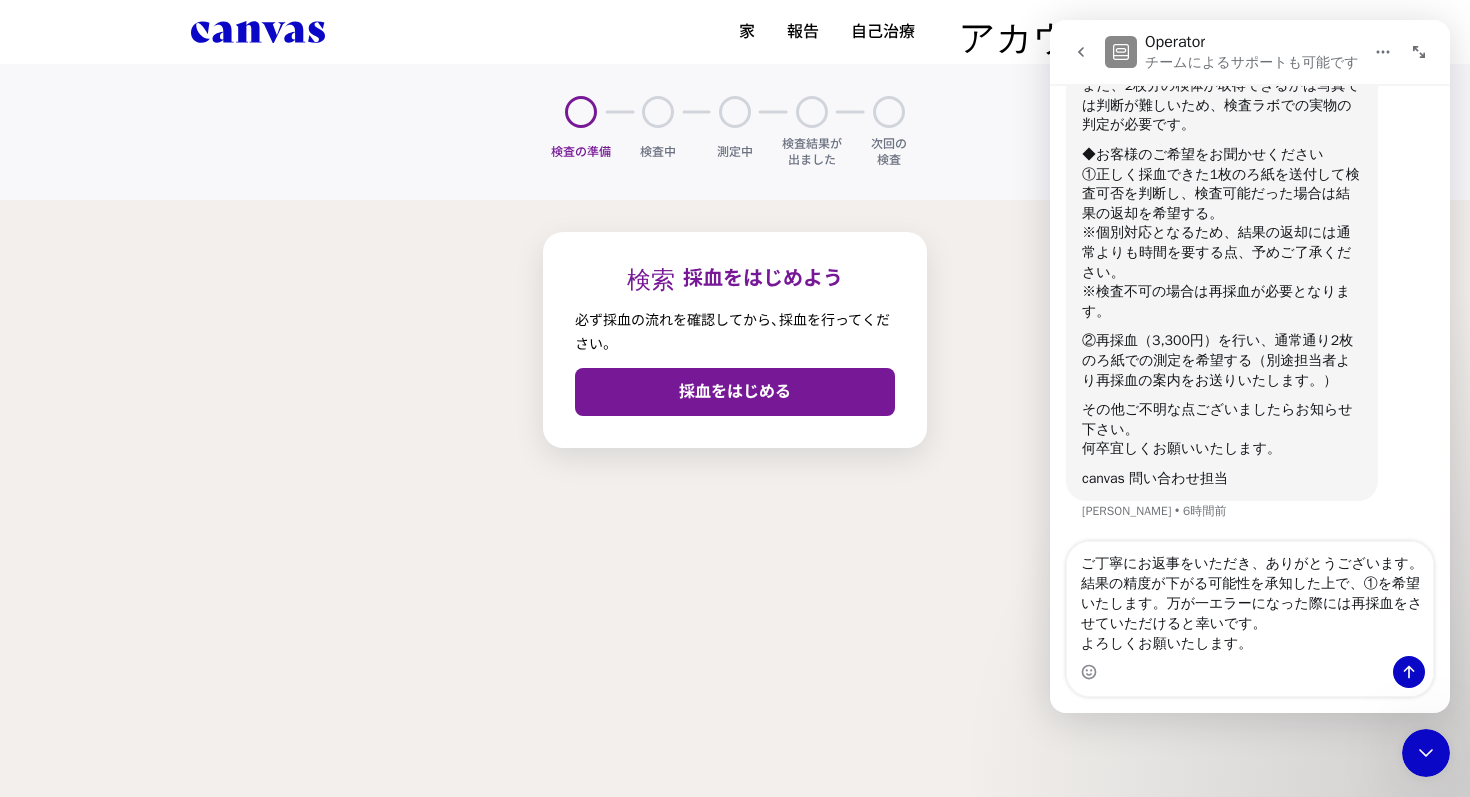 type on "ご丁寧にお返事をいただき、ありがとうございます。結果の精度が下がる可能性を承知した上で、①を希望いたします。万が一エラーになった際には、再採血をさせていただけると幸いです。
よろしくお願いたします。" 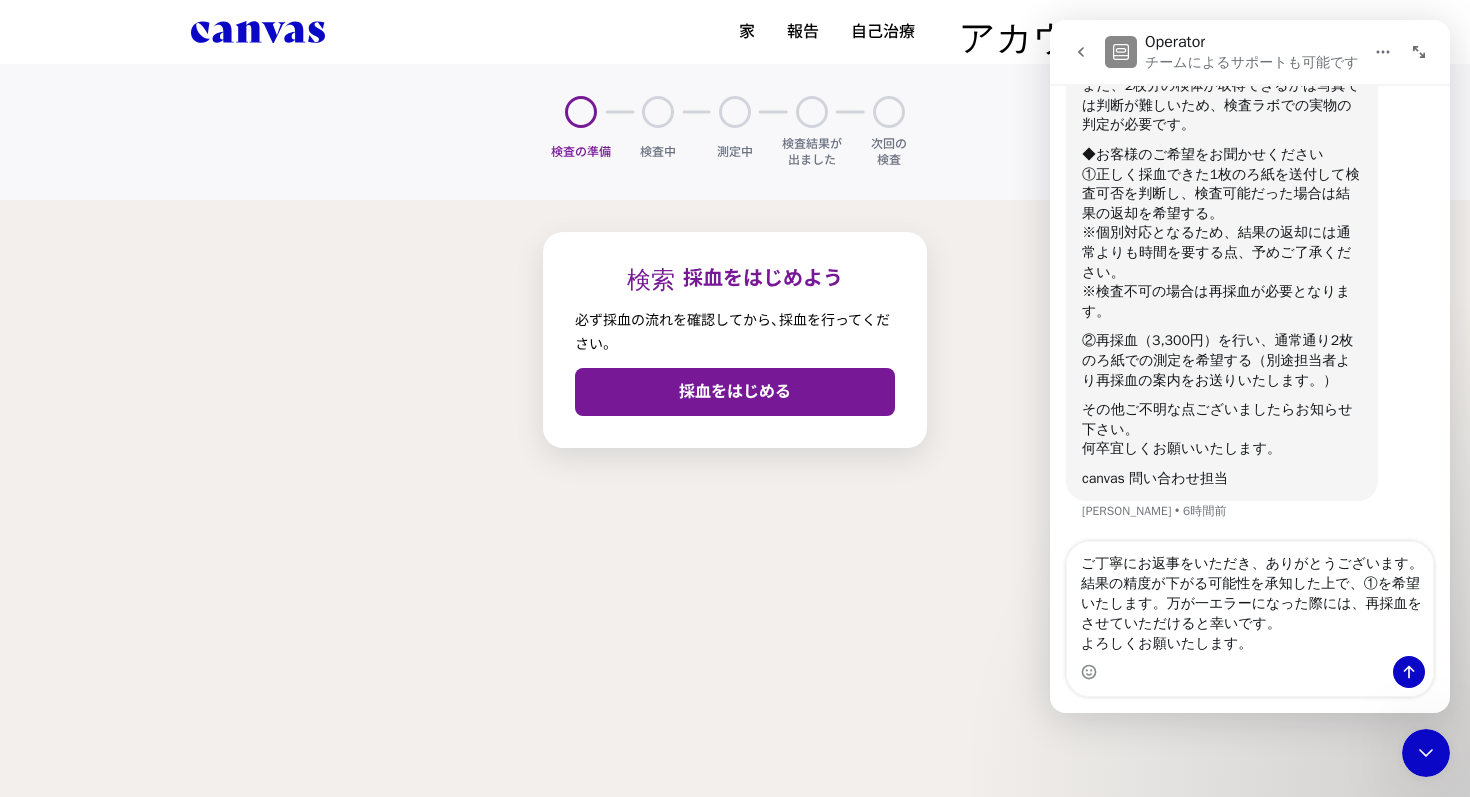 click on "ご丁寧にお返事をいただき、ありがとうございます。結果の精度が下がる可能性を承知した上で、①を希望いたします。万が一エラーになった際には、再採血をさせていただけると幸いです。
よろしくお願いたします。" at bounding box center [1250, 599] 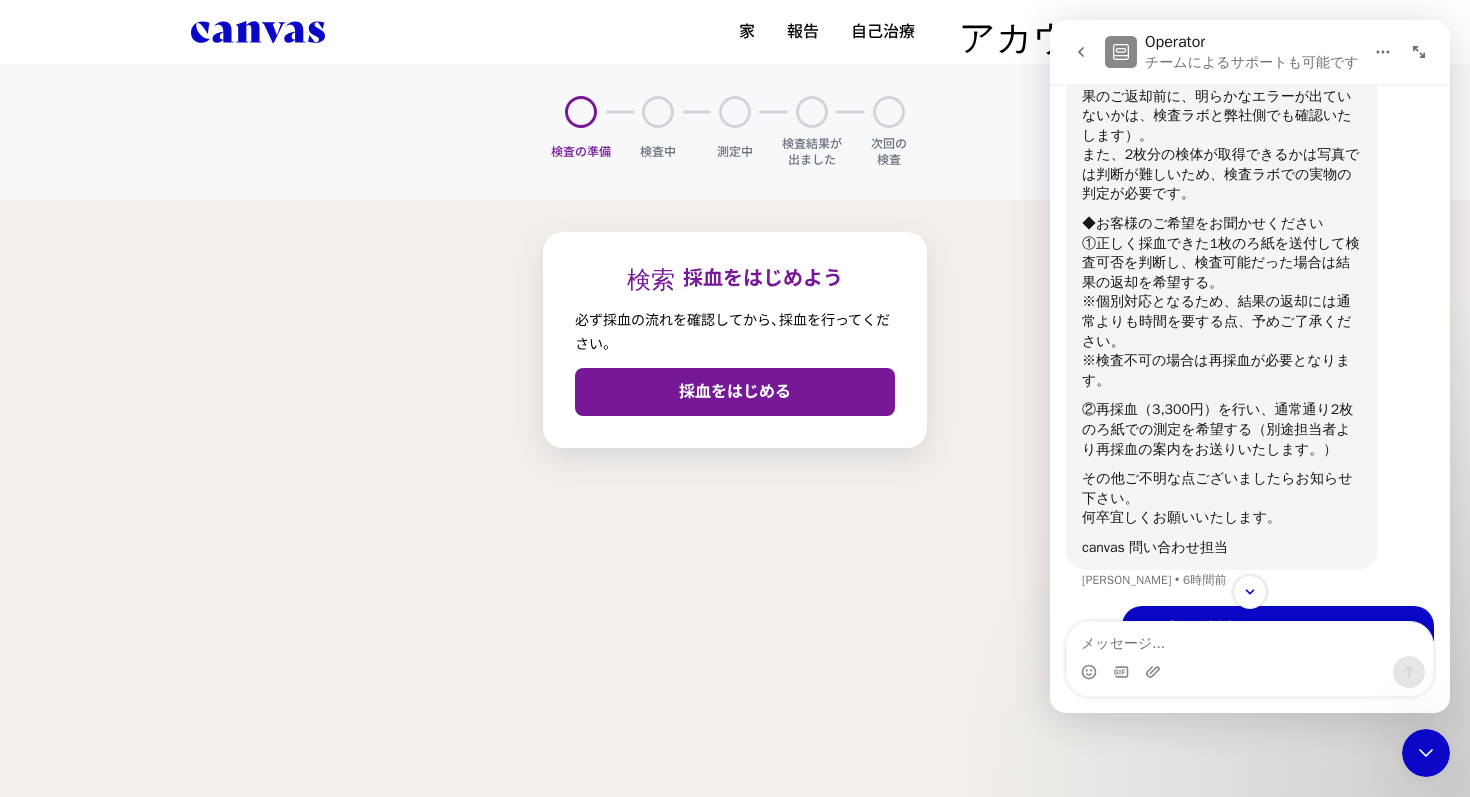 scroll, scrollTop: 1209, scrollLeft: 0, axis: vertical 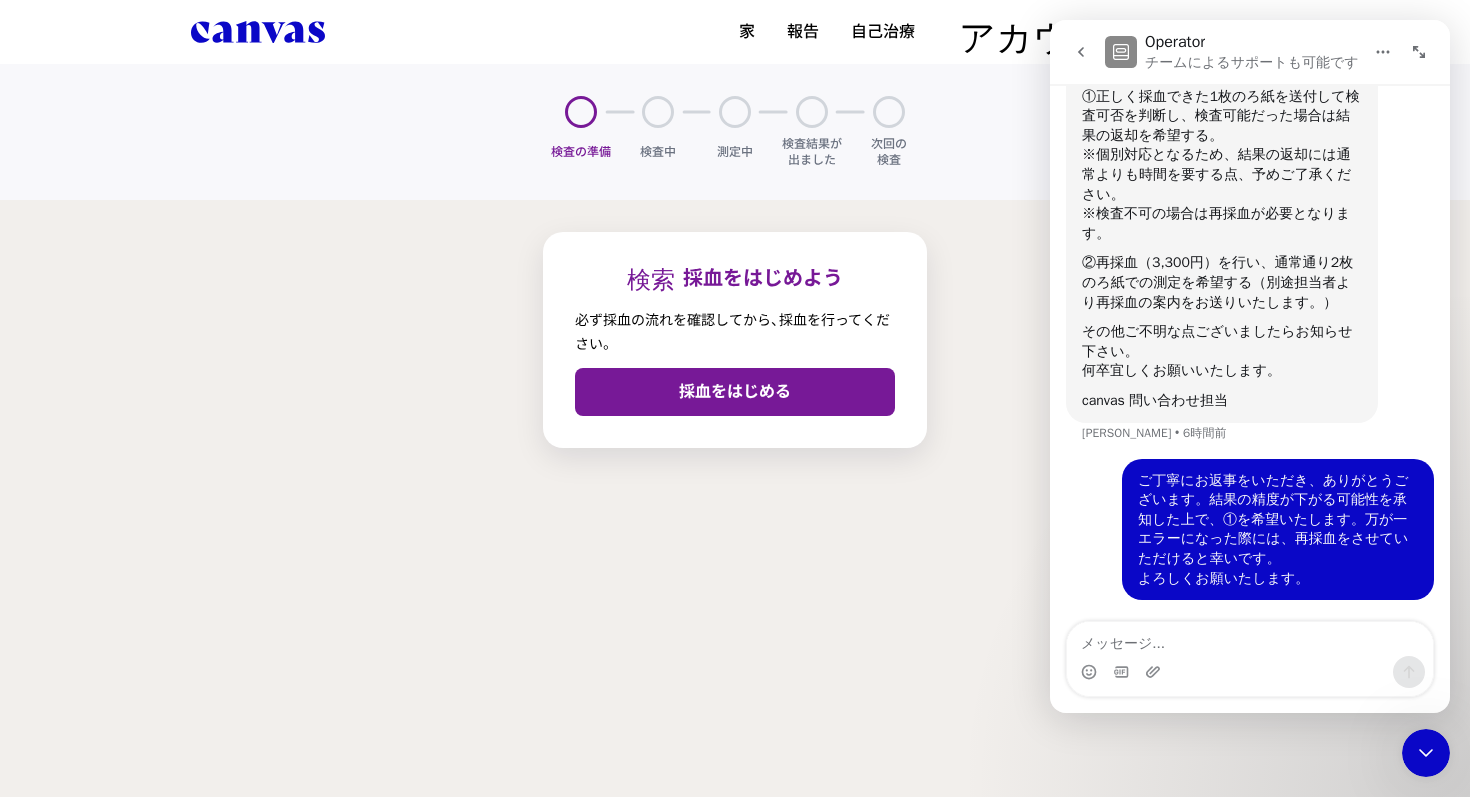 click on "検査の 準備
検査中
測定中
検査結果が 出ました
次回の 検査" at bounding box center (735, 132) 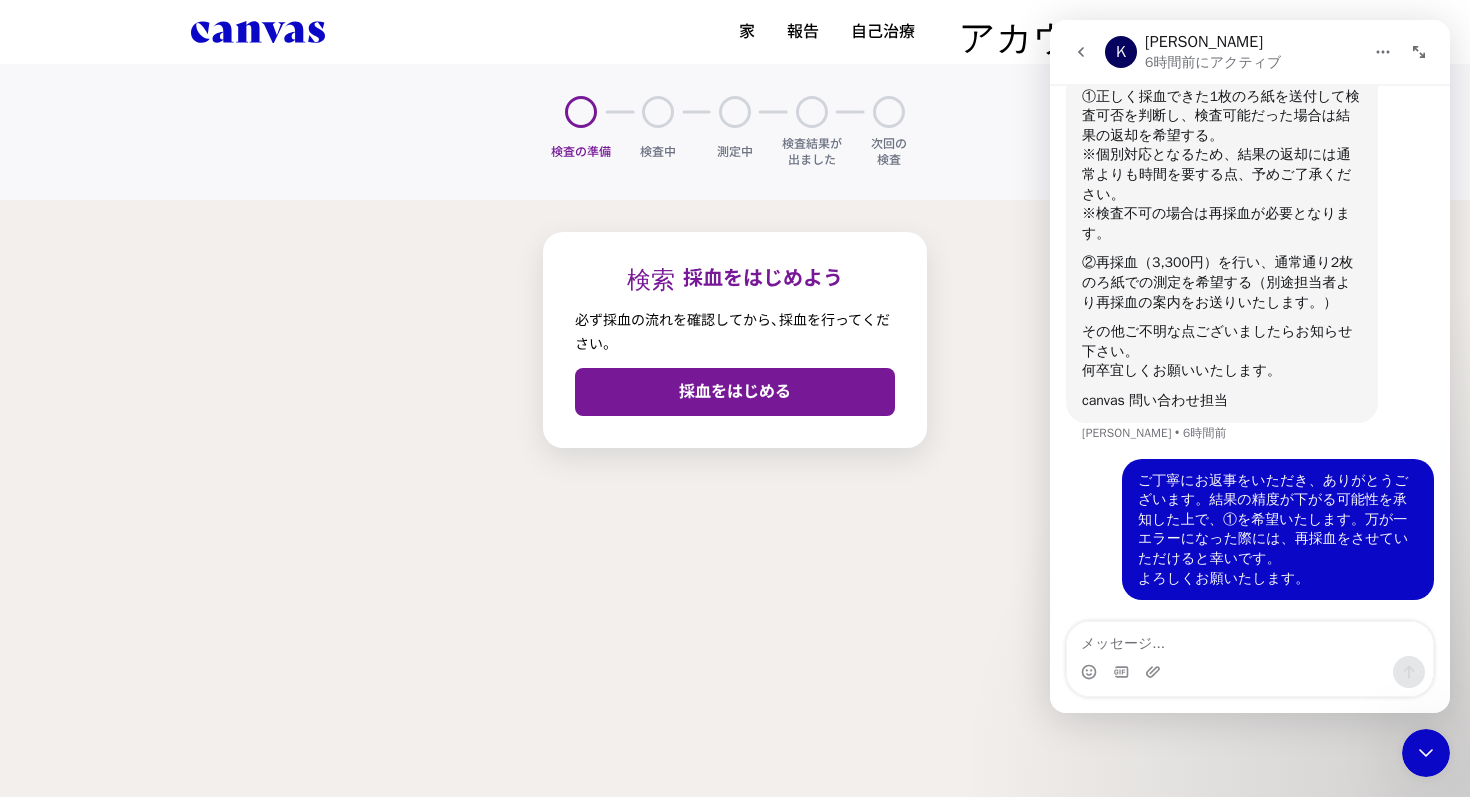 click at bounding box center [658, 112] 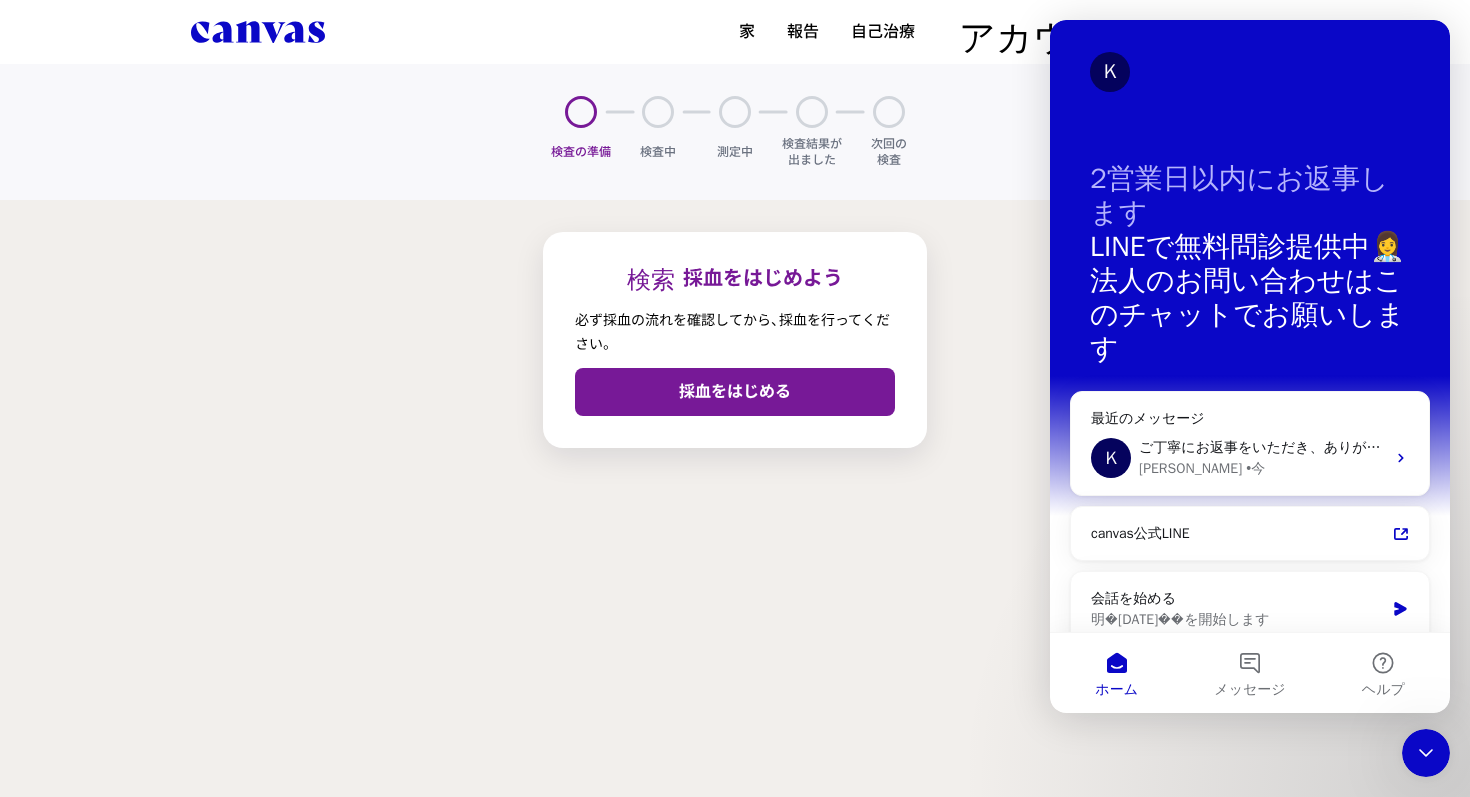 scroll, scrollTop: 0, scrollLeft: 0, axis: both 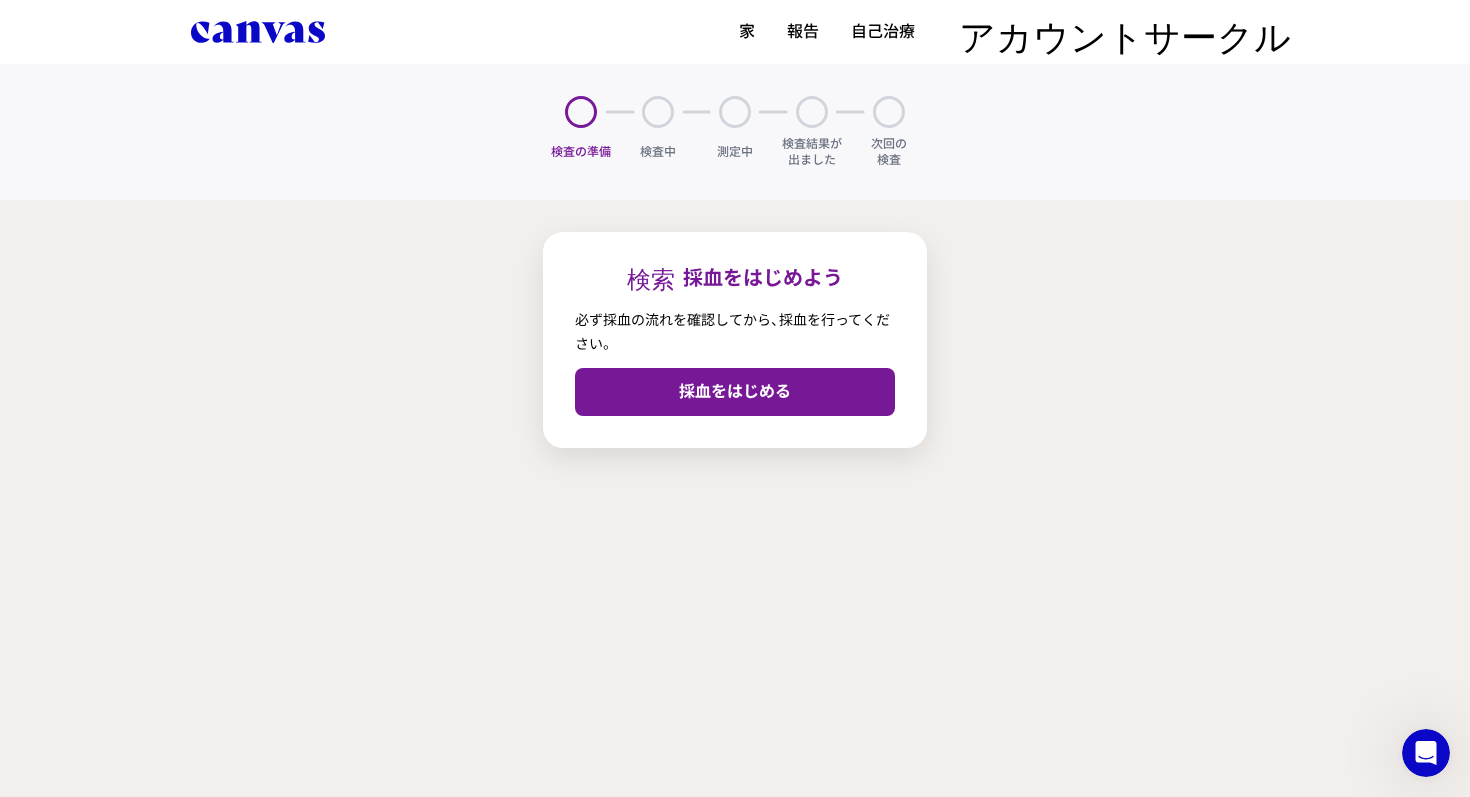 click at bounding box center [658, 112] 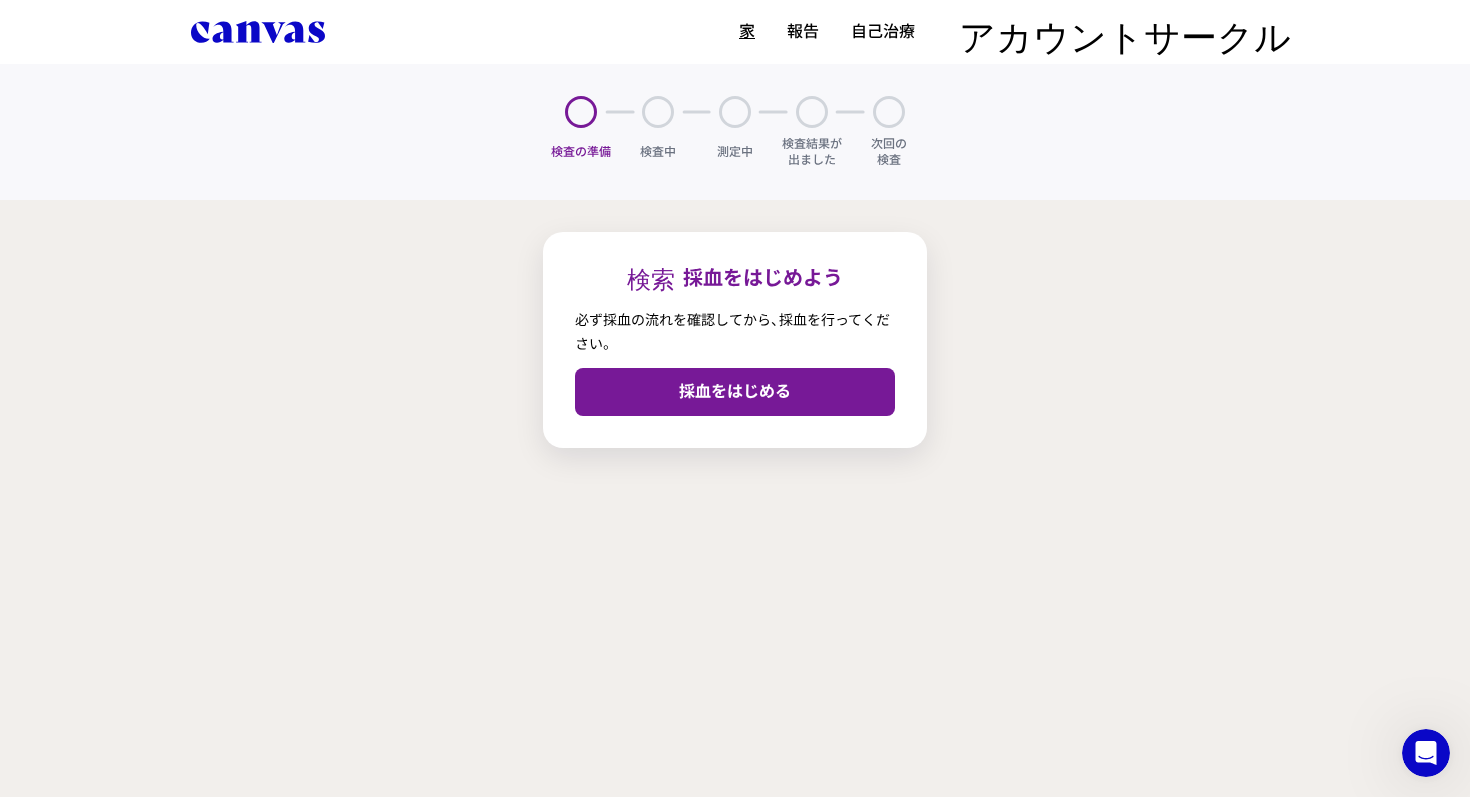 click on "家" at bounding box center (747, 31) 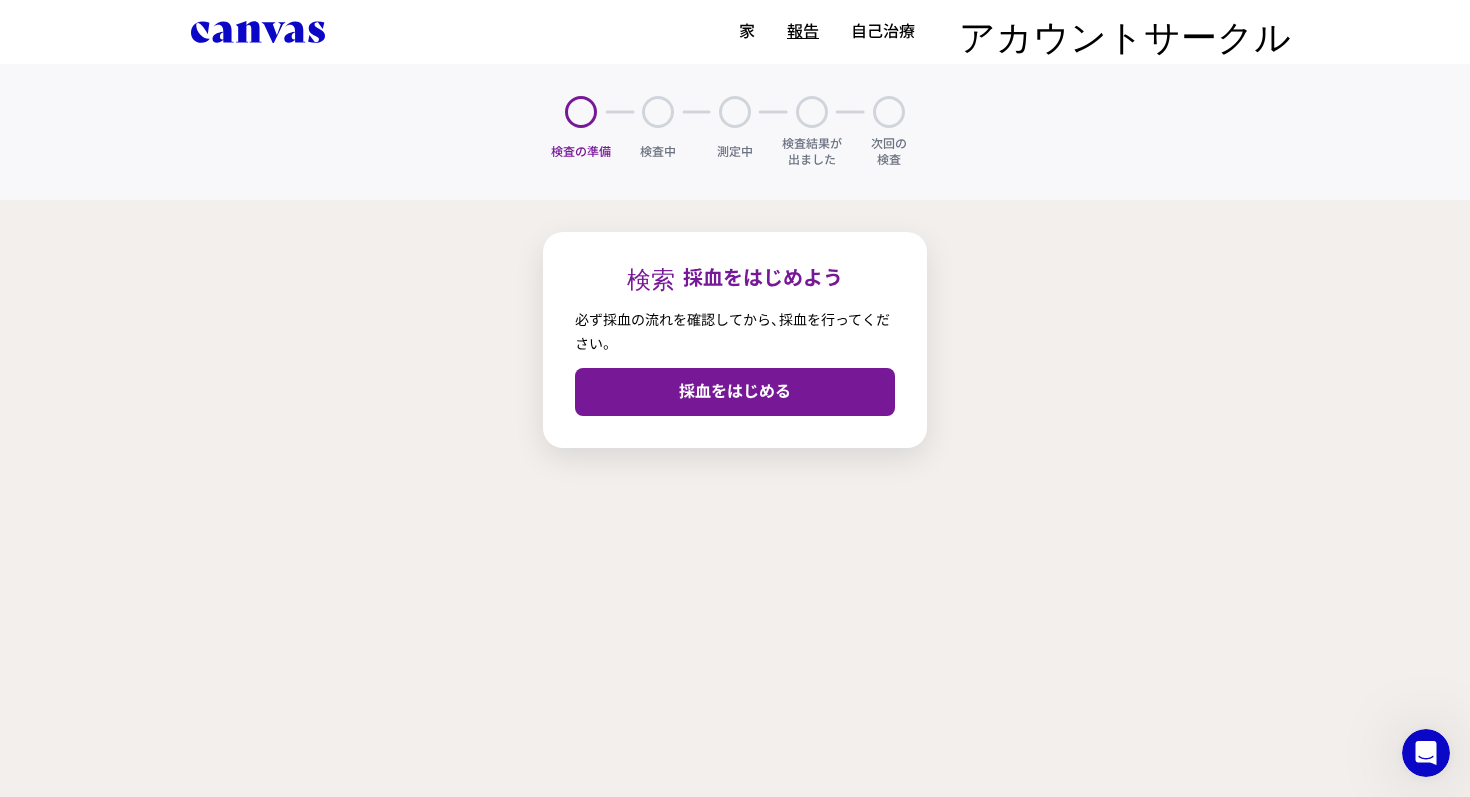 click on "報告" at bounding box center [803, 31] 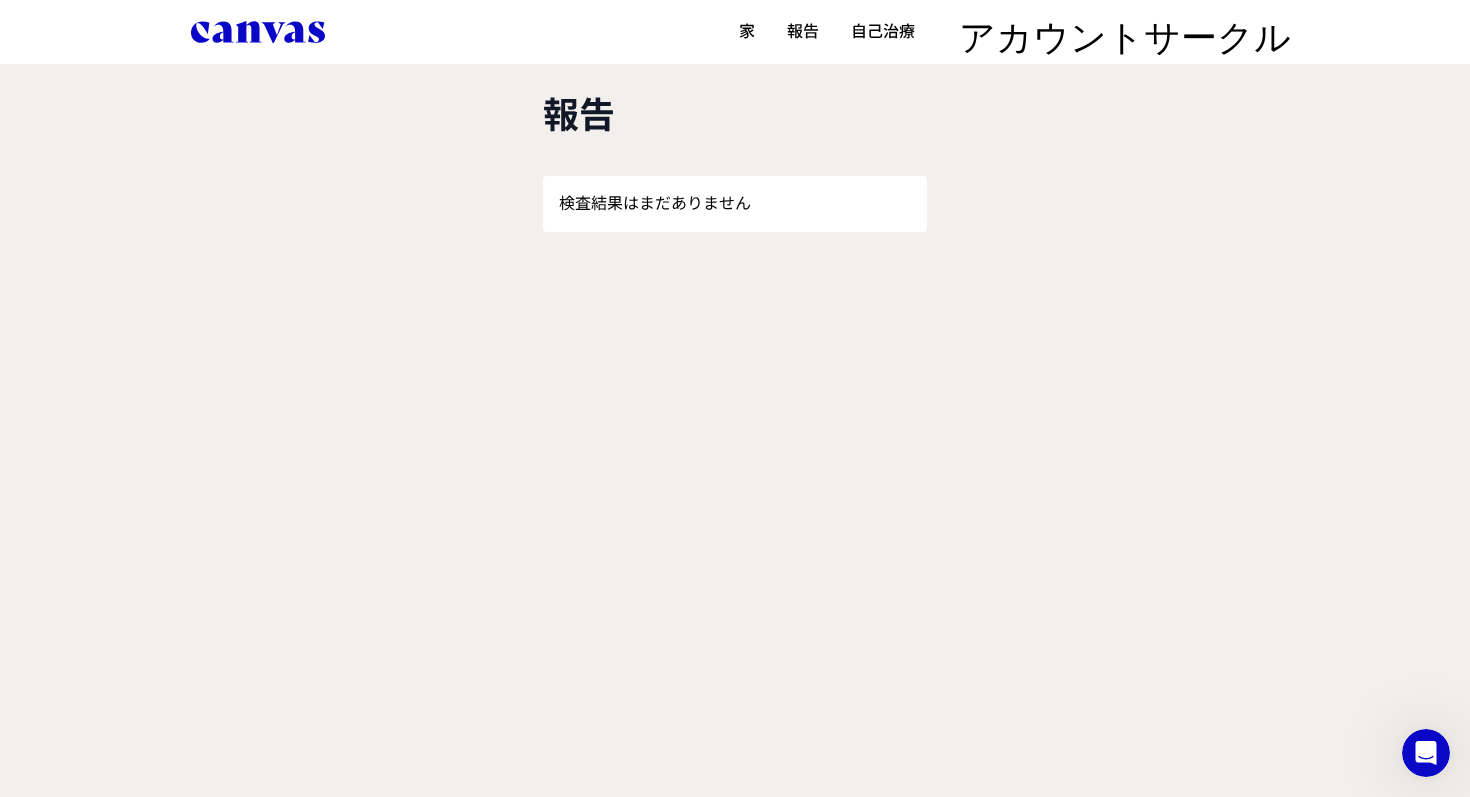 click on "家
報告
自己治療" at bounding box center (827, 32) 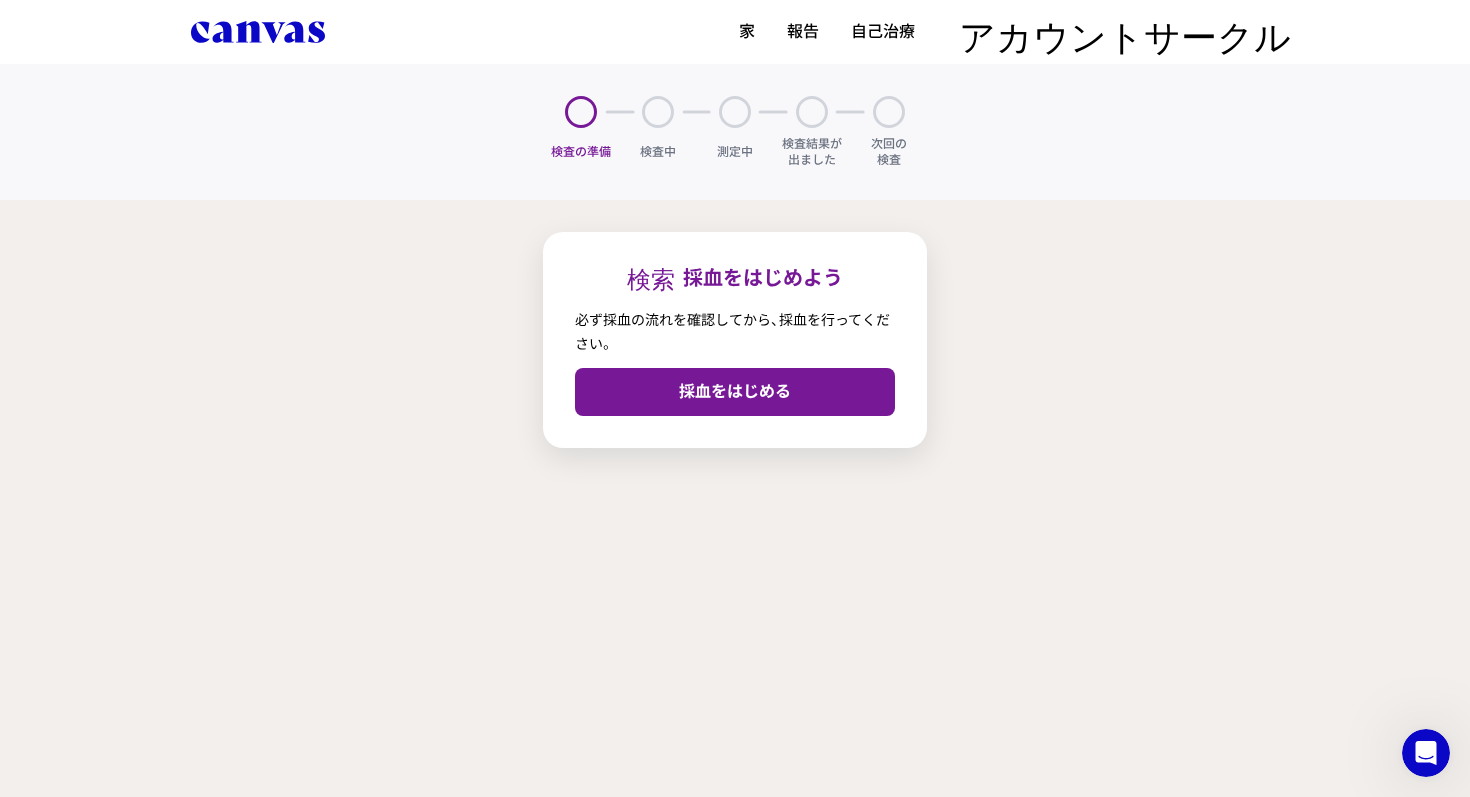 click on "検索
採血をはじめよう
必ず採血の流れを確認してから、採血を行ってください。
採血をはじめる" at bounding box center (735, 340) 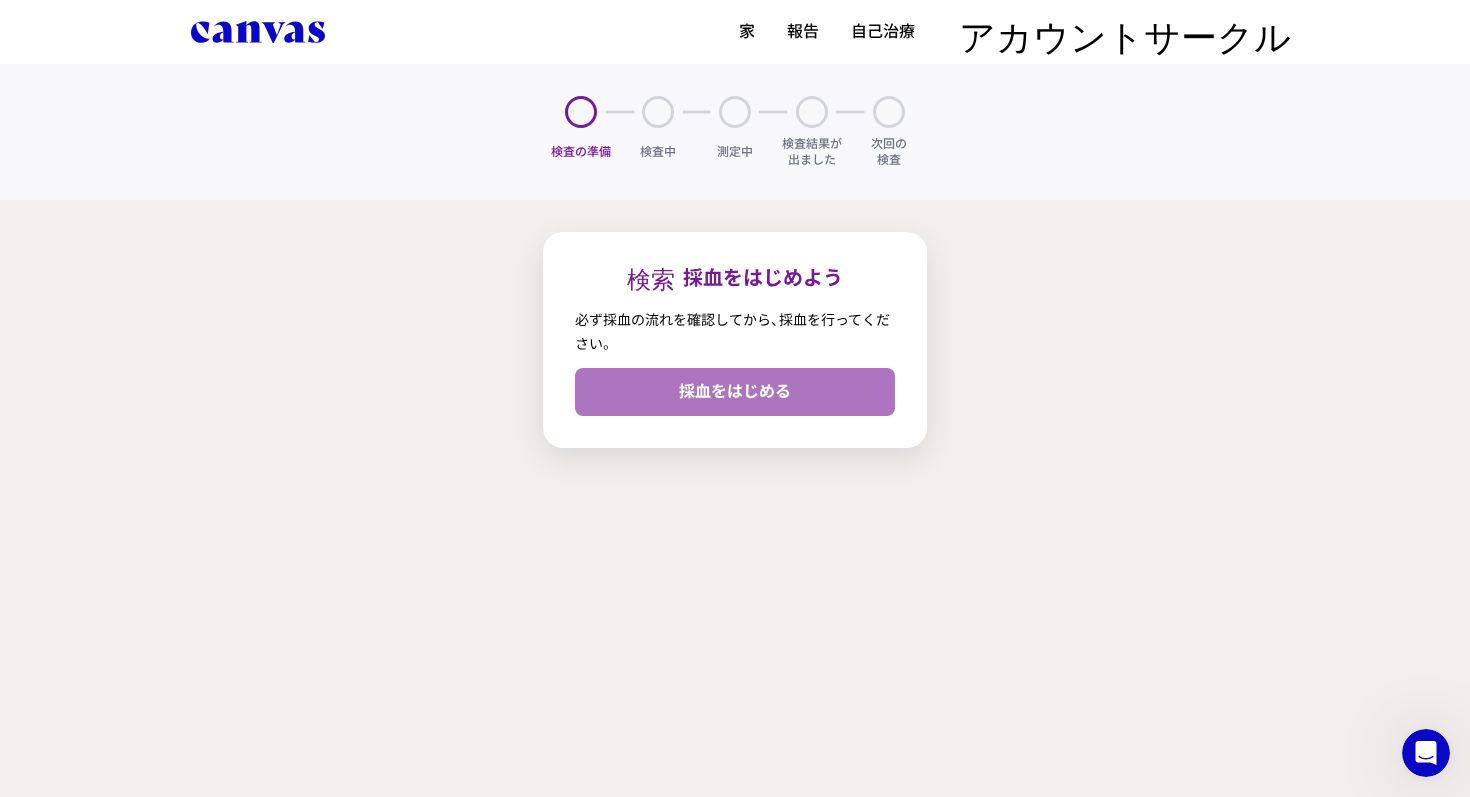 click on "採血をはじめる" at bounding box center [735, 392] 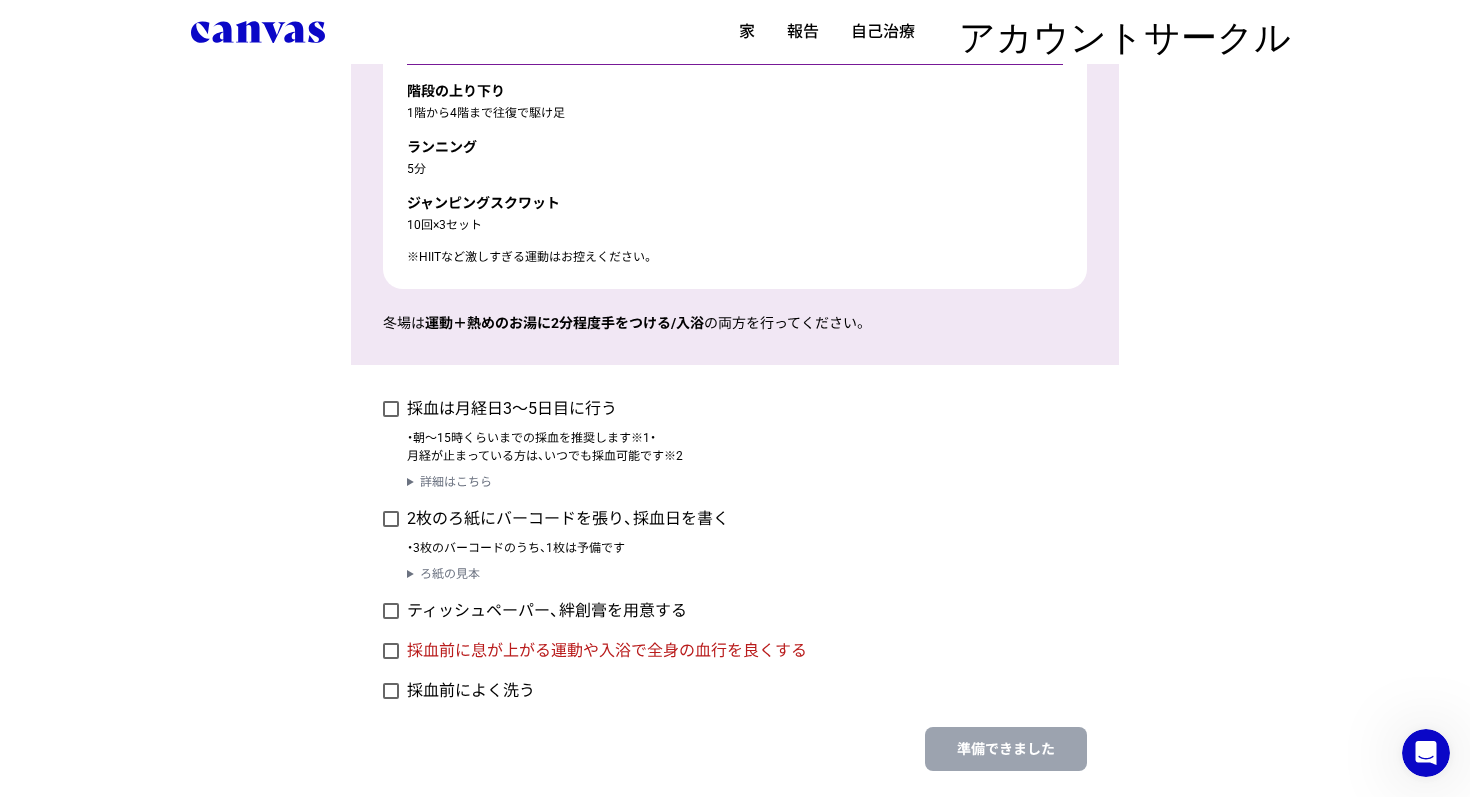scroll, scrollTop: 1671, scrollLeft: 0, axis: vertical 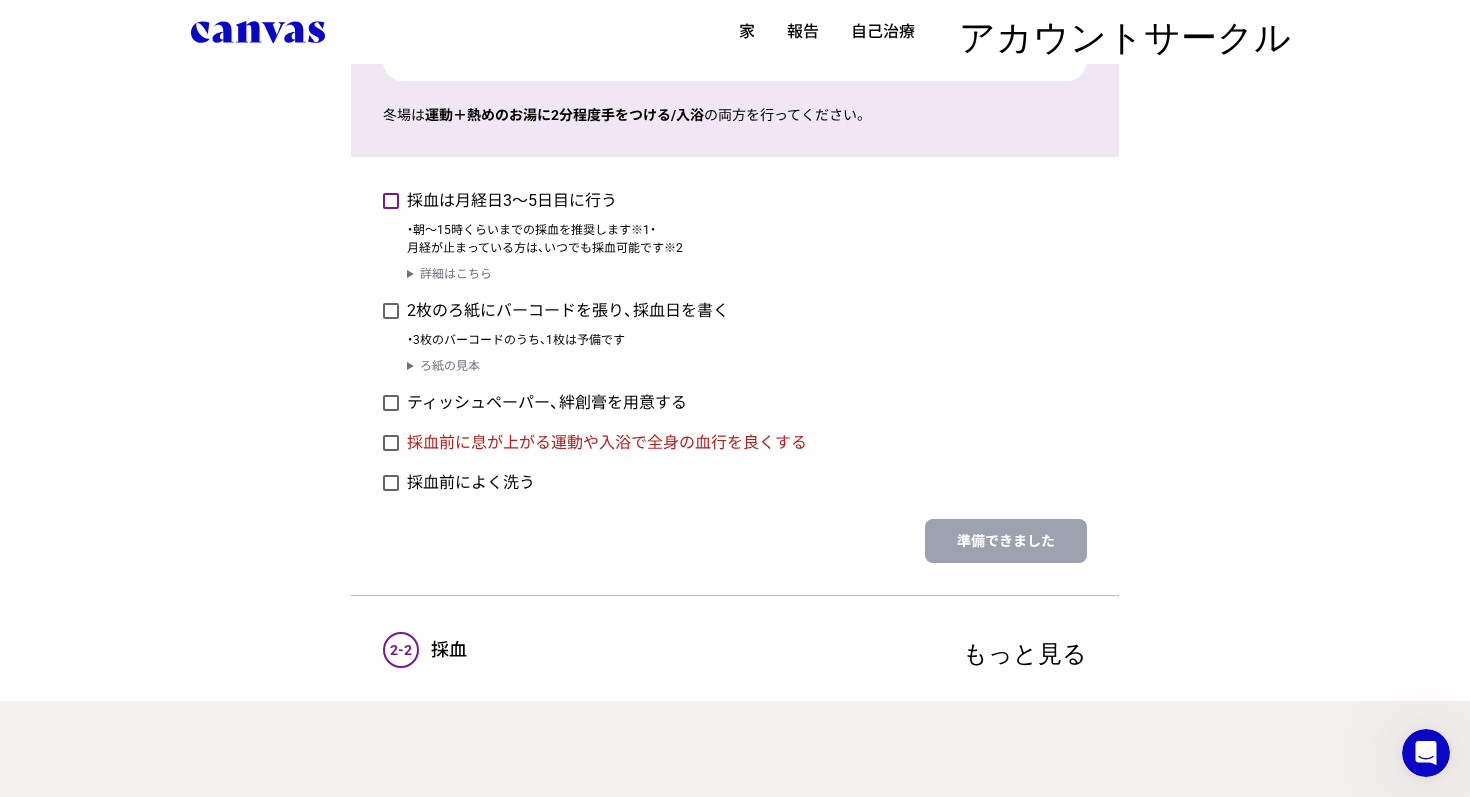 click at bounding box center (391, 201) 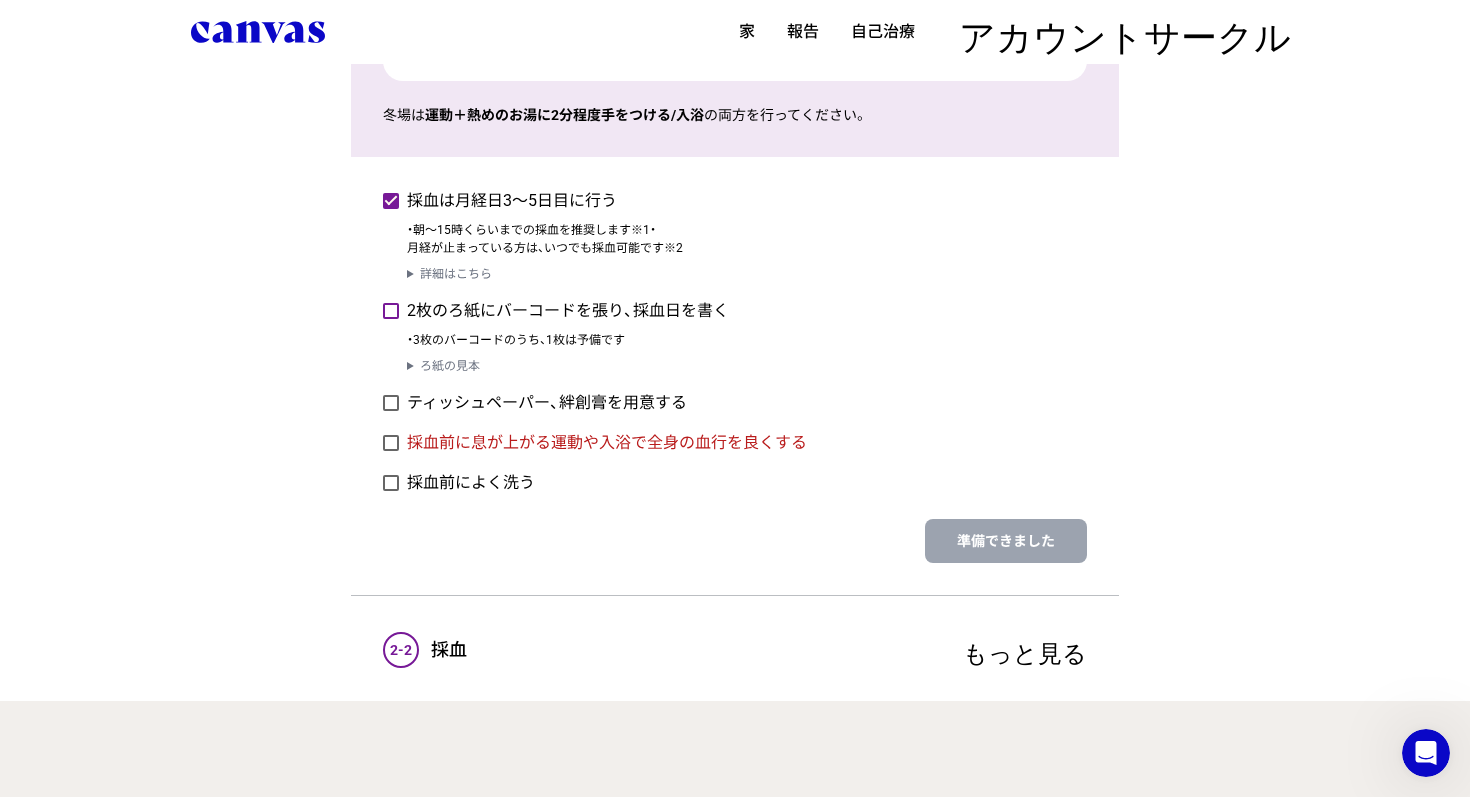 click at bounding box center [391, 311] 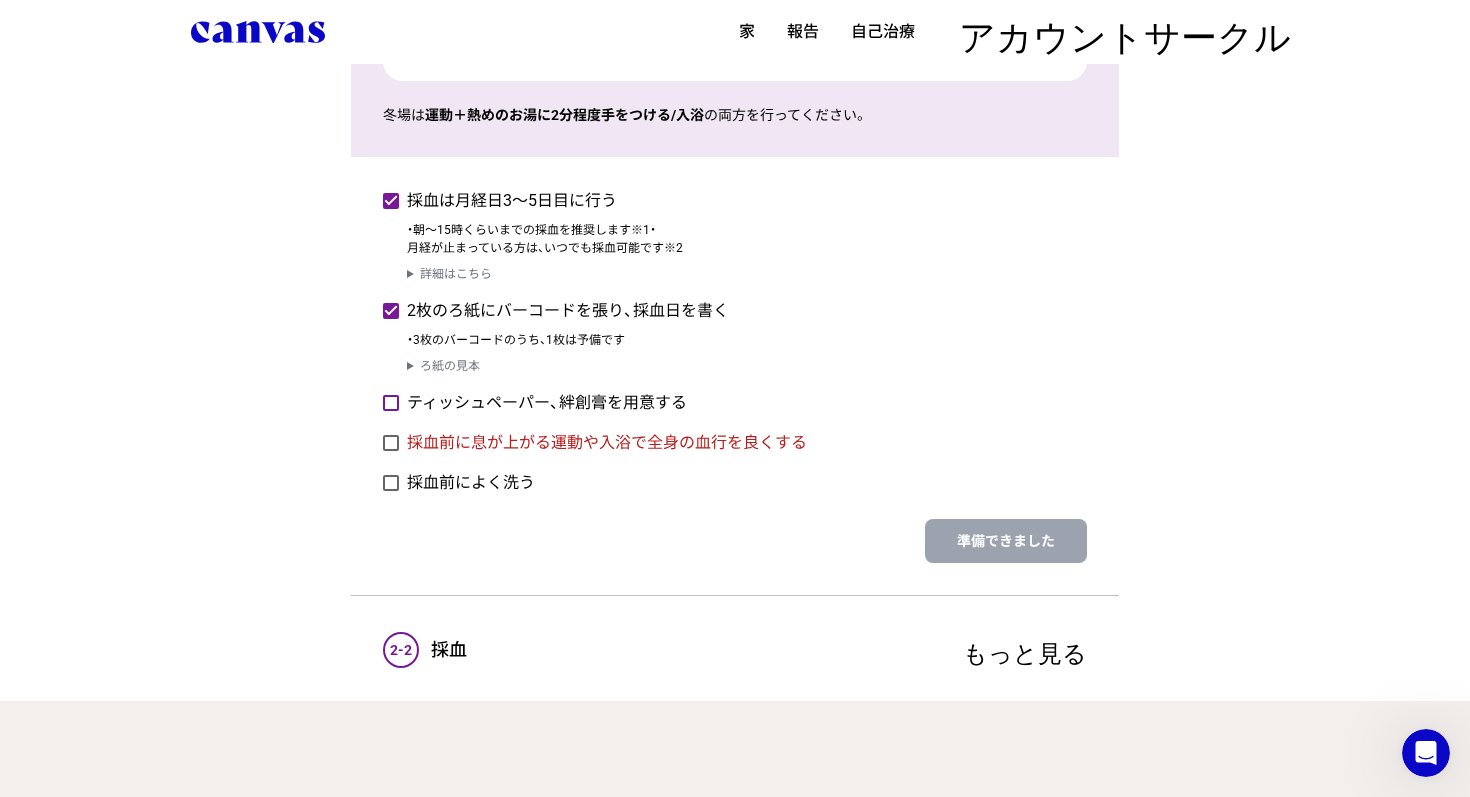 click at bounding box center [391, 403] 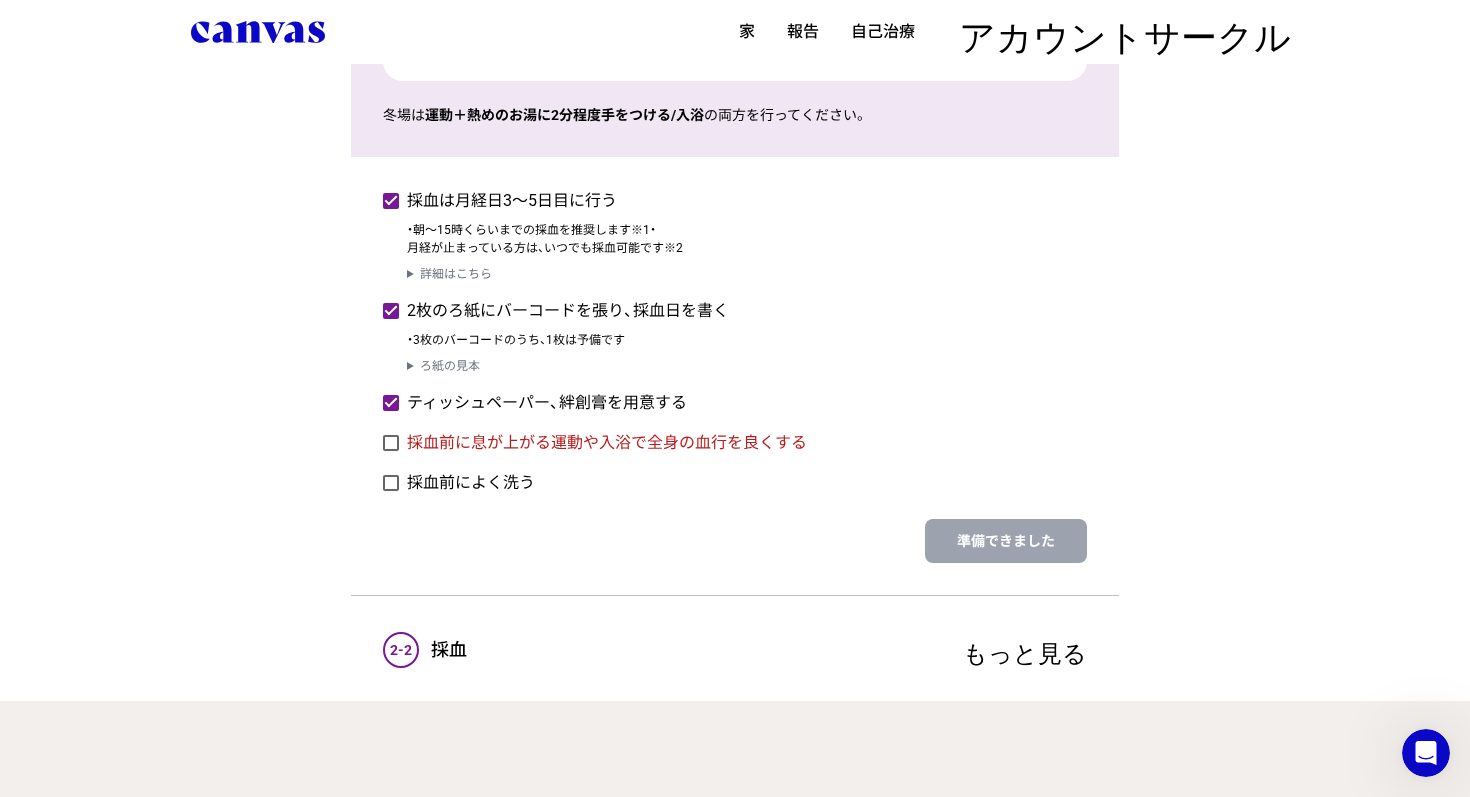 click on "必ず検査のてびきとマイページ・動画の内容を確認し、採血に進んでください。 採血についてご不明な点がある場合は『canvasのウェブページ右下のお知らせチャットボタン』からお願い致します   。   Click for sound
@keyframes VOLUME_SMALL_WAVE_FLASH {
0% { opacity: 0; }
33% { opacity: 1; }
66% { opacity: 1; }
100% { opacity: 0; }
}
@keyframes VOLUME_LARGE_WAVE_FLASH {
0% { opacity: 0; }
33% { opacity: 1; }
66% { opacity: 1; }
100% { opacity: 0; }
}
.volume__small-wave {
animation: VOLUME_SMALL_WAVE_FLASH 2s infinite;
opacity: 0;
}
.volume__large-wave {
animation: VOLUME_LARGE_WAVE_FLASH 2s infinite .3s;
opacity: 0;
}
0:37
キット内容
ランセット×2 ※一つは予備   絆創膏×2 ※一つは予備
ろ紙×2
消毒布×1   バーコード3枚   ランセット往復用チャック袋×1" at bounding box center (735, -354) 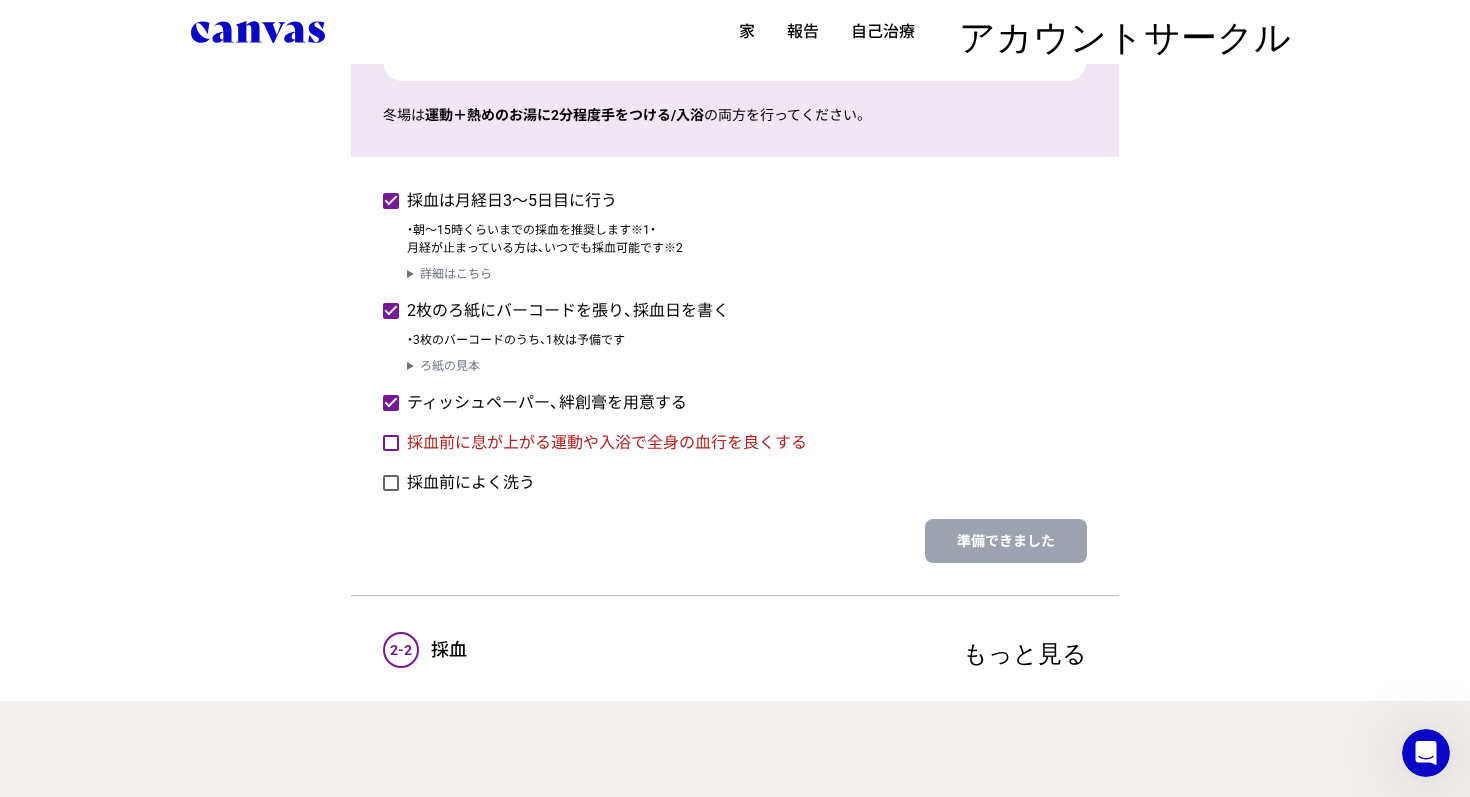 click at bounding box center (391, 443) 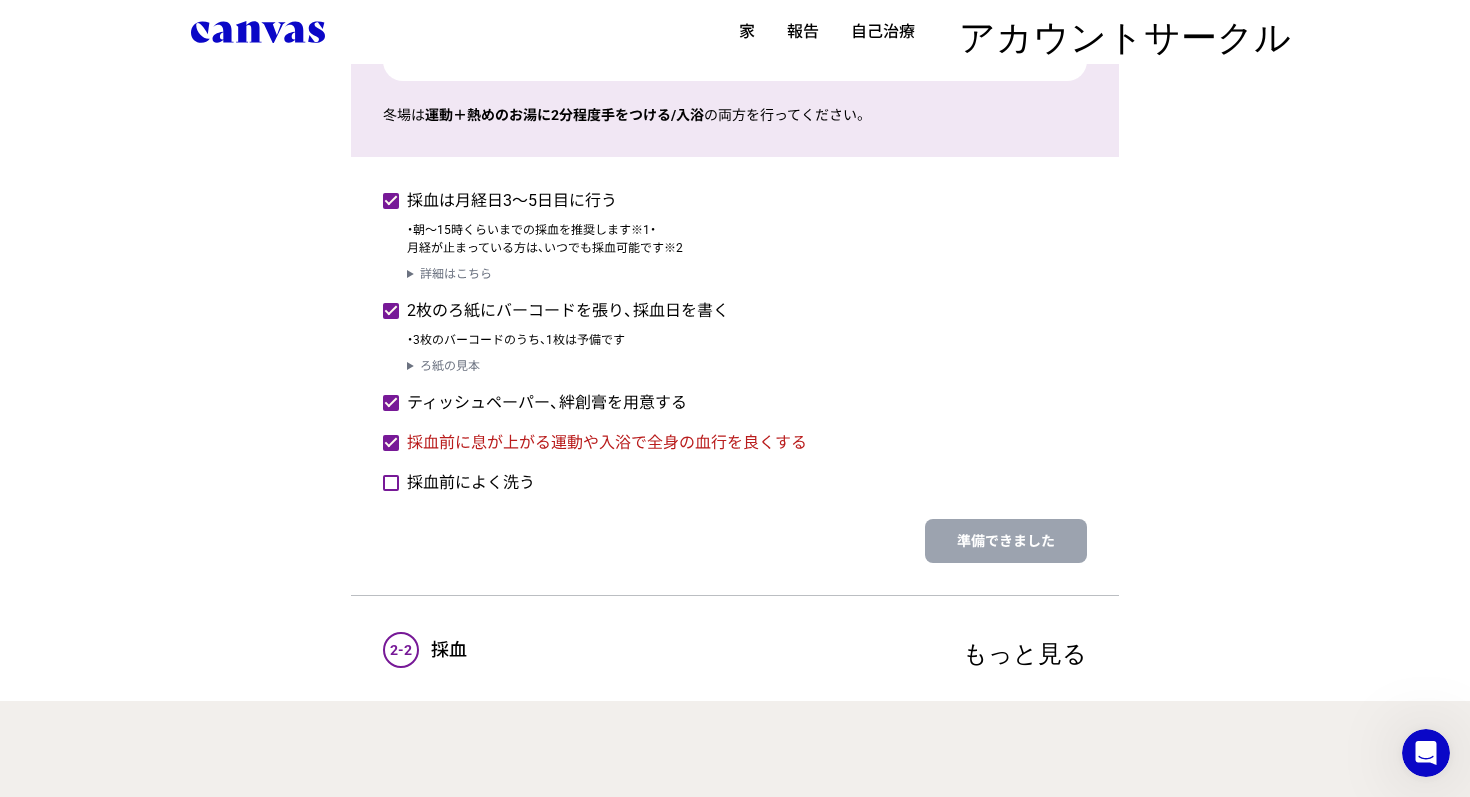 click at bounding box center (395, 483) 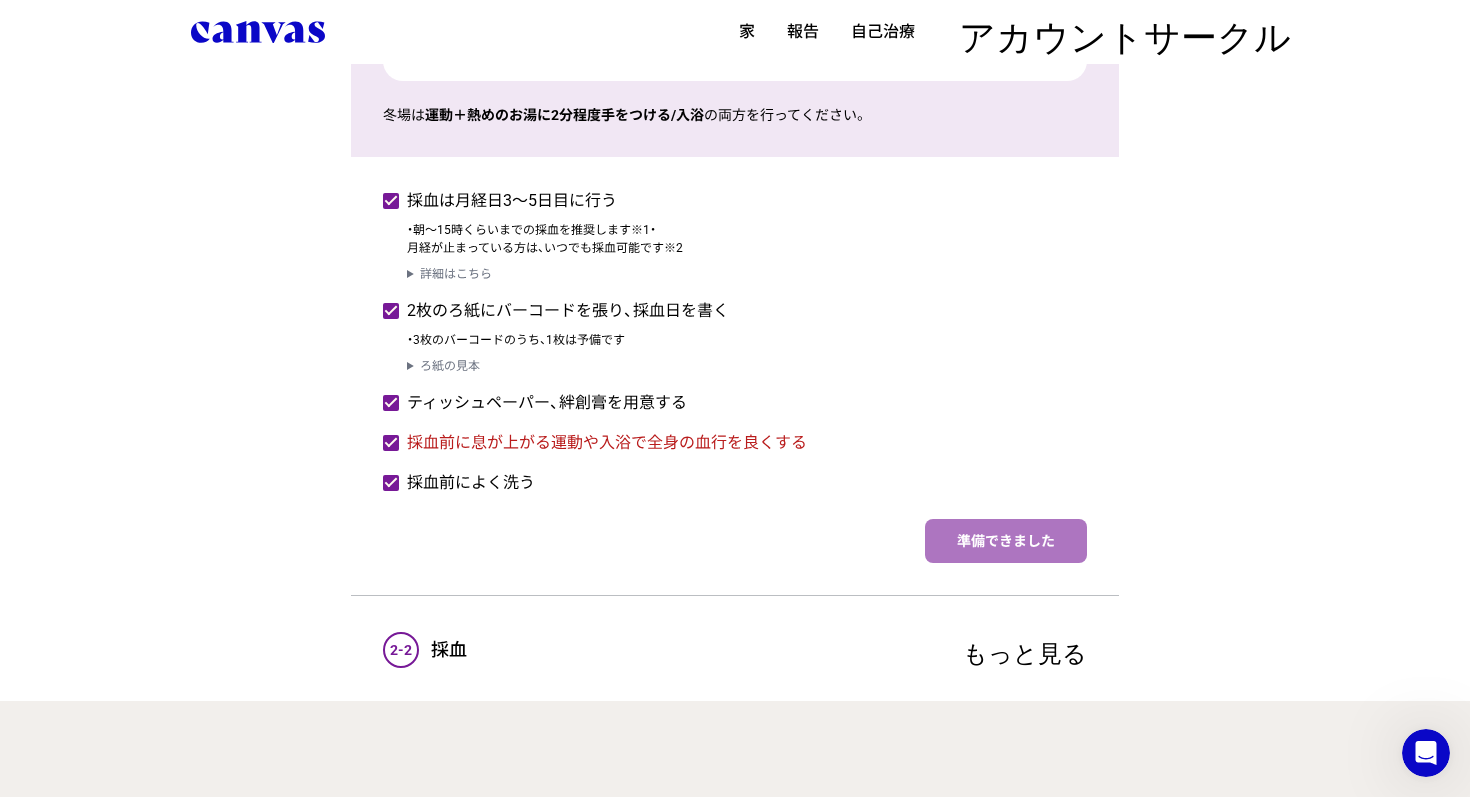 click on "準備できました" at bounding box center [1006, 541] 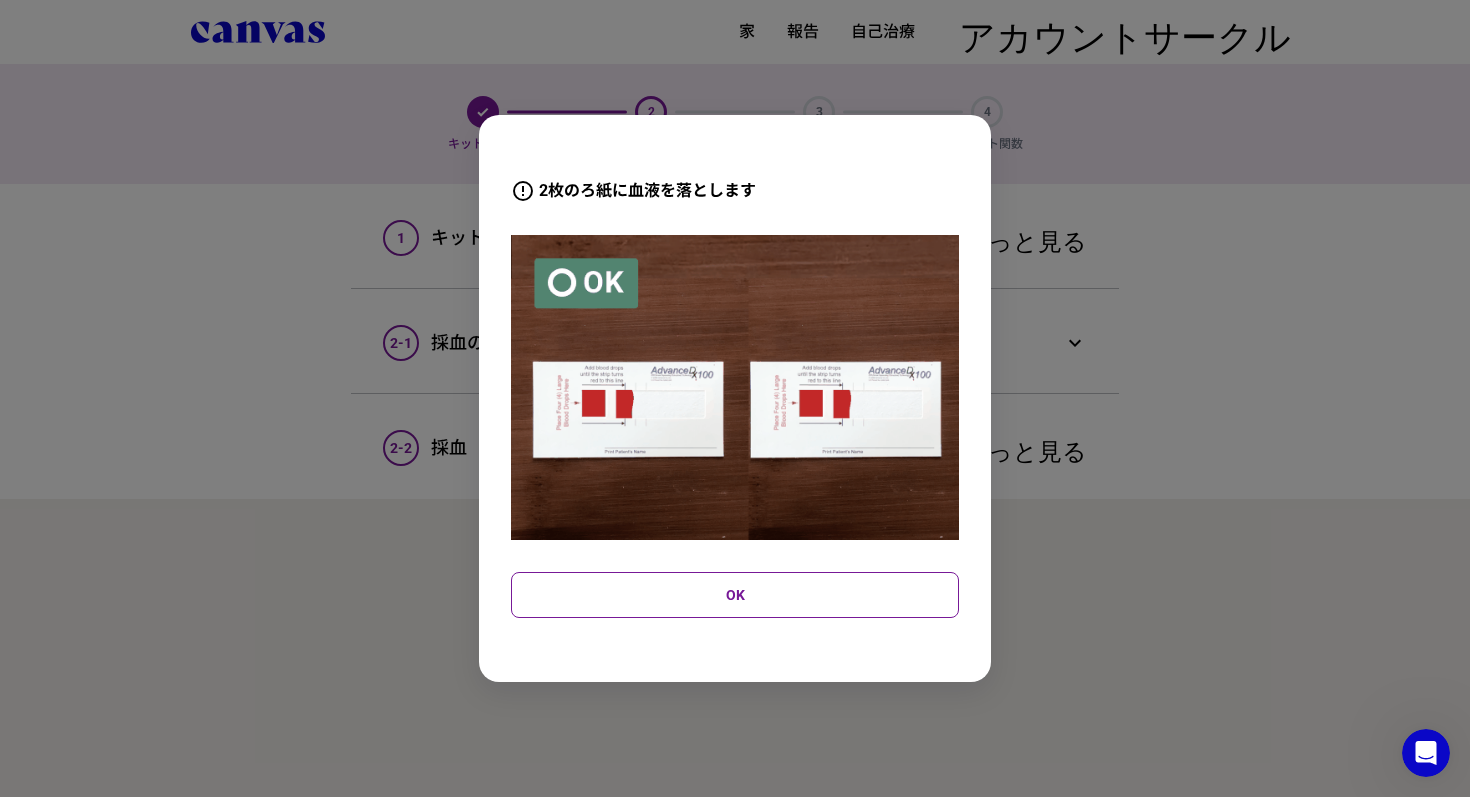 scroll, scrollTop: 0, scrollLeft: 0, axis: both 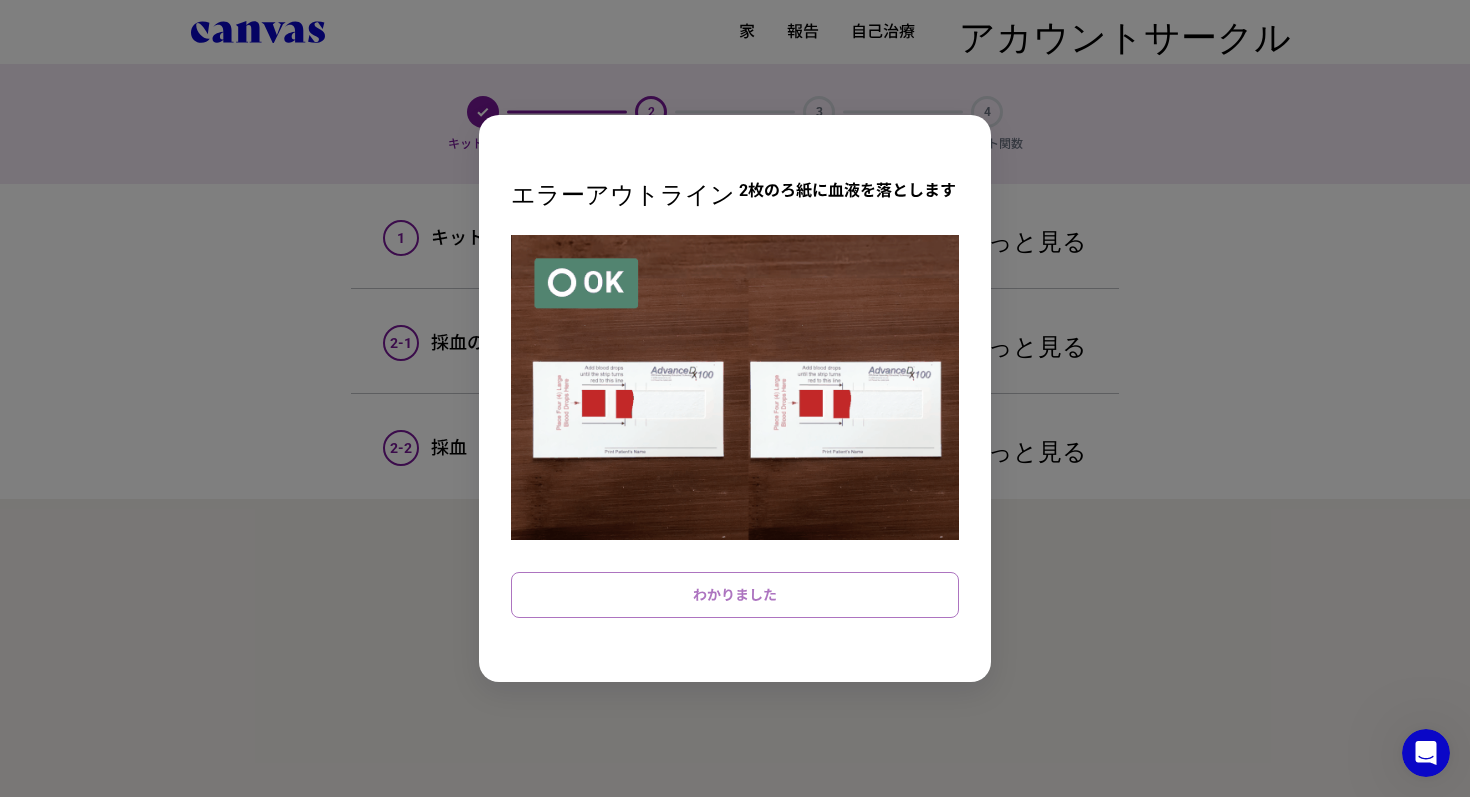 click on "わかりました" at bounding box center (735, 595) 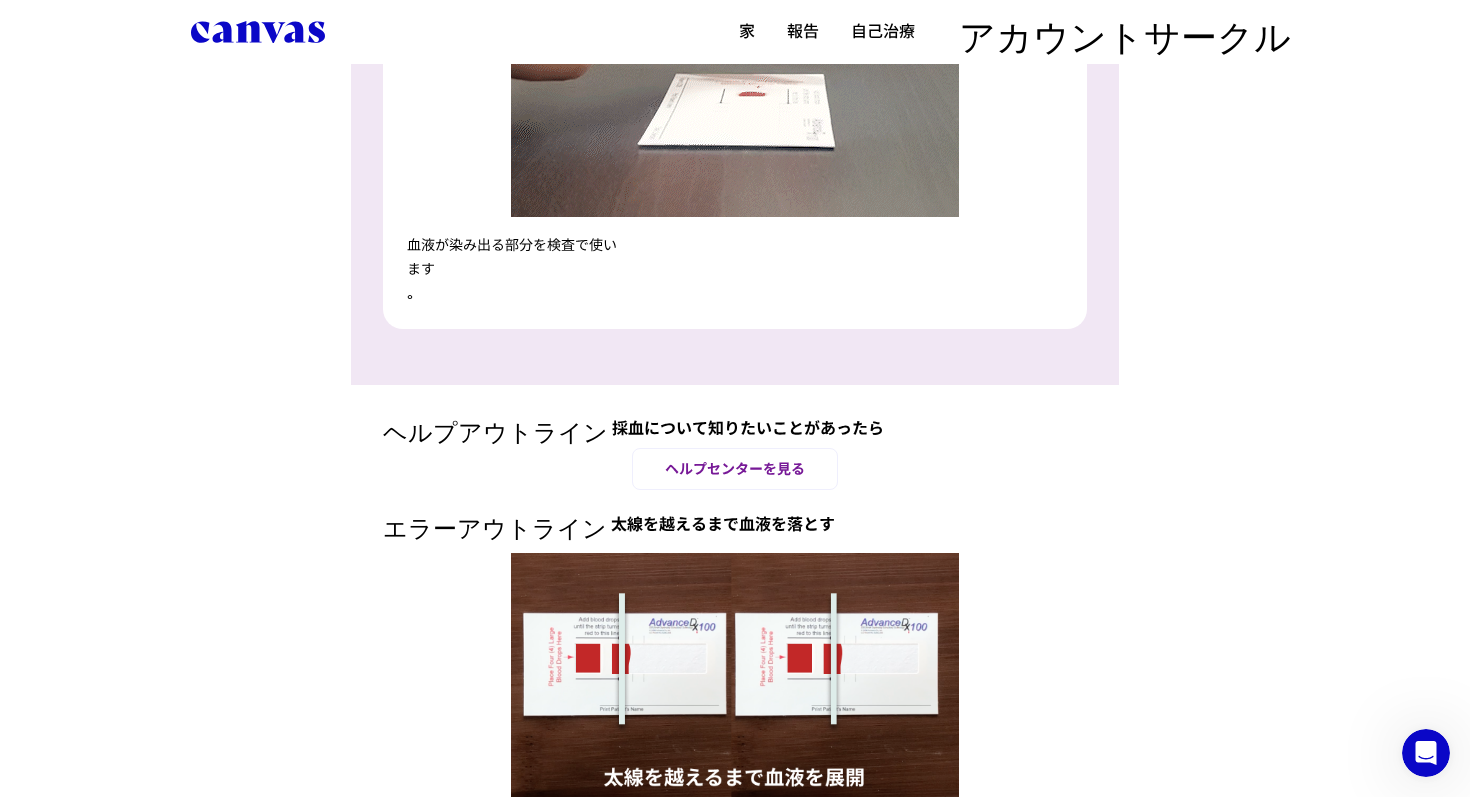 scroll, scrollTop: 2460, scrollLeft: 0, axis: vertical 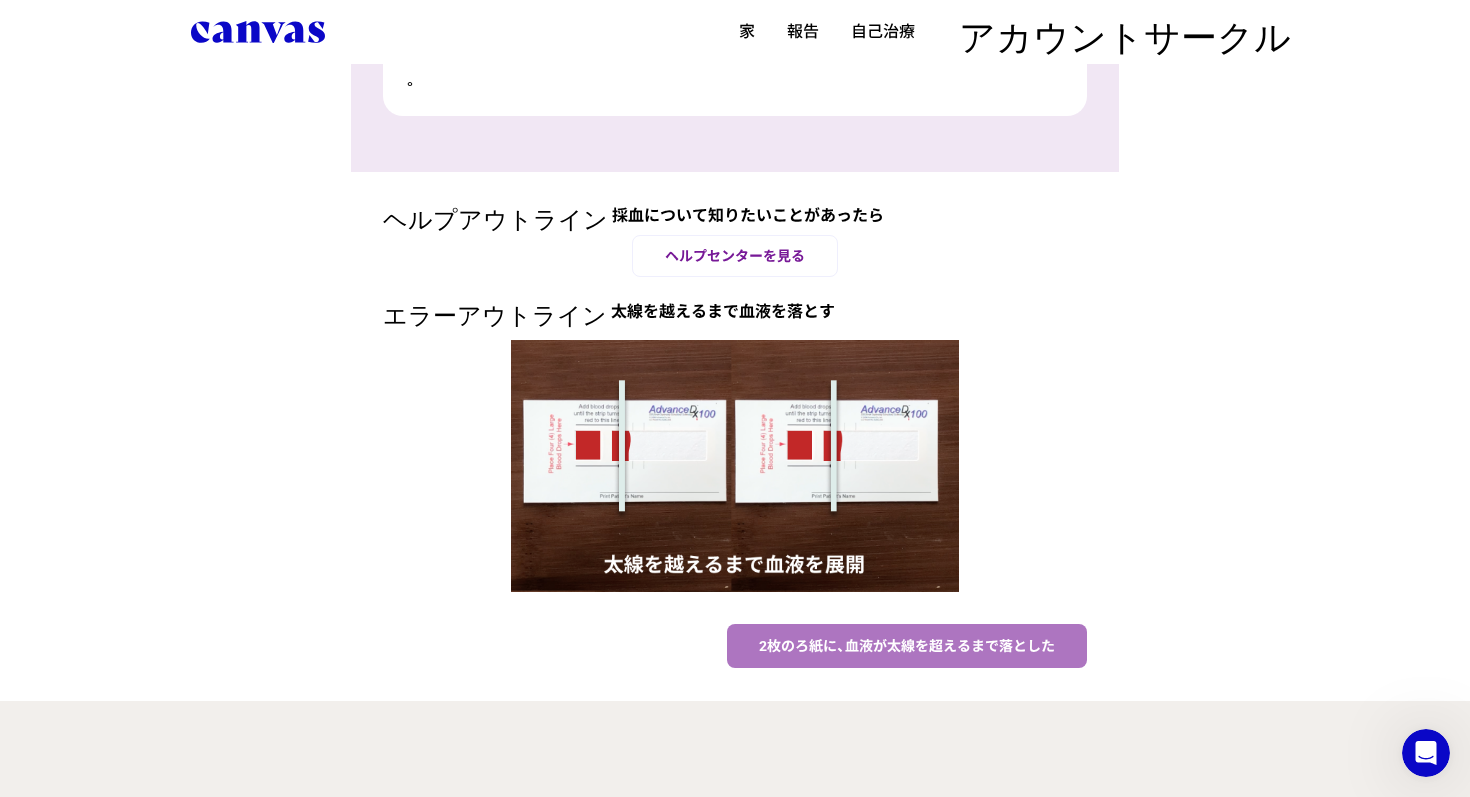 click on "2枚のろ紙に、血液が太線を超えるまで落とした" at bounding box center (907, 646) 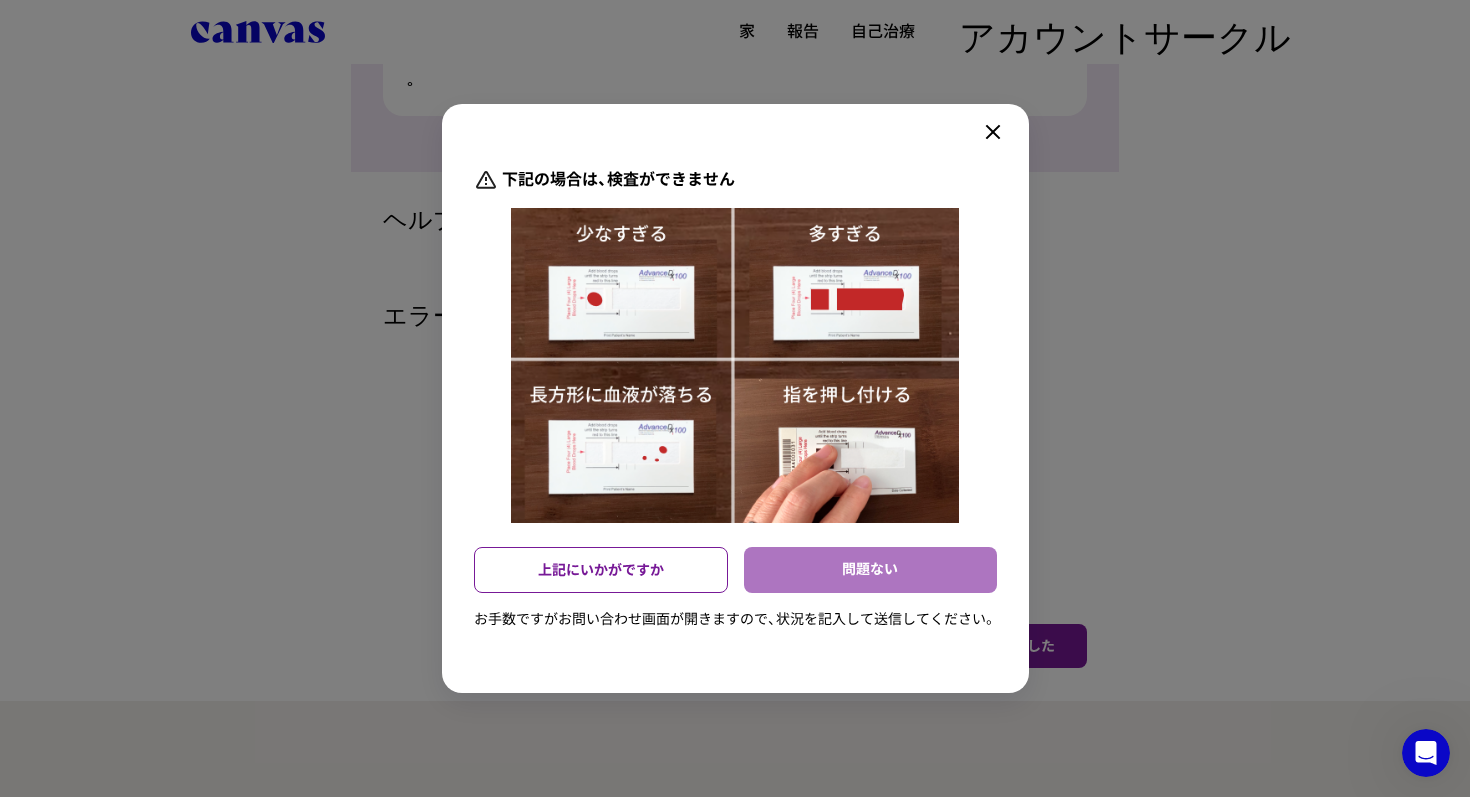 click on "問題ない" at bounding box center [870, 570] 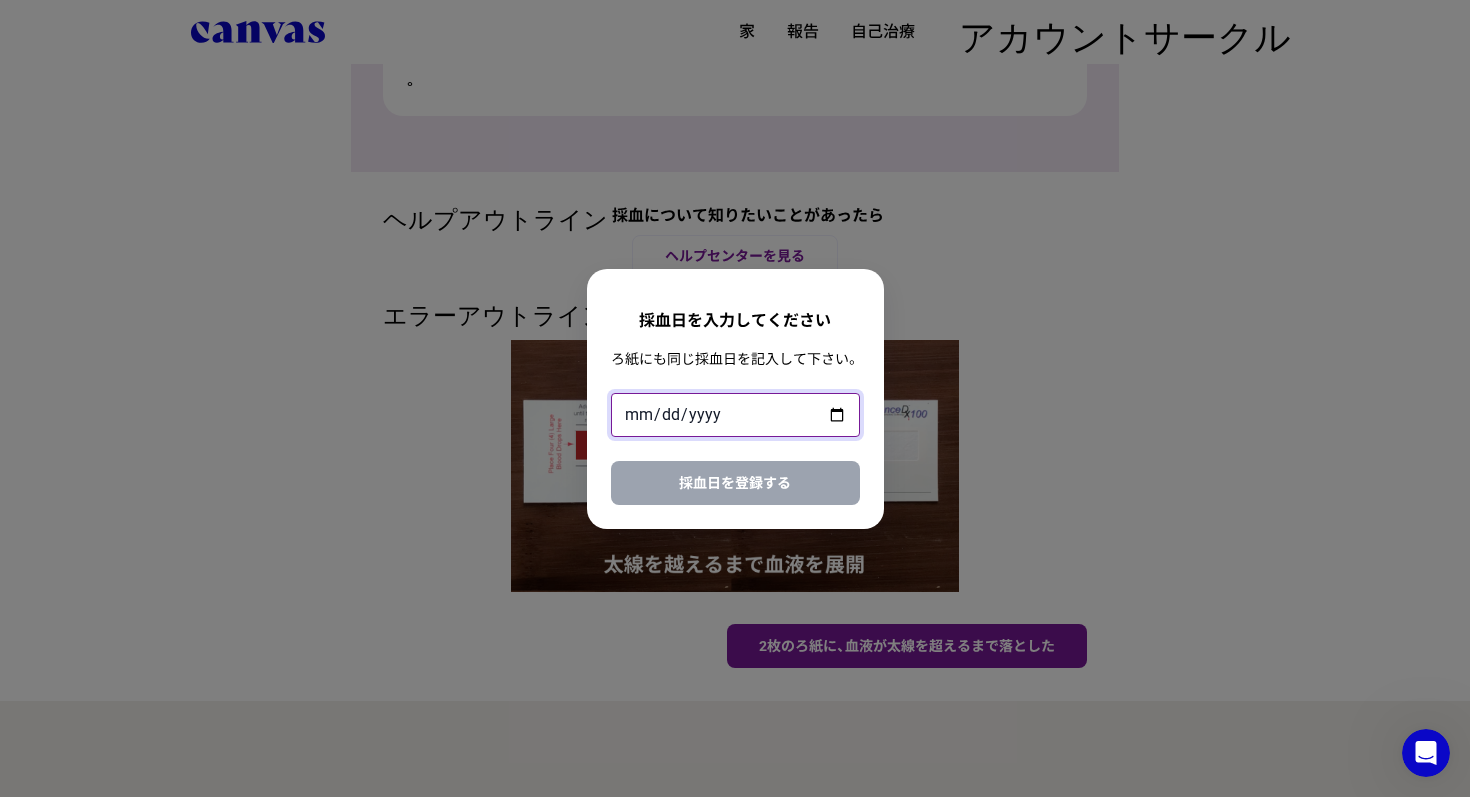 click at bounding box center (735, 415) 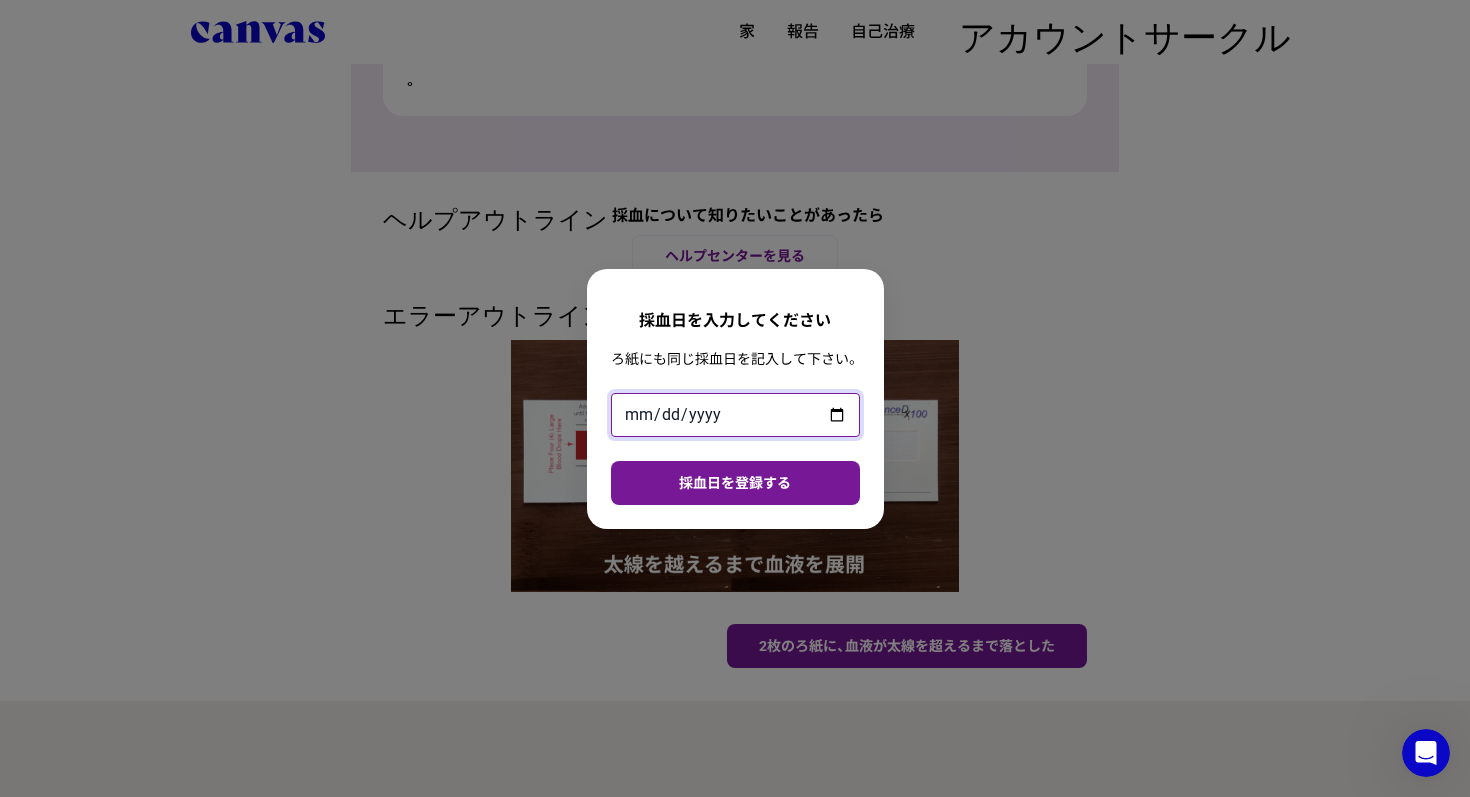 type on "2025-07-14" 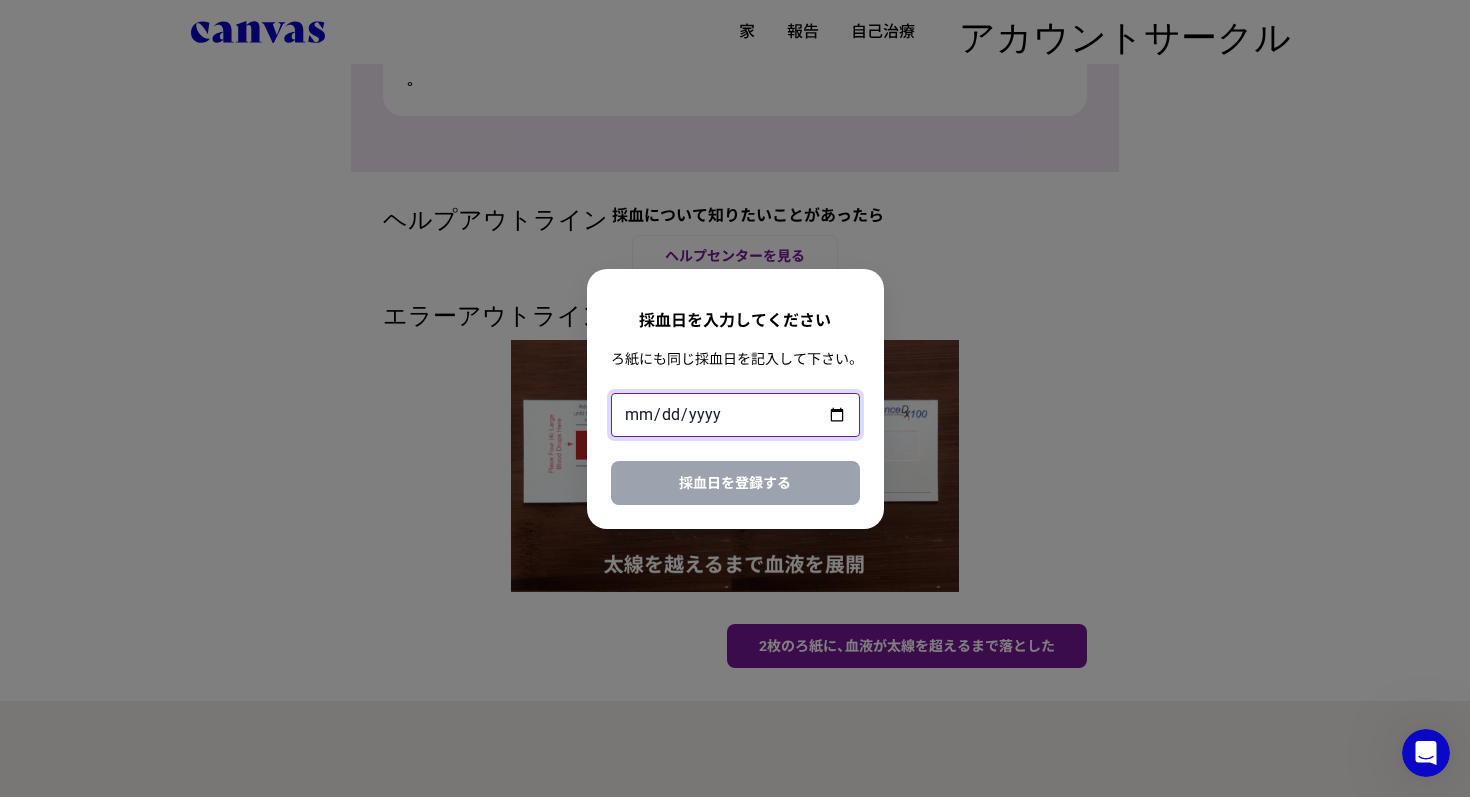 type on "2025-07-13" 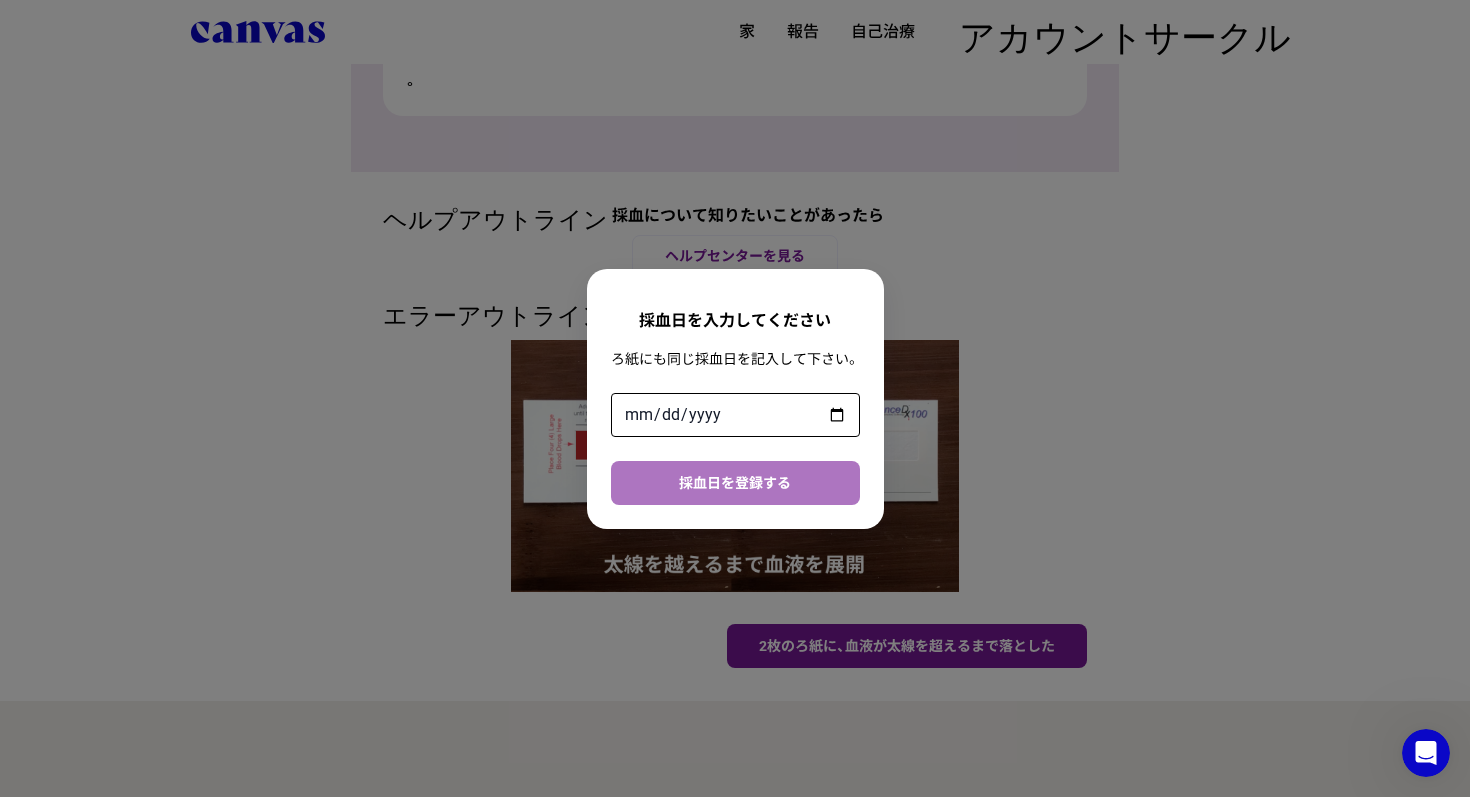 click on "採血日を登録する" at bounding box center (735, 483) 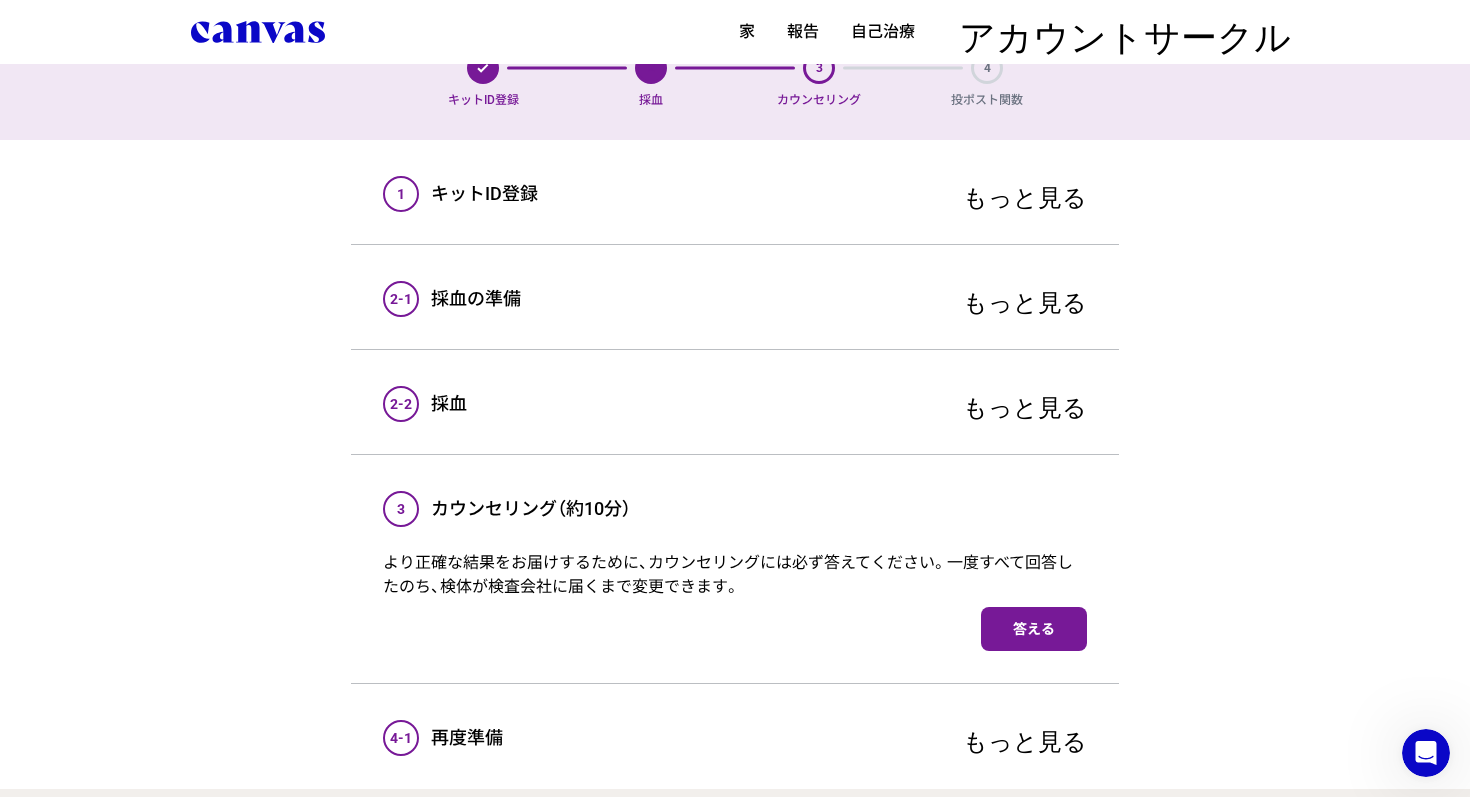 scroll, scrollTop: 20, scrollLeft: 0, axis: vertical 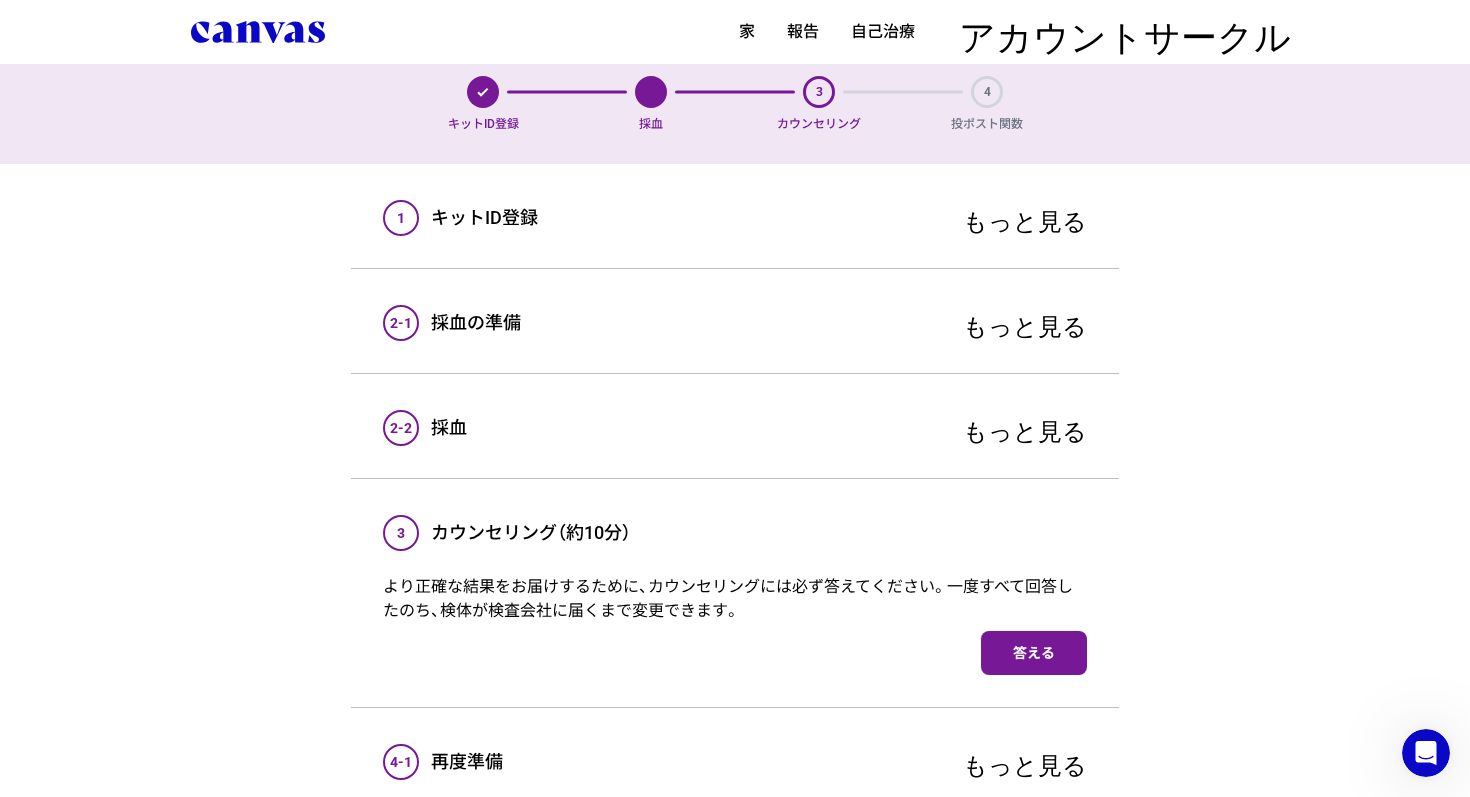 click on "もっと見る" at bounding box center (1025, 218) 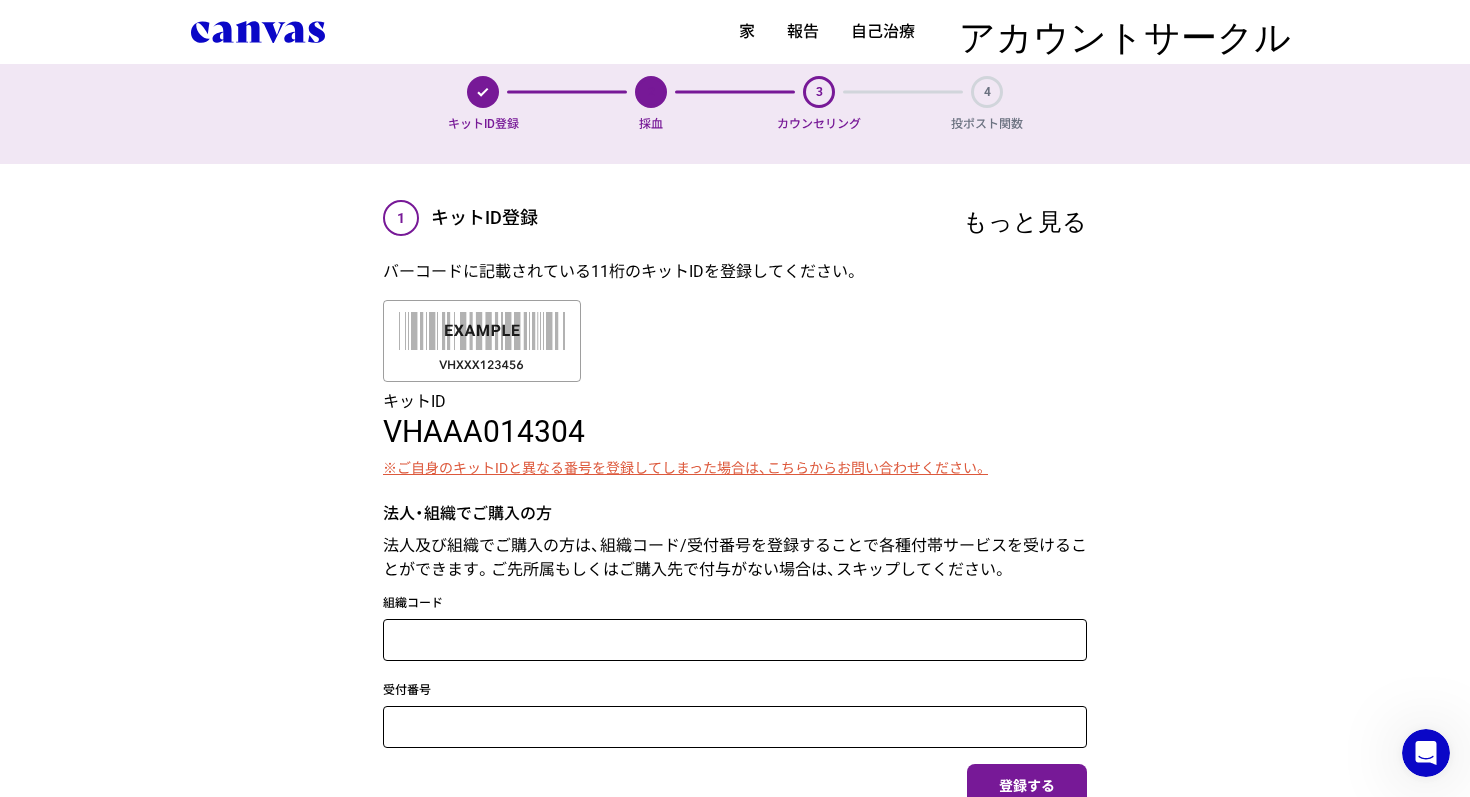 click on "もっと見る" at bounding box center (1025, 218) 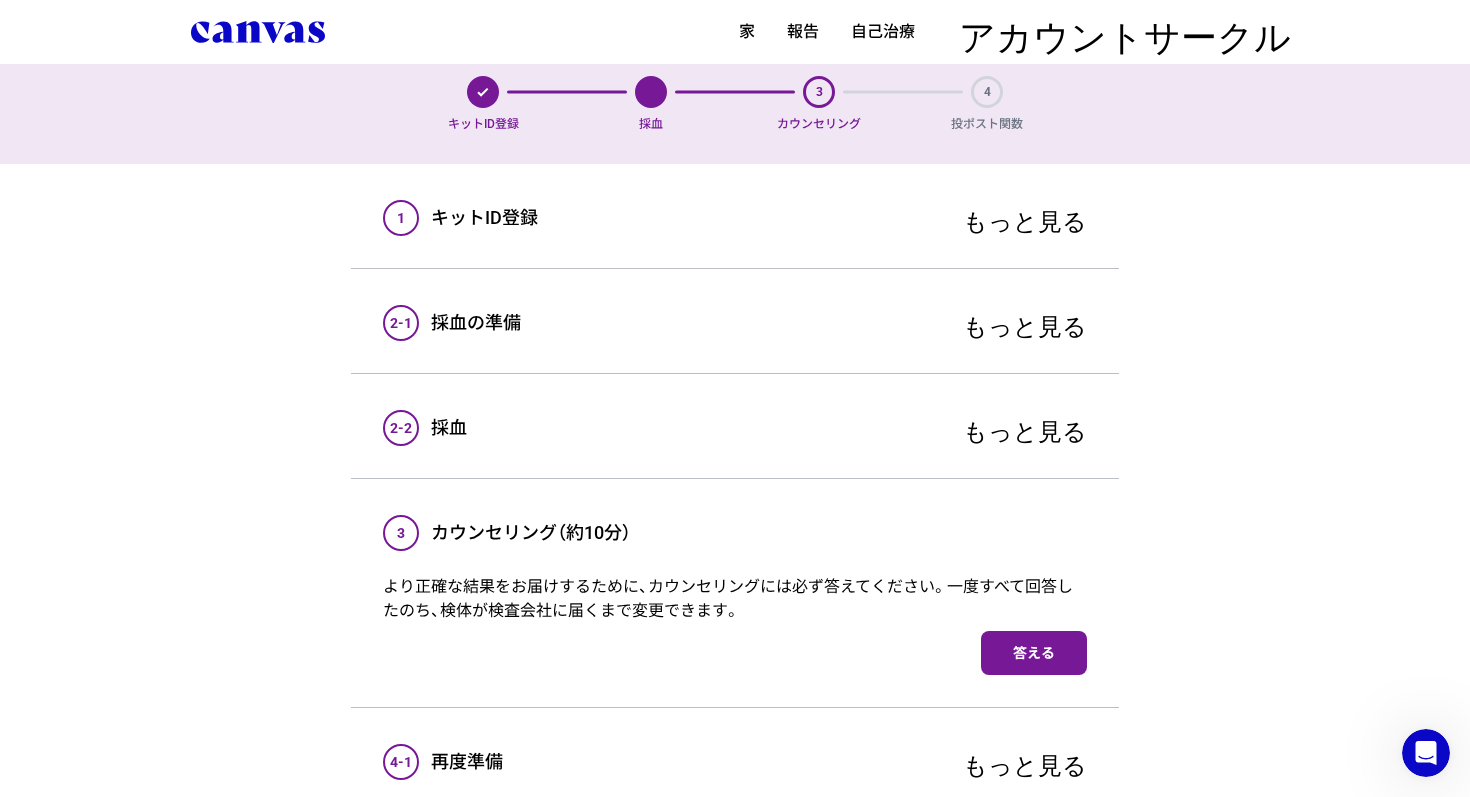 click on "もっと見る" at bounding box center (1025, 323) 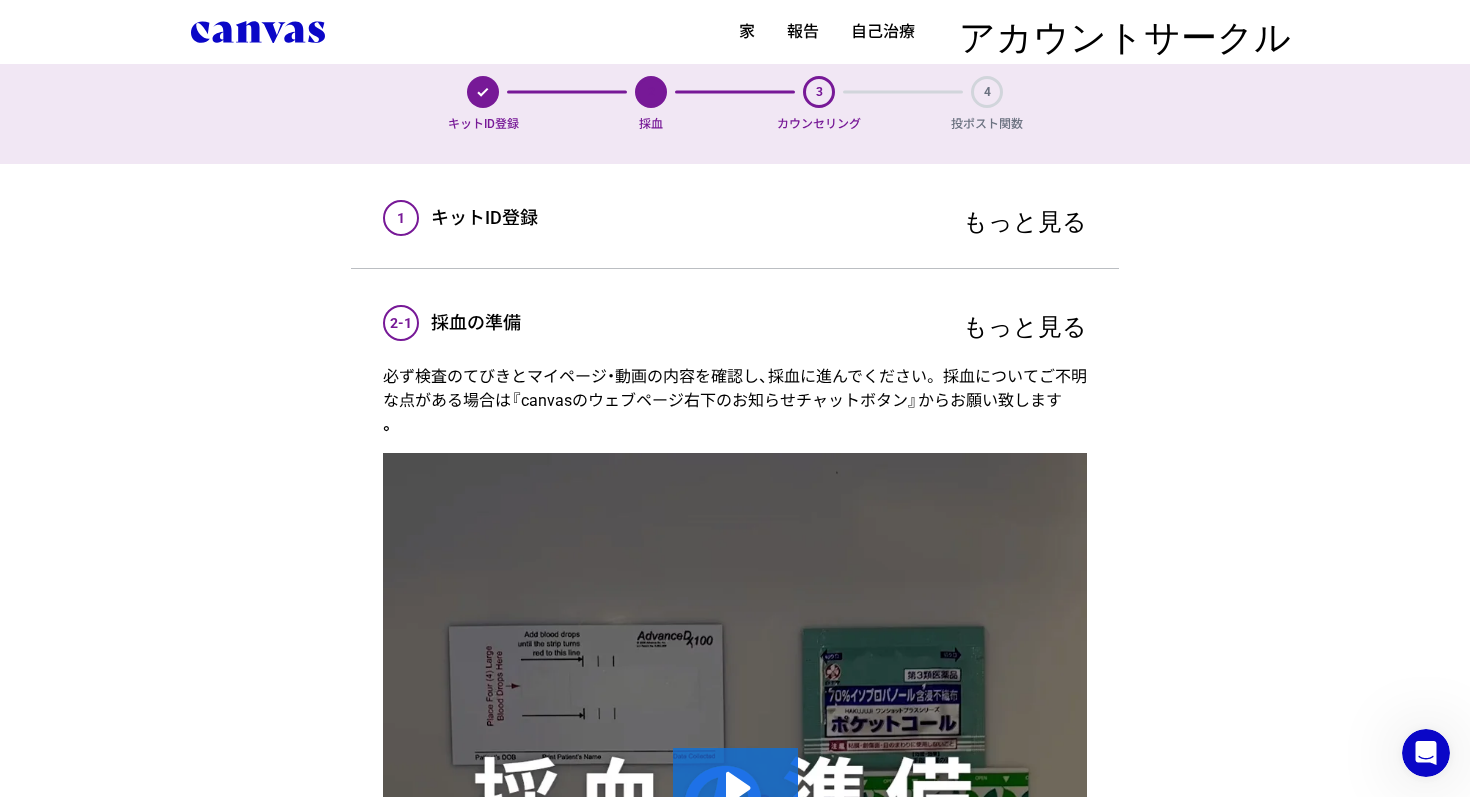click on "もっと見る" at bounding box center (1025, 323) 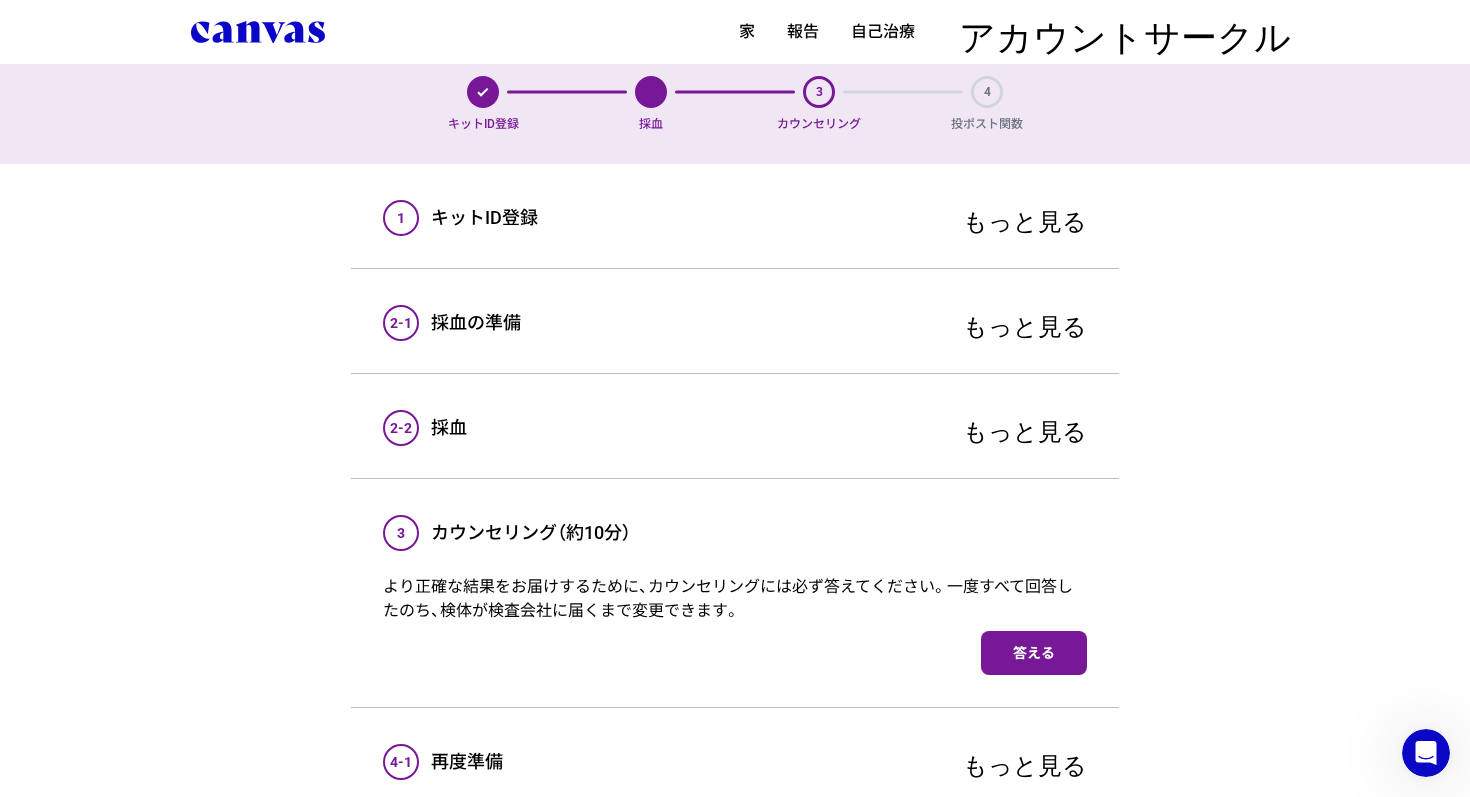 scroll, scrollTop: 132, scrollLeft: 0, axis: vertical 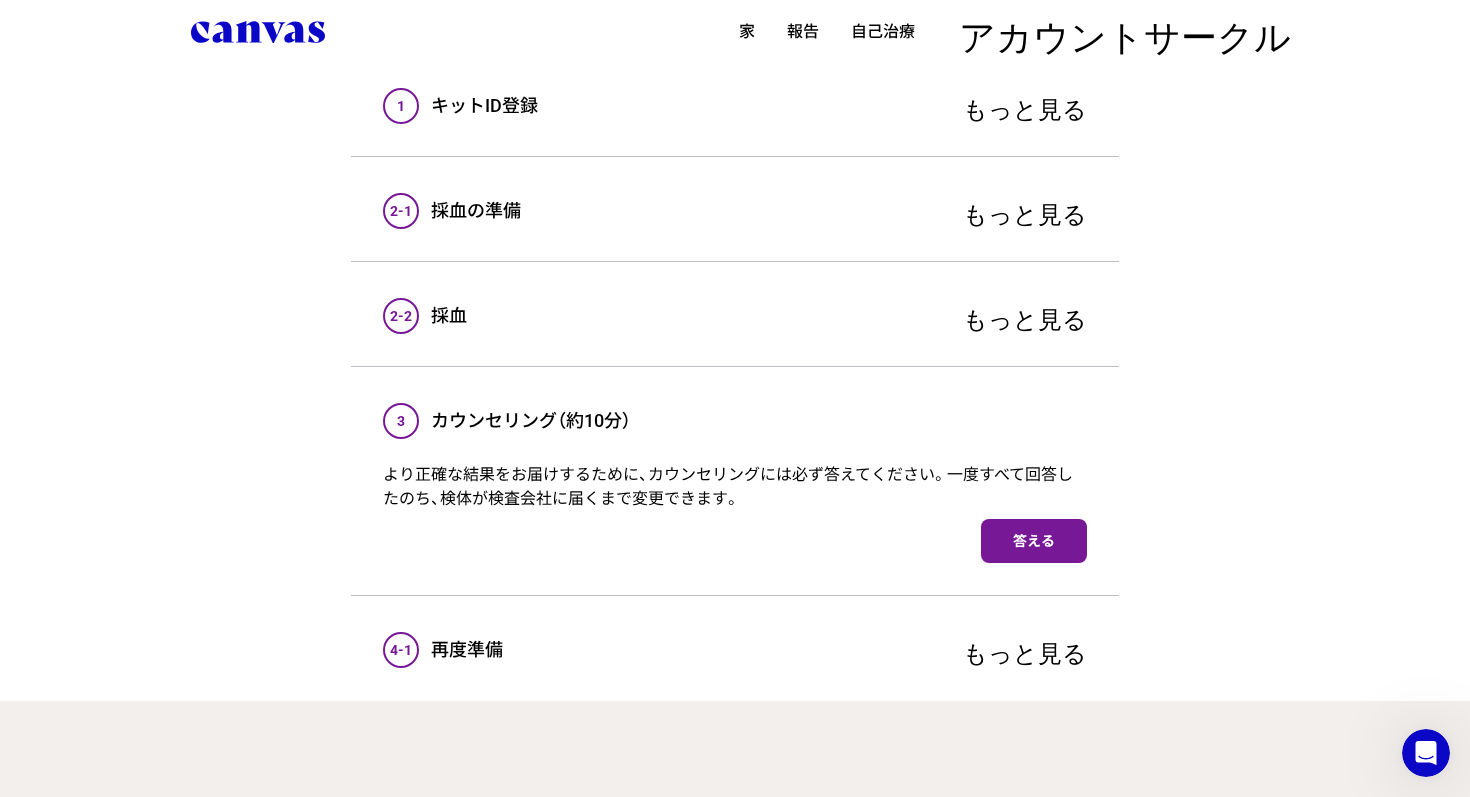 click on "2-2
採血
もっと見る" at bounding box center (735, 316) 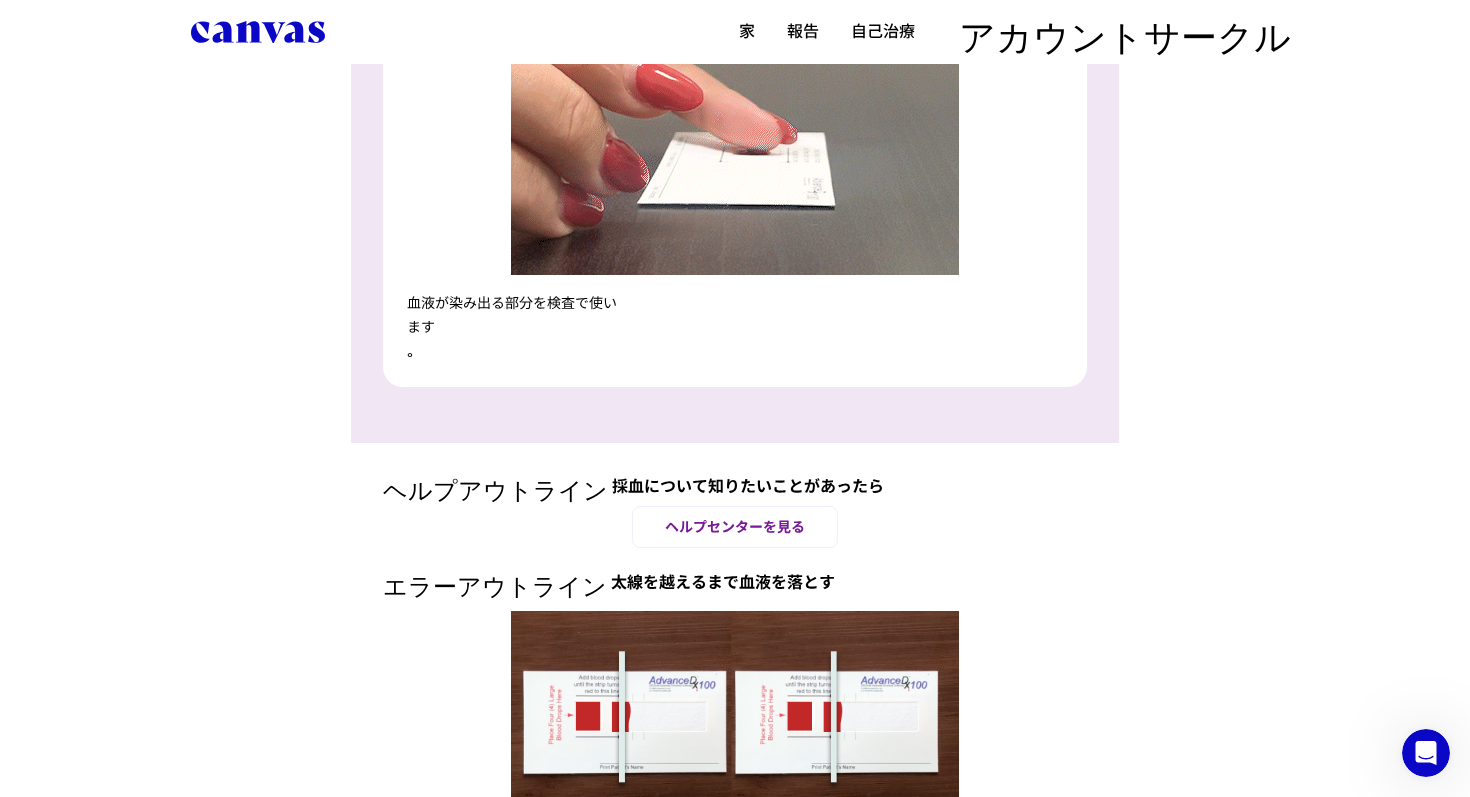 scroll, scrollTop: 2794, scrollLeft: 0, axis: vertical 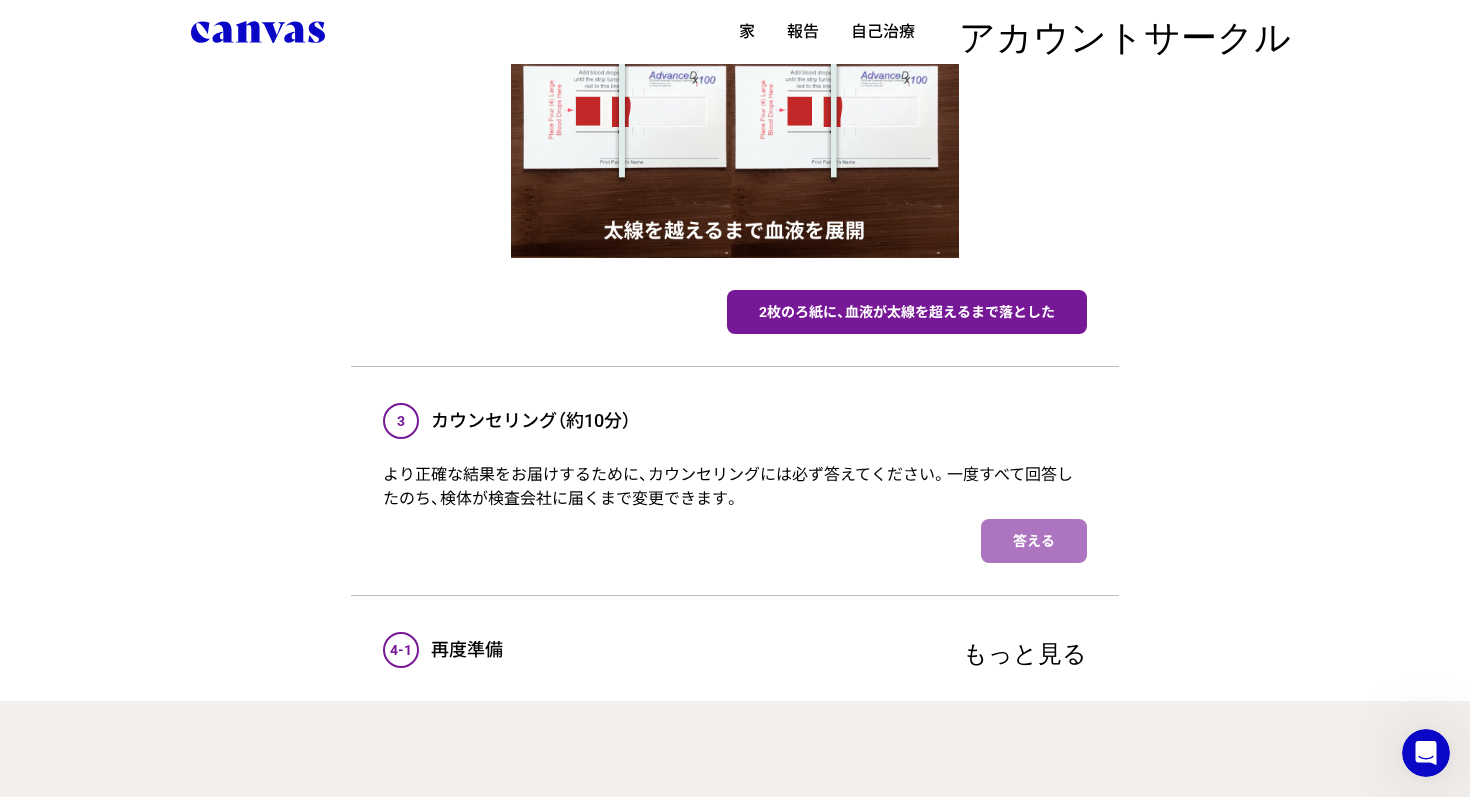 click on "答える" at bounding box center (1034, 541) 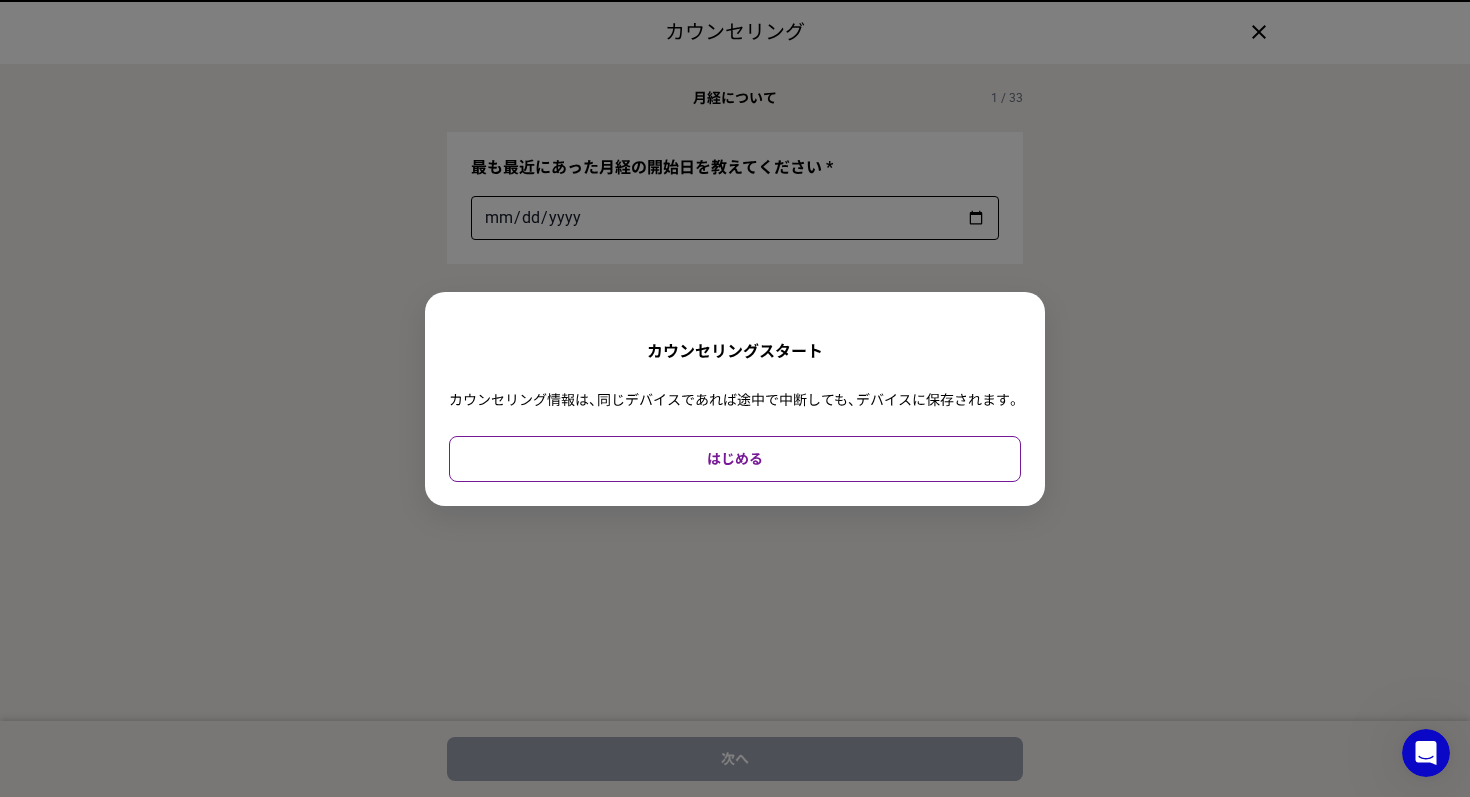 scroll, scrollTop: 0, scrollLeft: 0, axis: both 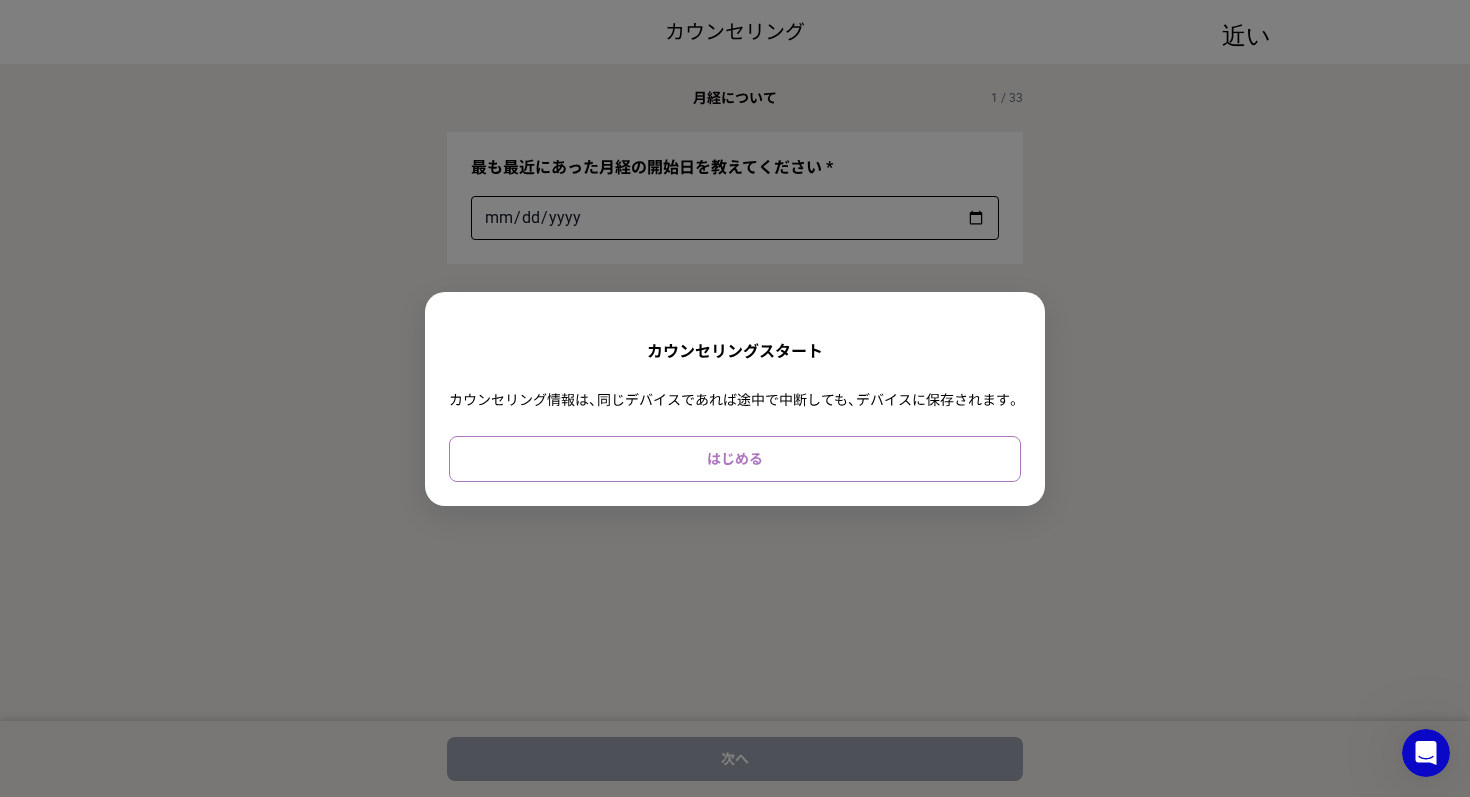 click on "はじめる" at bounding box center [735, 459] 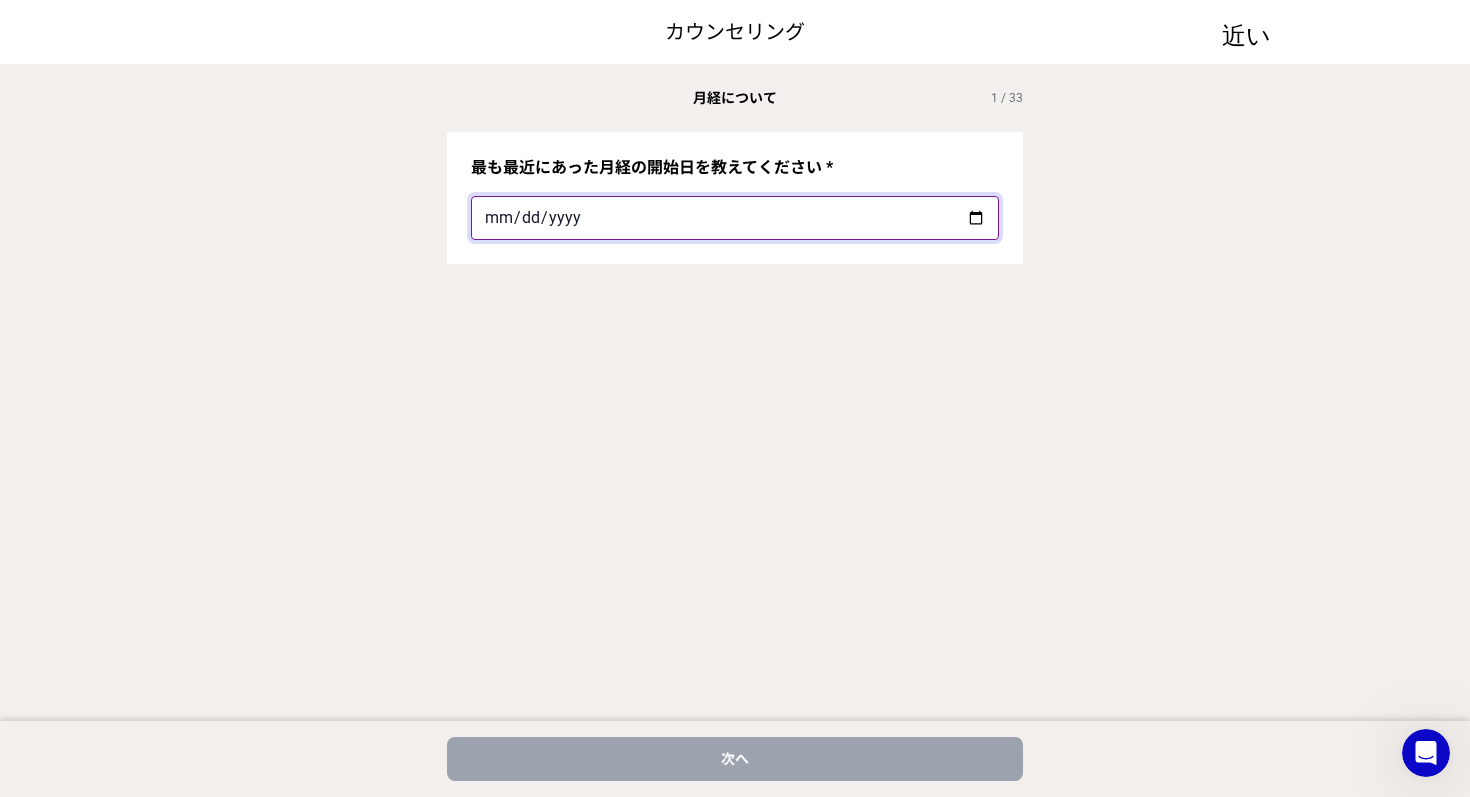 click on "最も最近にあった月経の開始日を教えてください *" at bounding box center [735, 218] 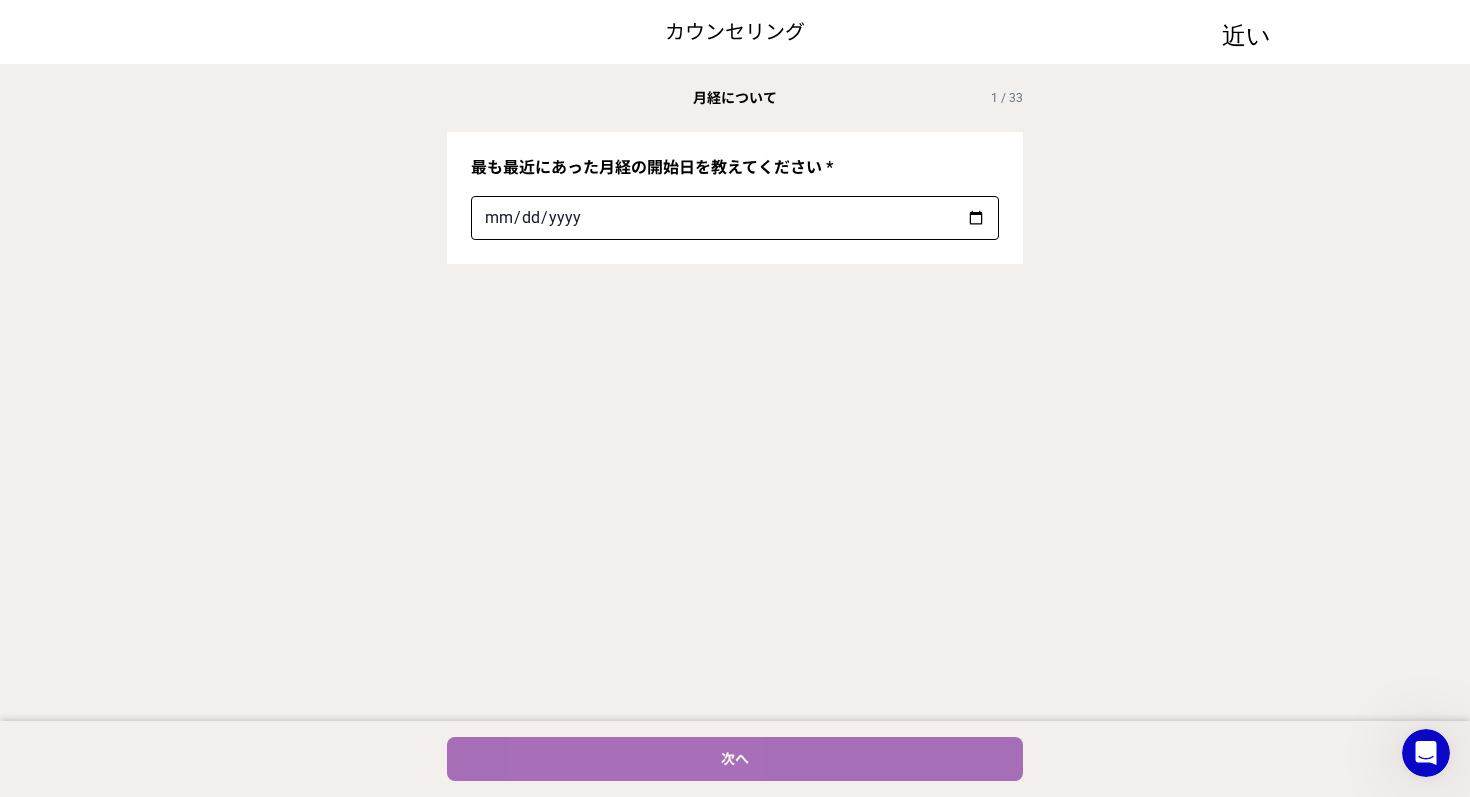 click on "次へ" at bounding box center (735, 759) 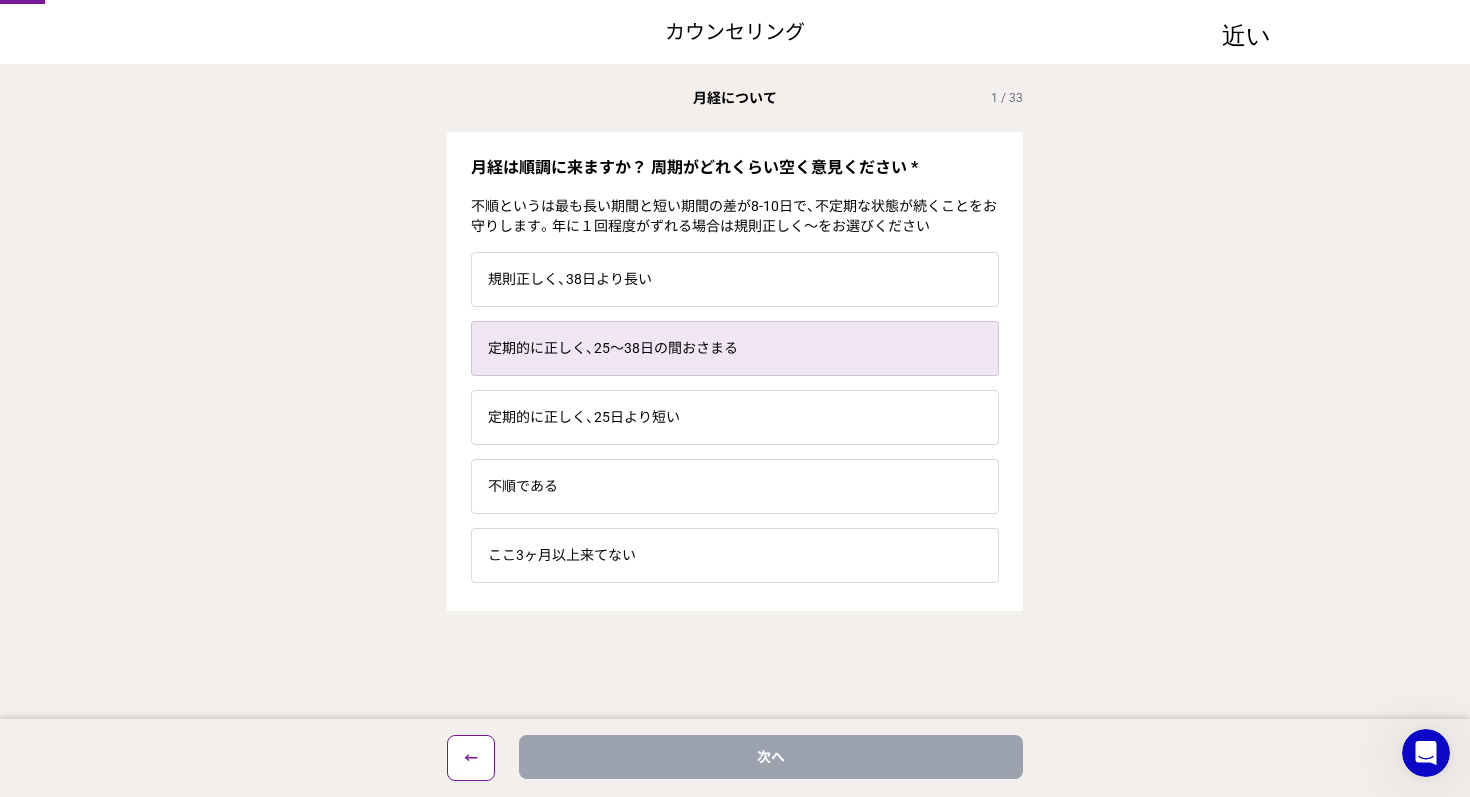 click on "定期的に正しく、25～38日の間おさまる" at bounding box center (735, 348) 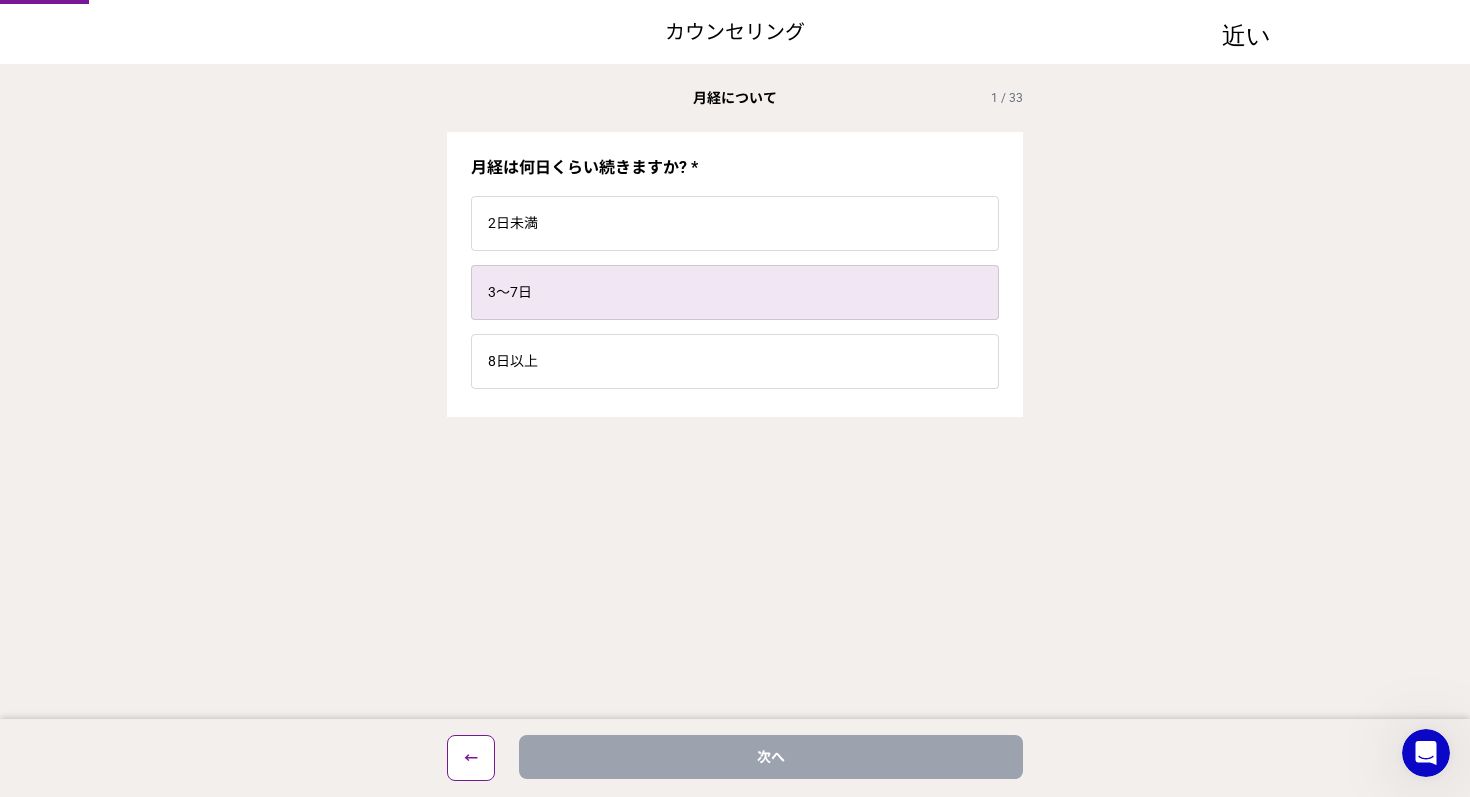 click on "3～7日" at bounding box center (735, 292) 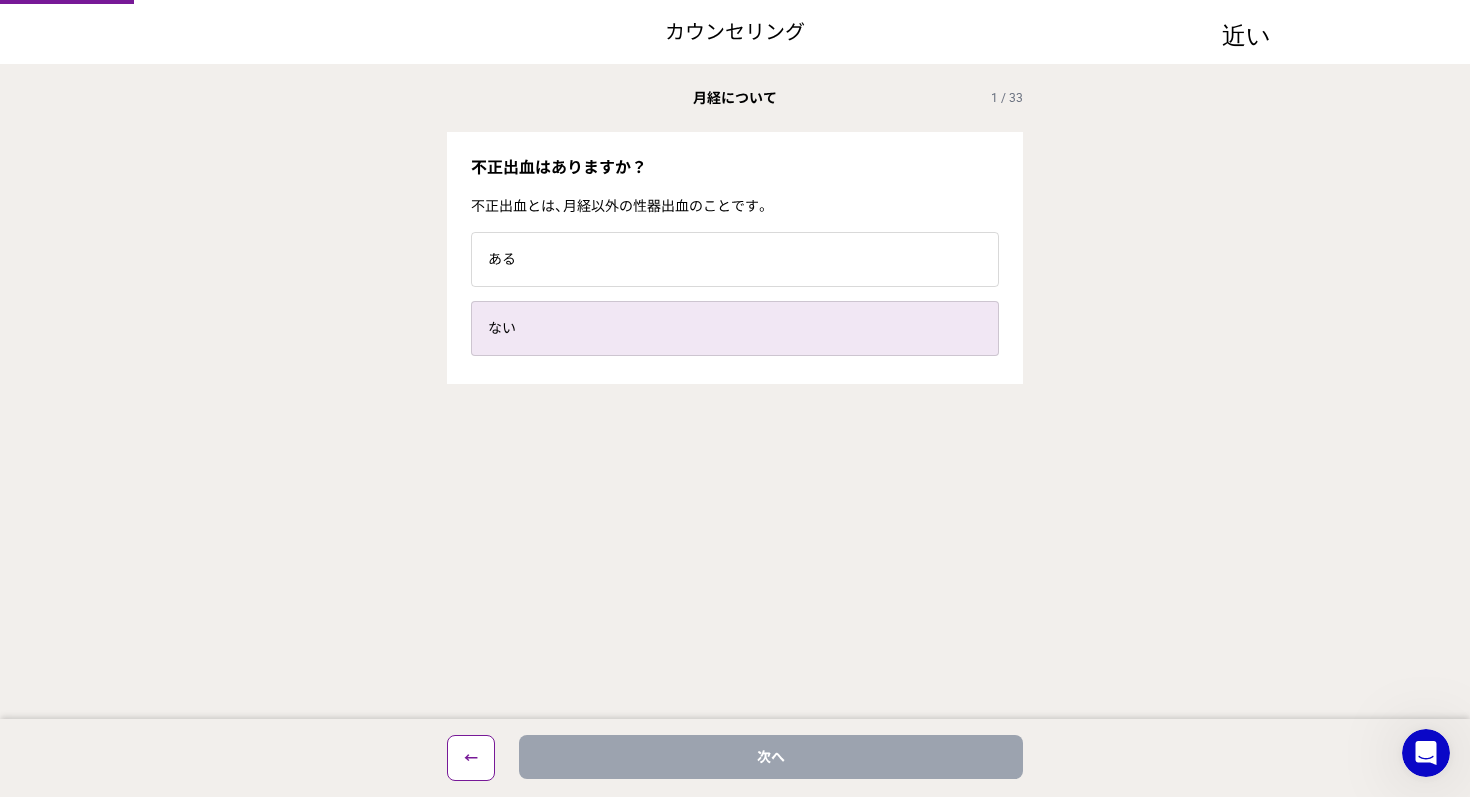 click on "ない" at bounding box center [735, 328] 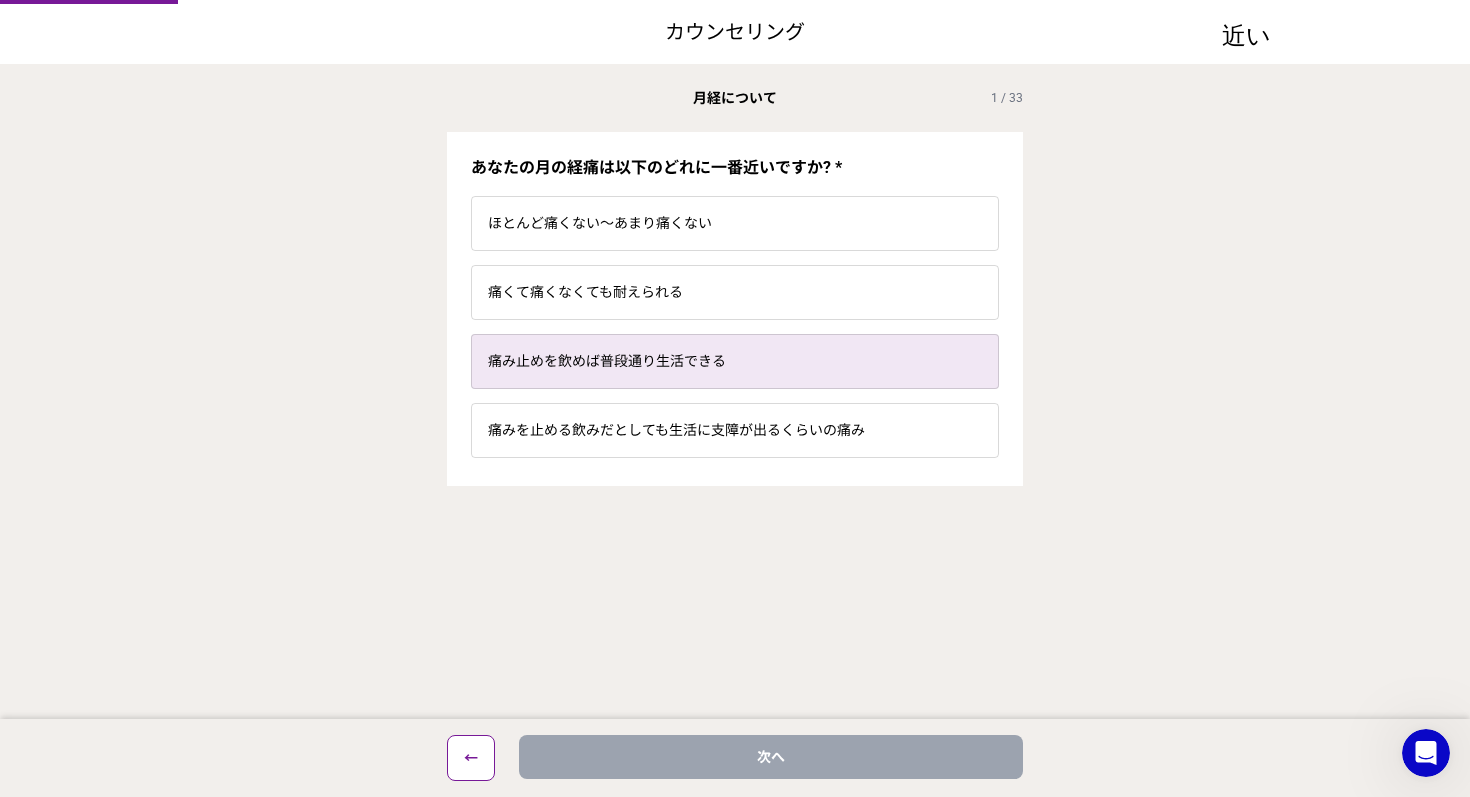 click on "痛み止めを飲めば普段通り生活できる" at bounding box center (735, 361) 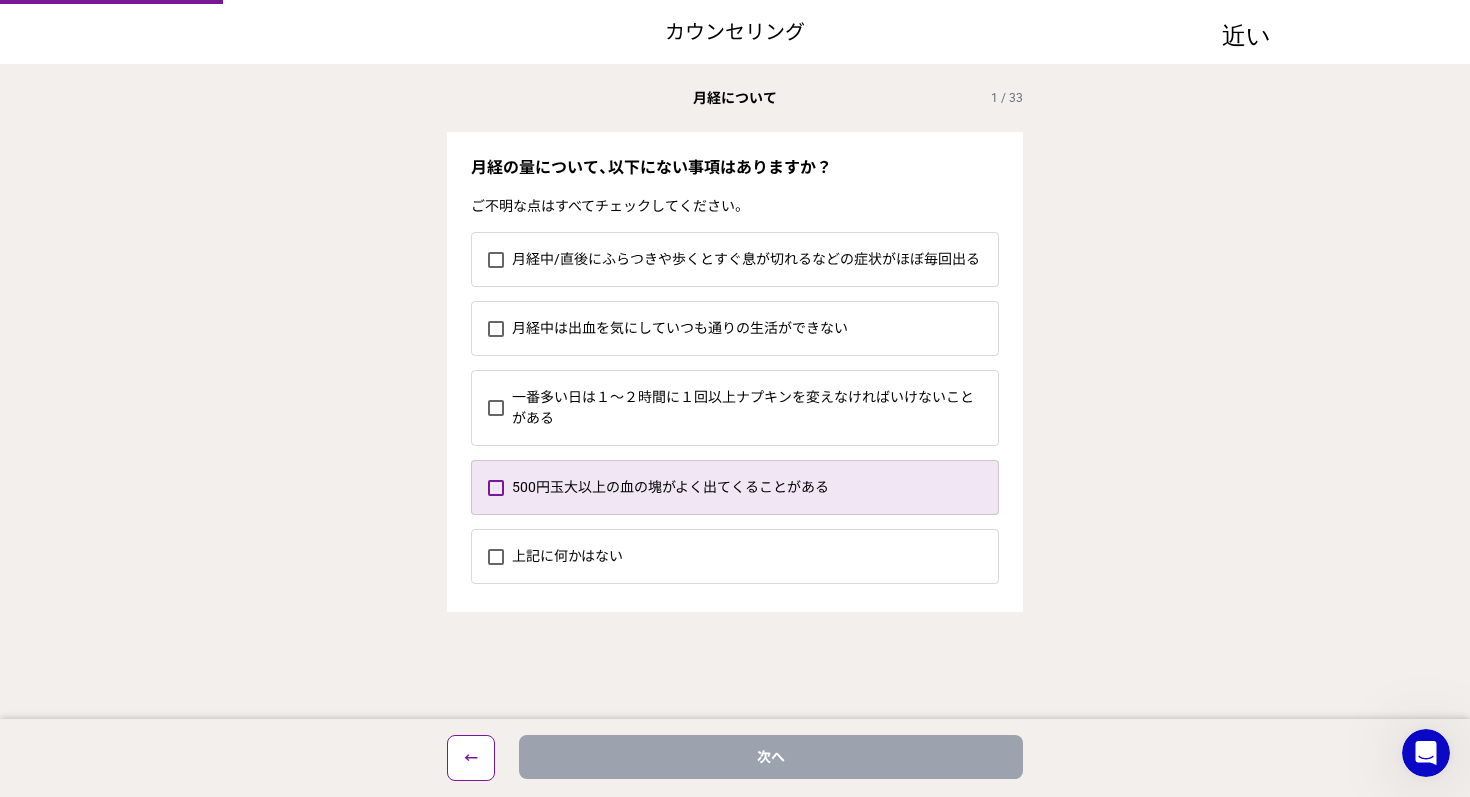 click at bounding box center (496, 488) 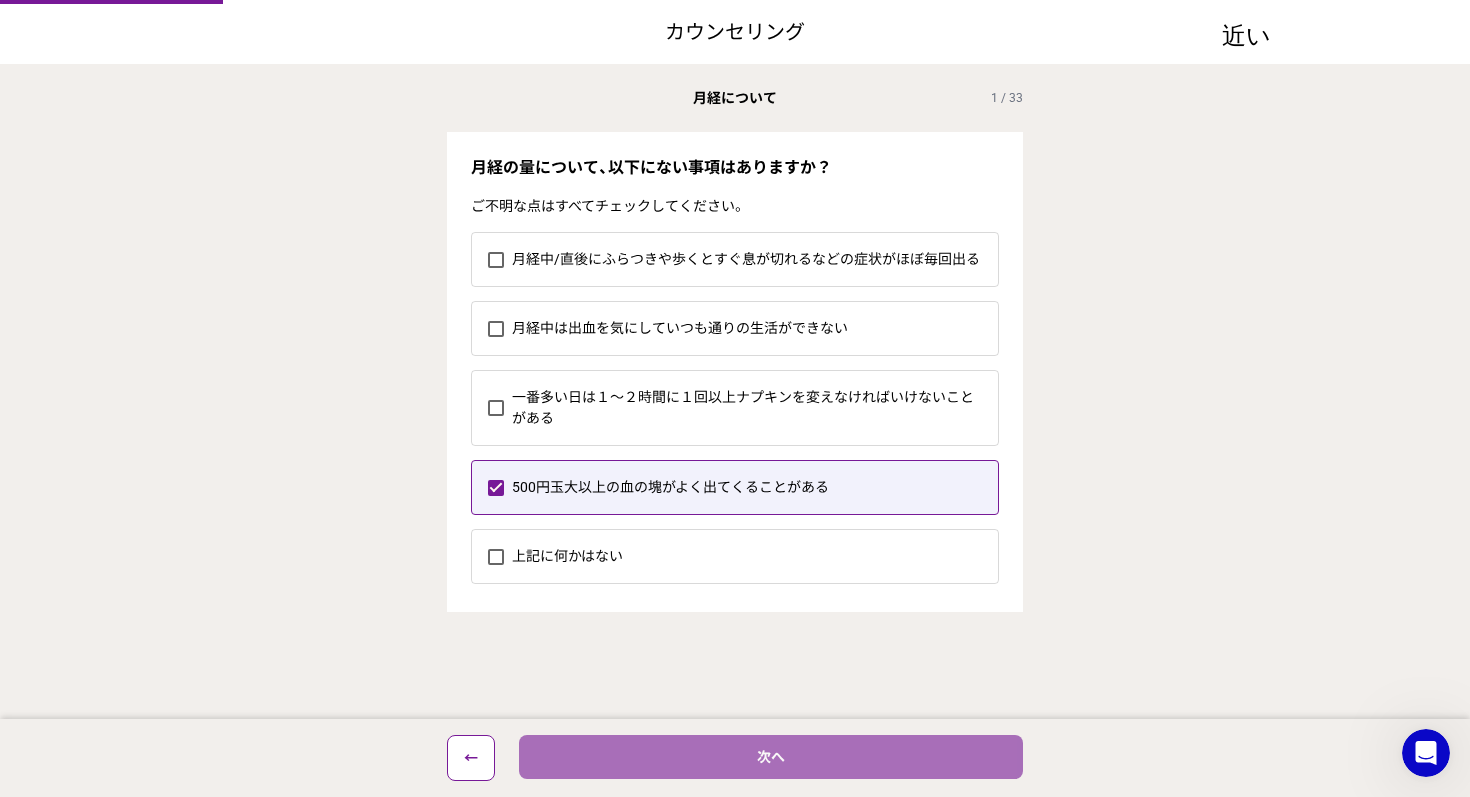 click on "次へ" at bounding box center (771, 757) 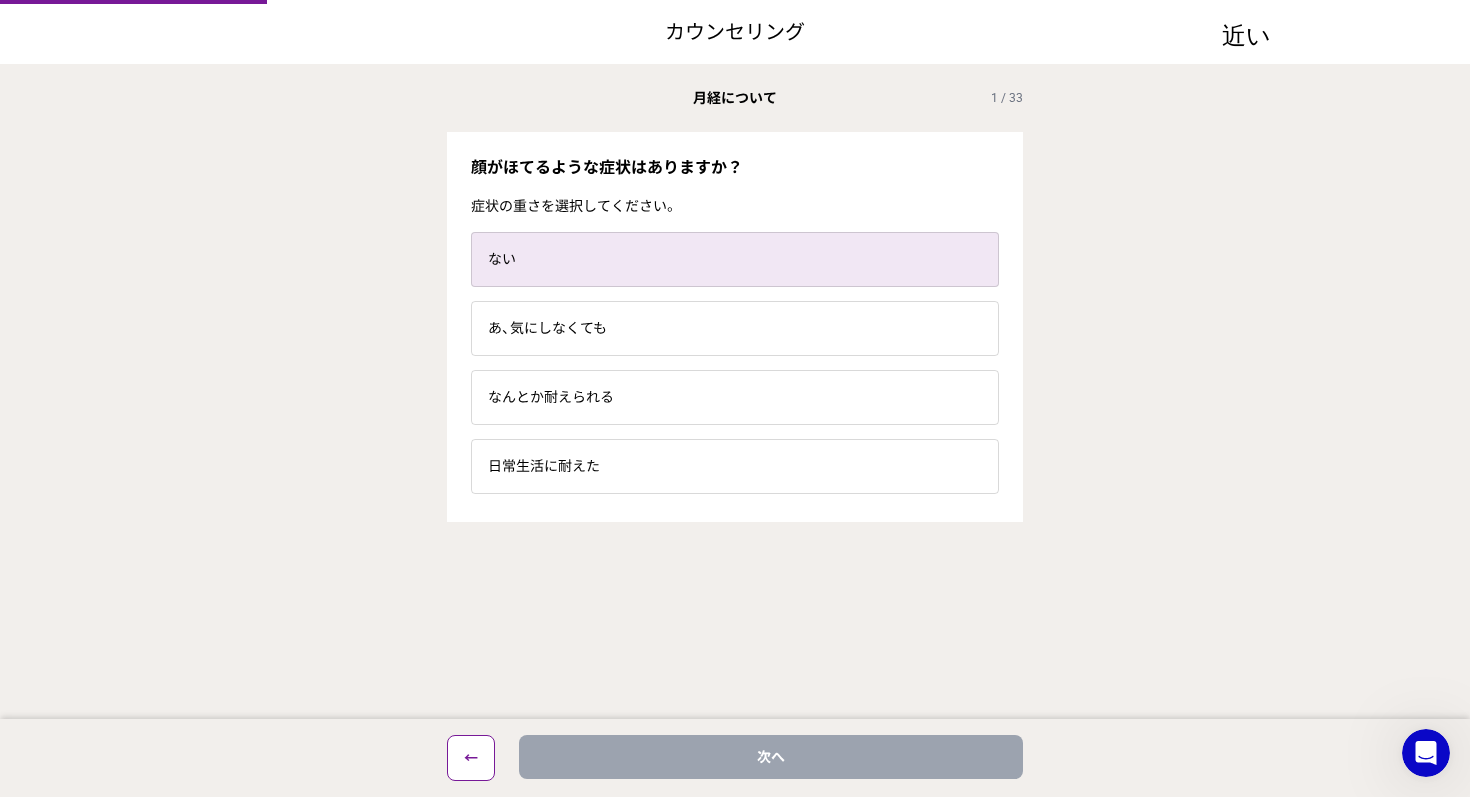 click on "ない" at bounding box center [735, 259] 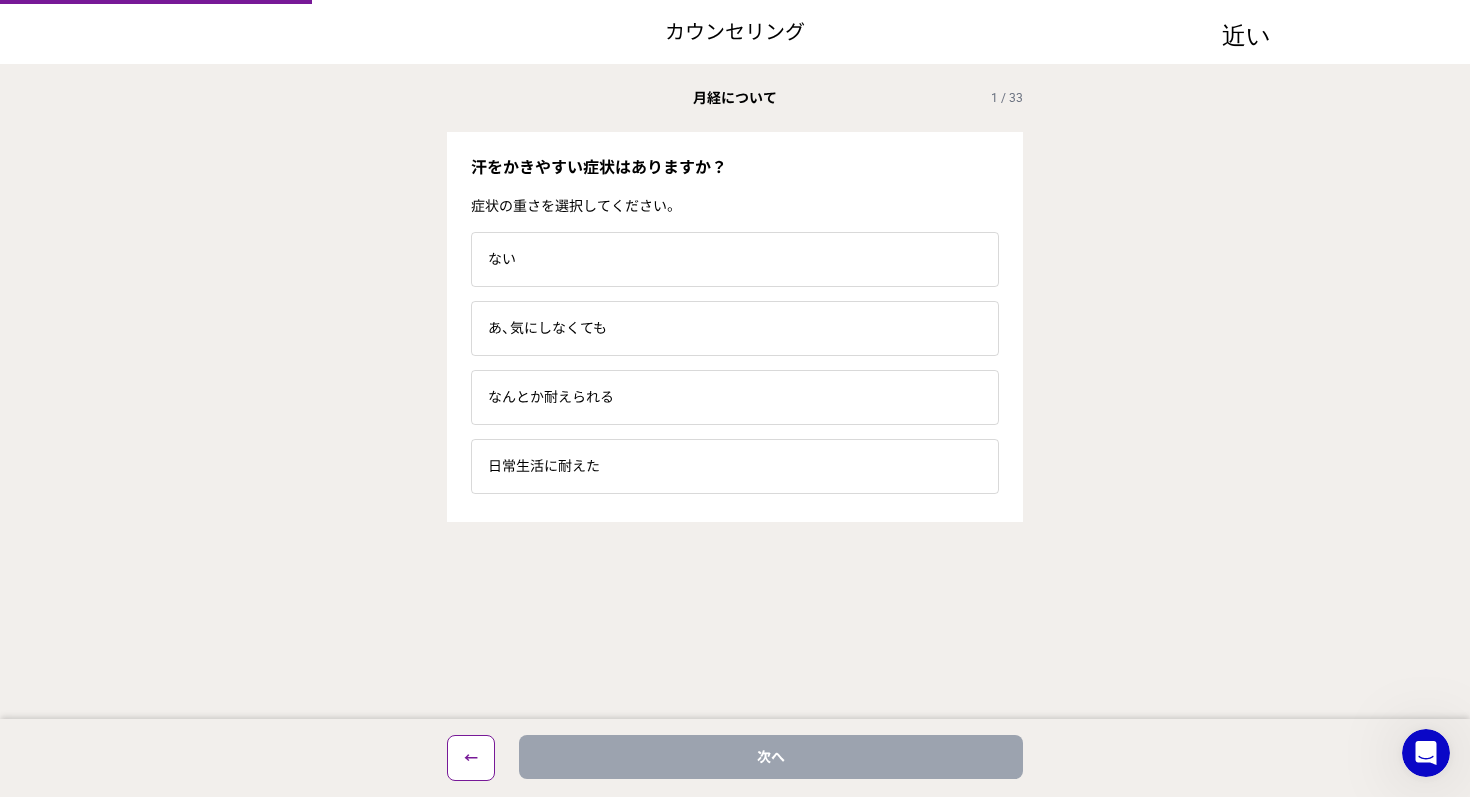 click on "ない" at bounding box center (735, 259) 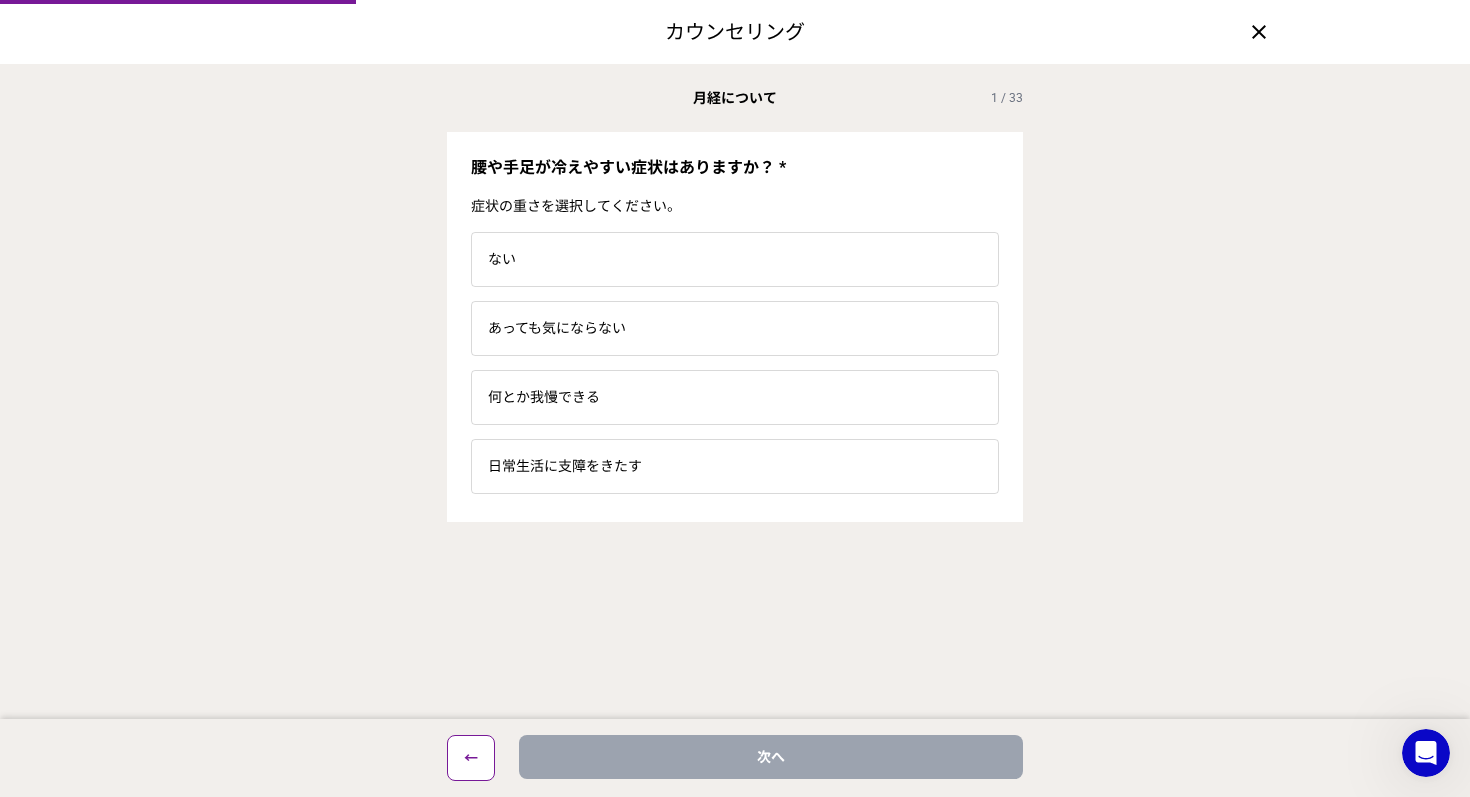 click on "月経について
1 / 33
腰や手足が冷えやすい症状はありますか？ *   症状の重さを選択してください。                 ない                 あっても気にならない                 何とか我慢できる                 日常生活に支障をきたす
←
次へ
カウンセリングスタート
カウンセリング情報は、同じデバイスであれば途中で中断しても、デバイスに保存されます。
はじめる
保存しました
同じデバイスであれば、途中から続きを回答する事ができます。
カウンセリングを閉じる
キャンセル" at bounding box center [735, 317] 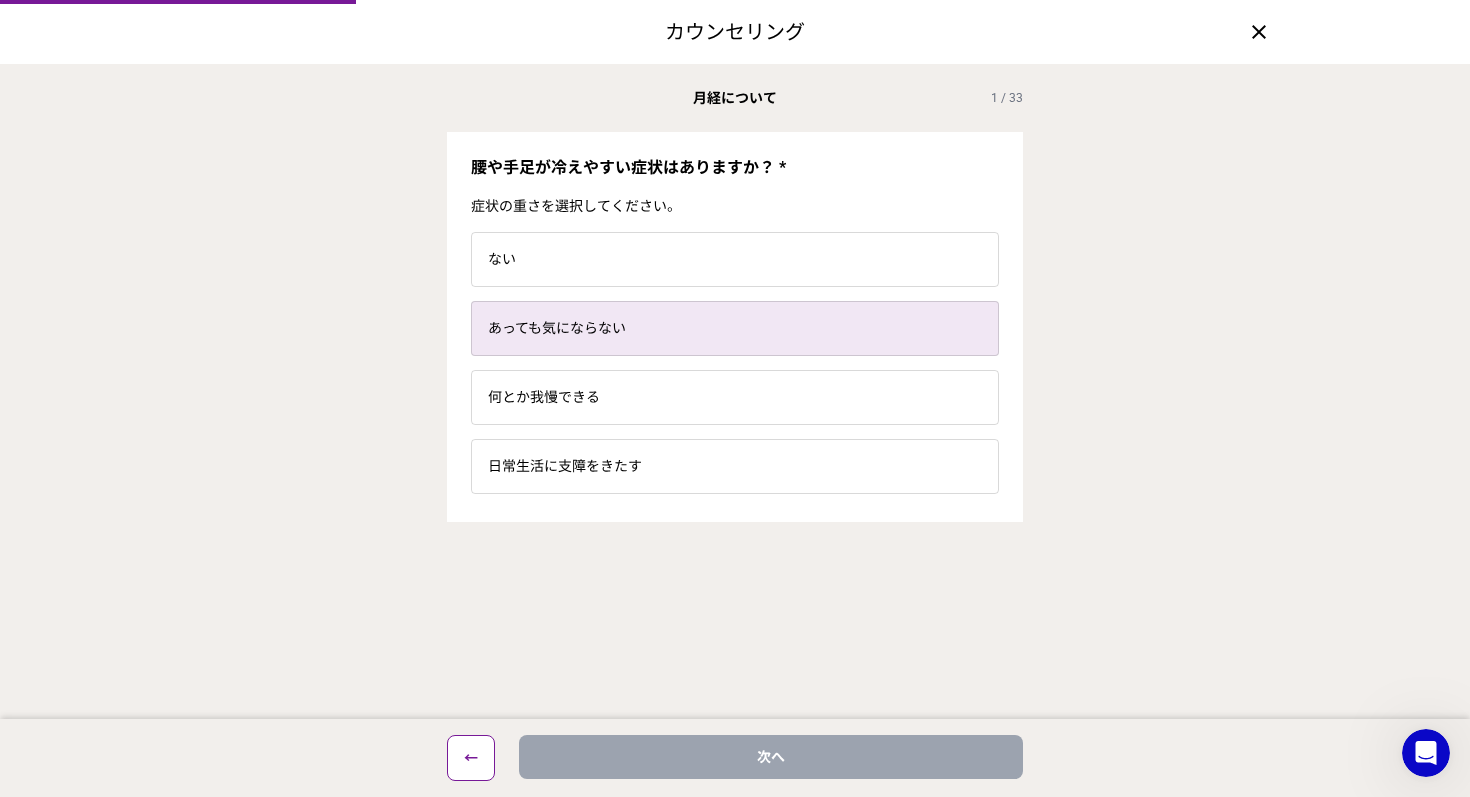 click on "あっても気にならない" at bounding box center (735, 328) 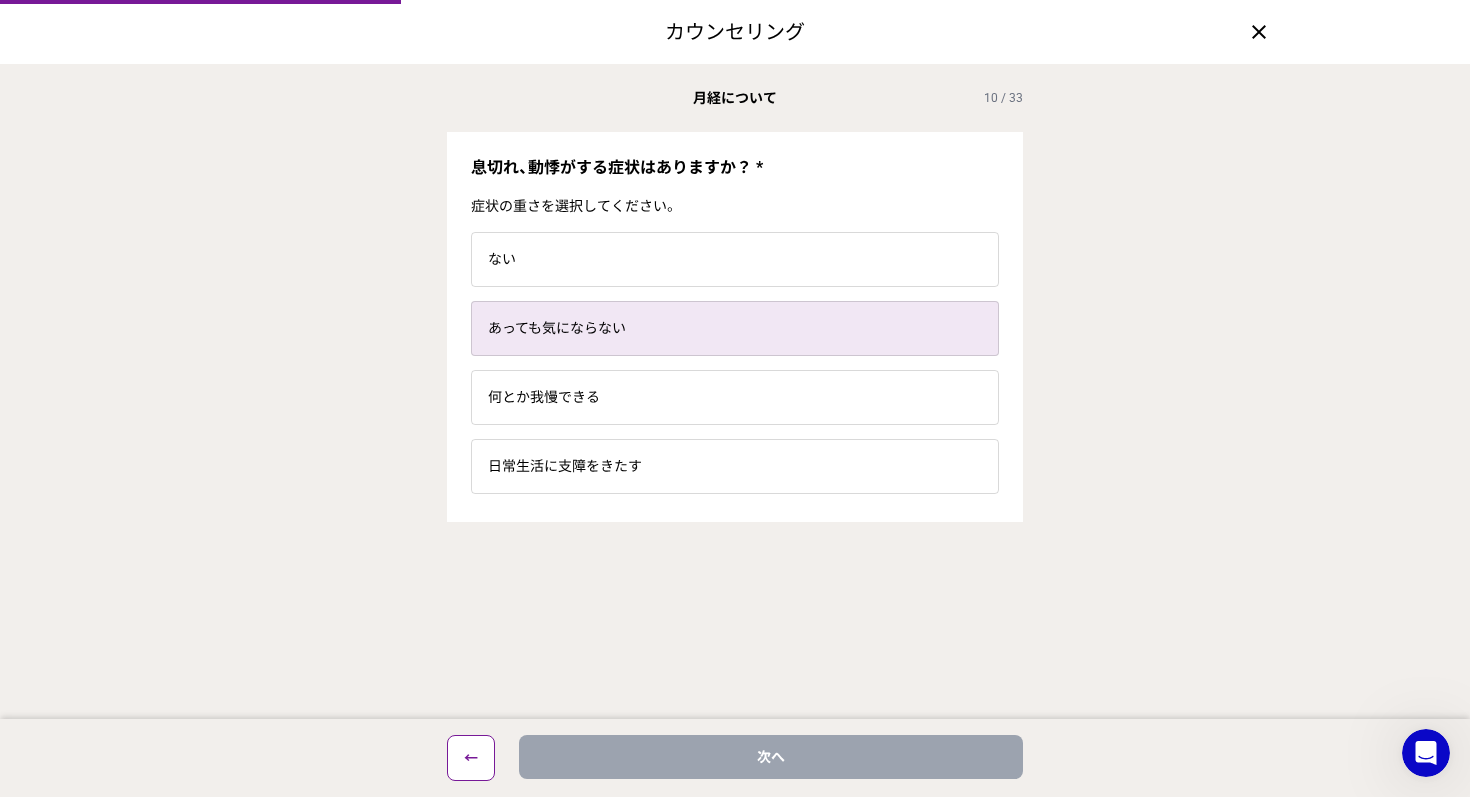 click on "あっても気にならない" at bounding box center (735, 328) 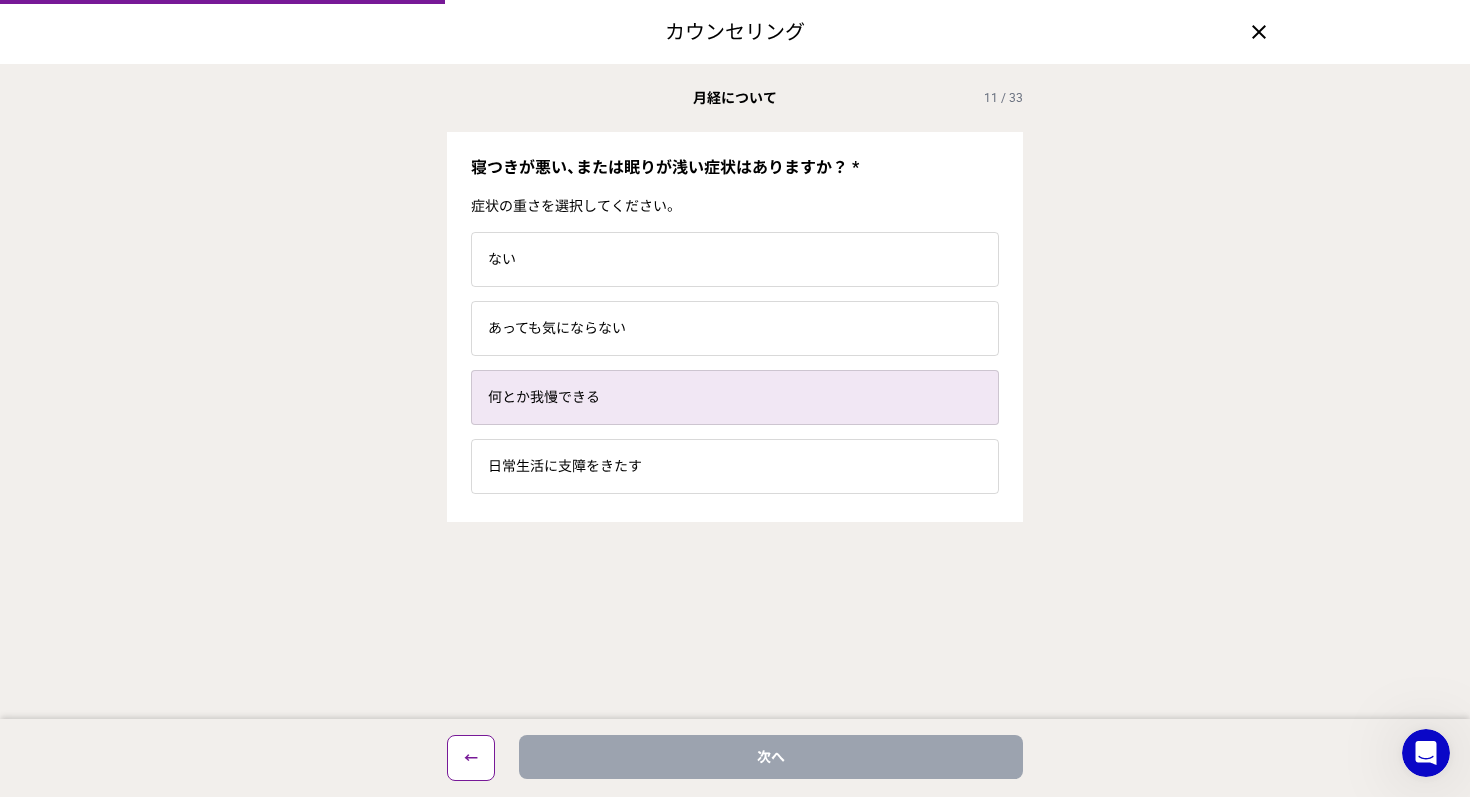 click on "何とか我慢できる" at bounding box center [735, 397] 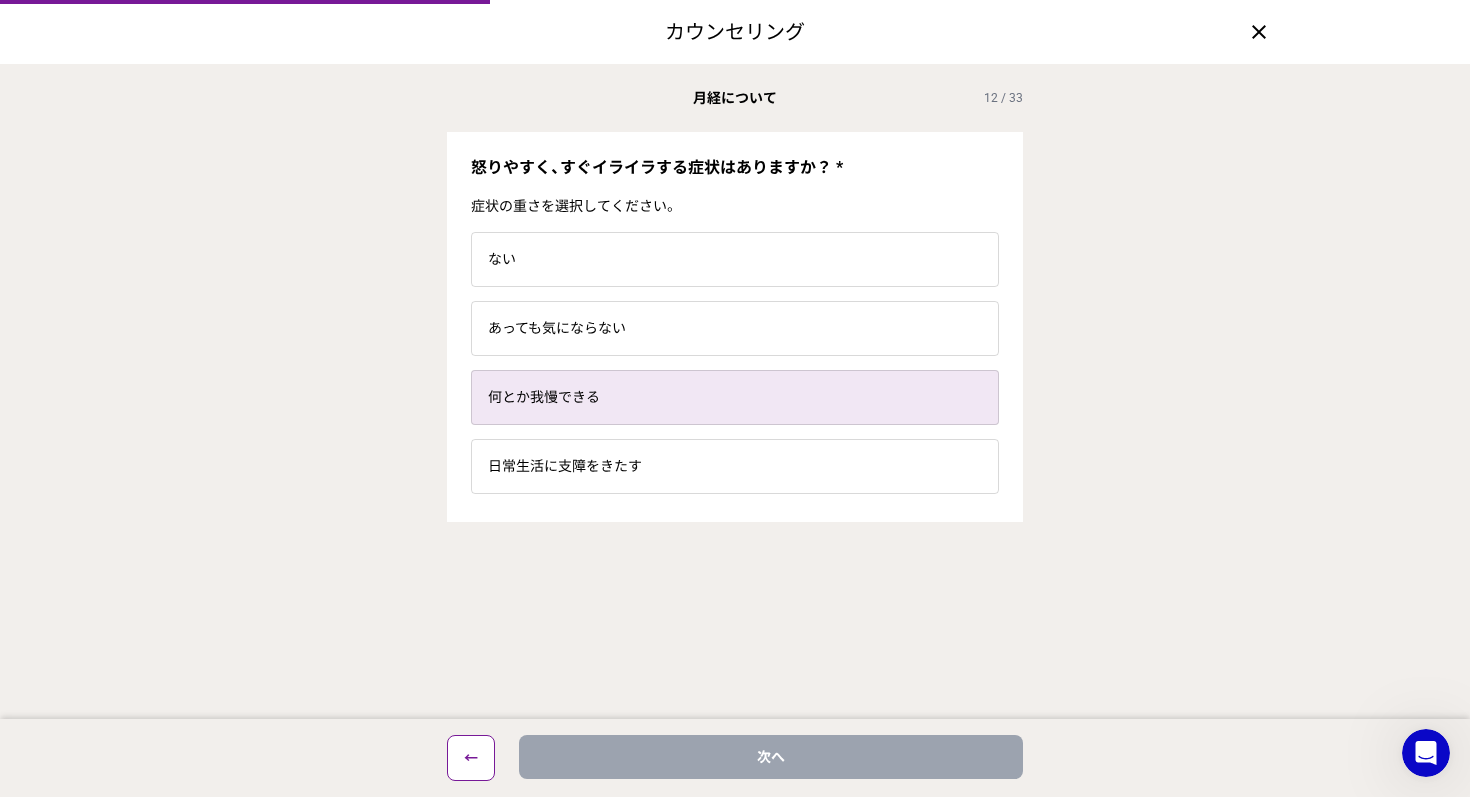 click on "何とか我慢できる" at bounding box center (735, 397) 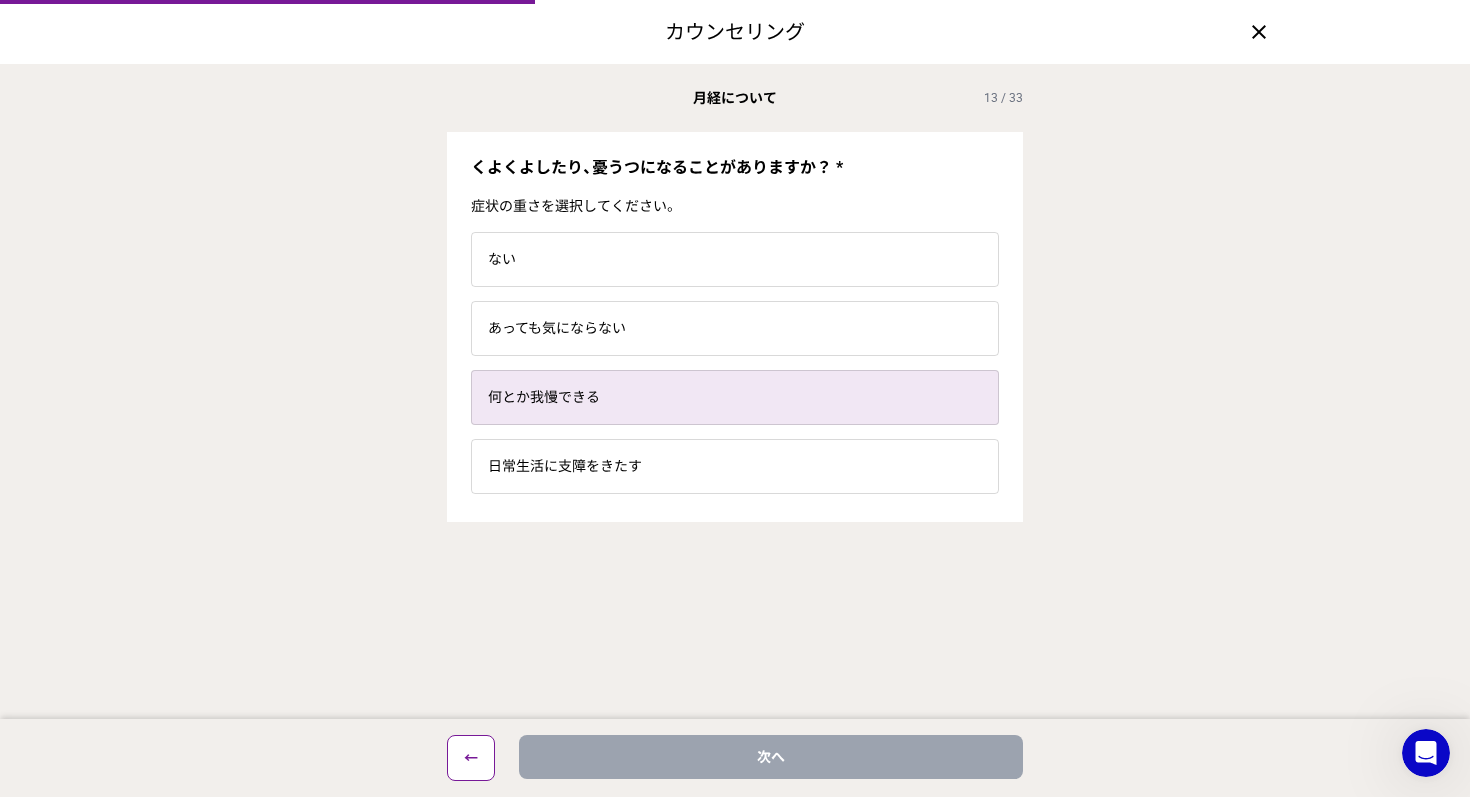 click on "何とか我慢できる" at bounding box center [735, 397] 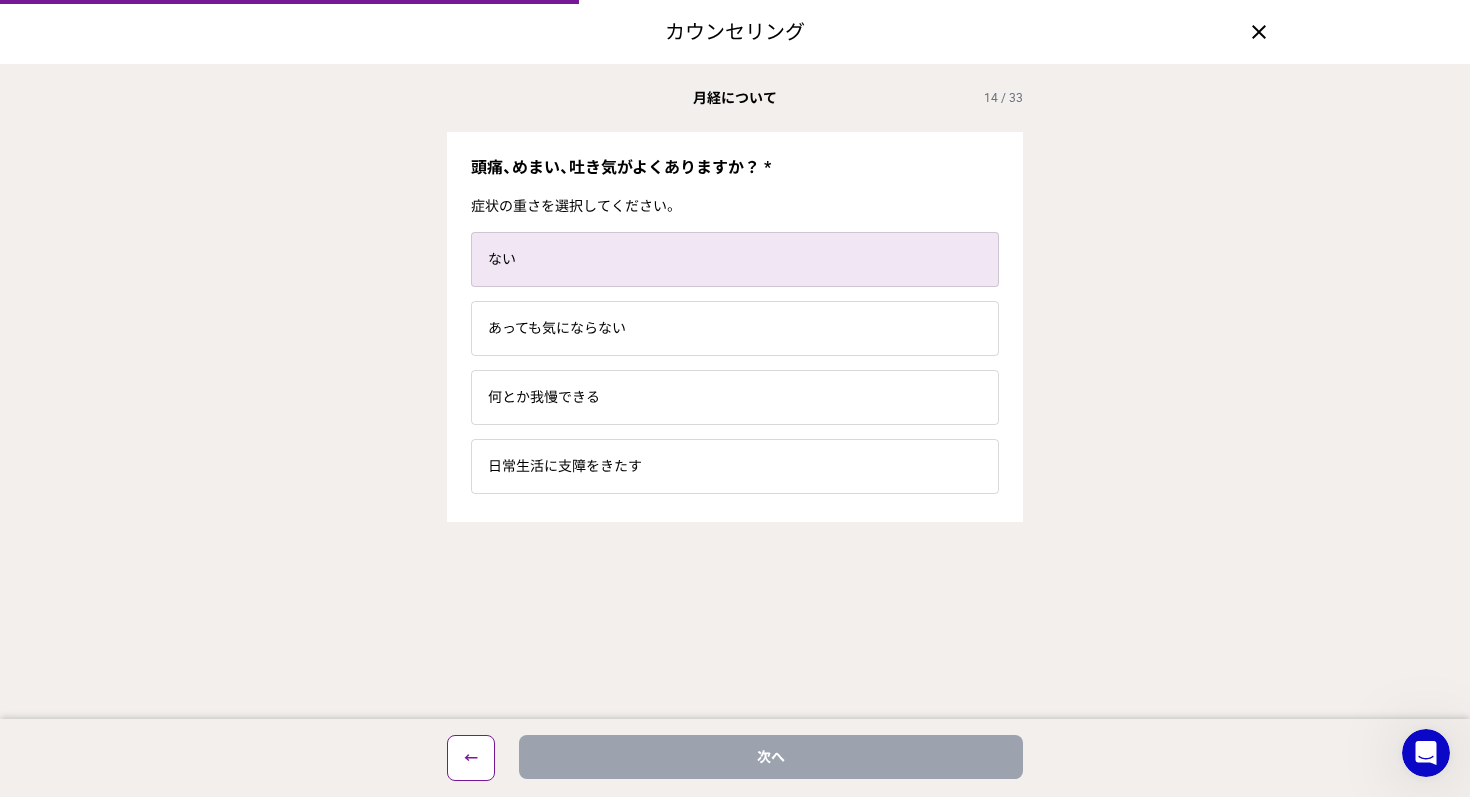 click on "ない" at bounding box center [735, 259] 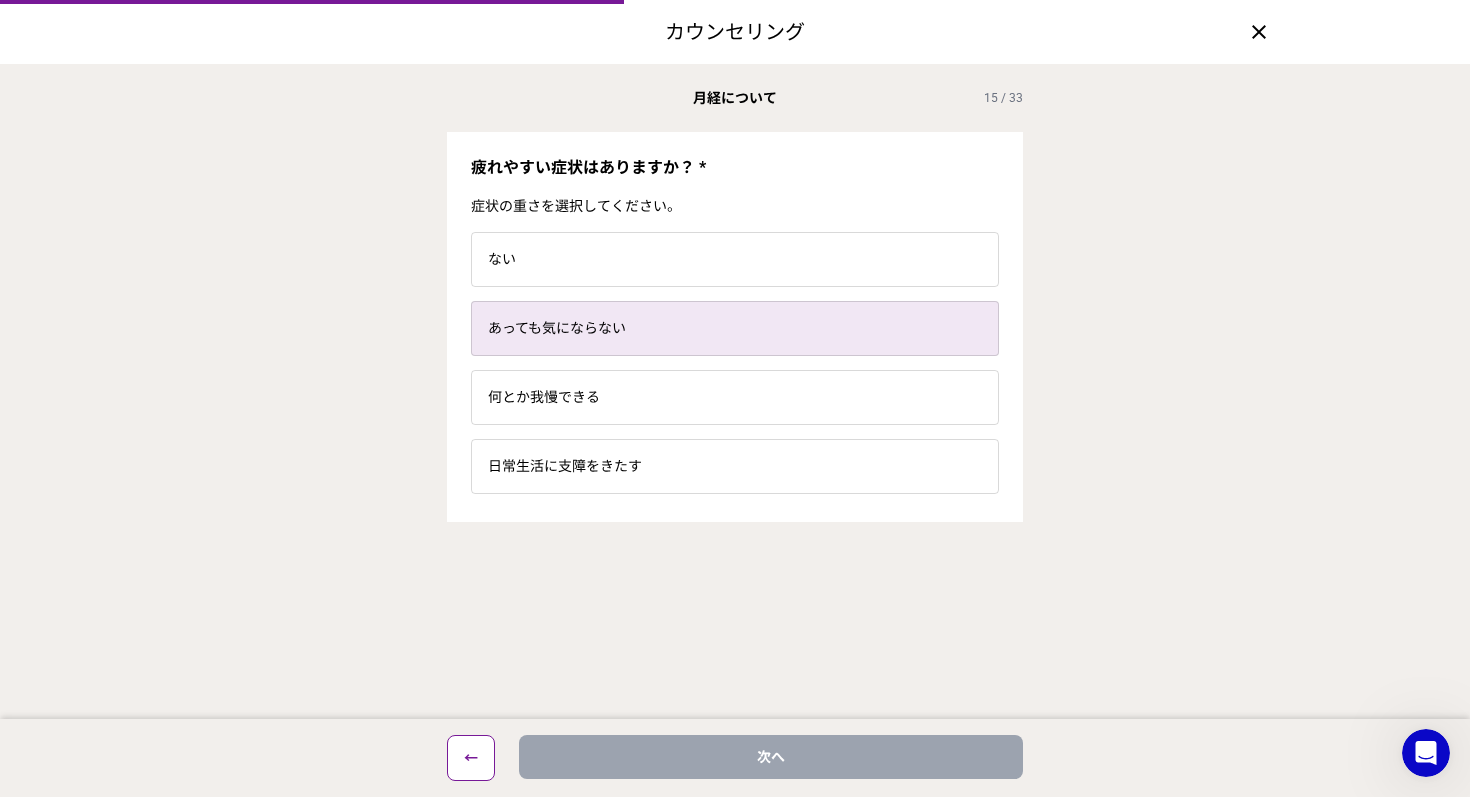 click on "あっても気にならない" at bounding box center [735, 328] 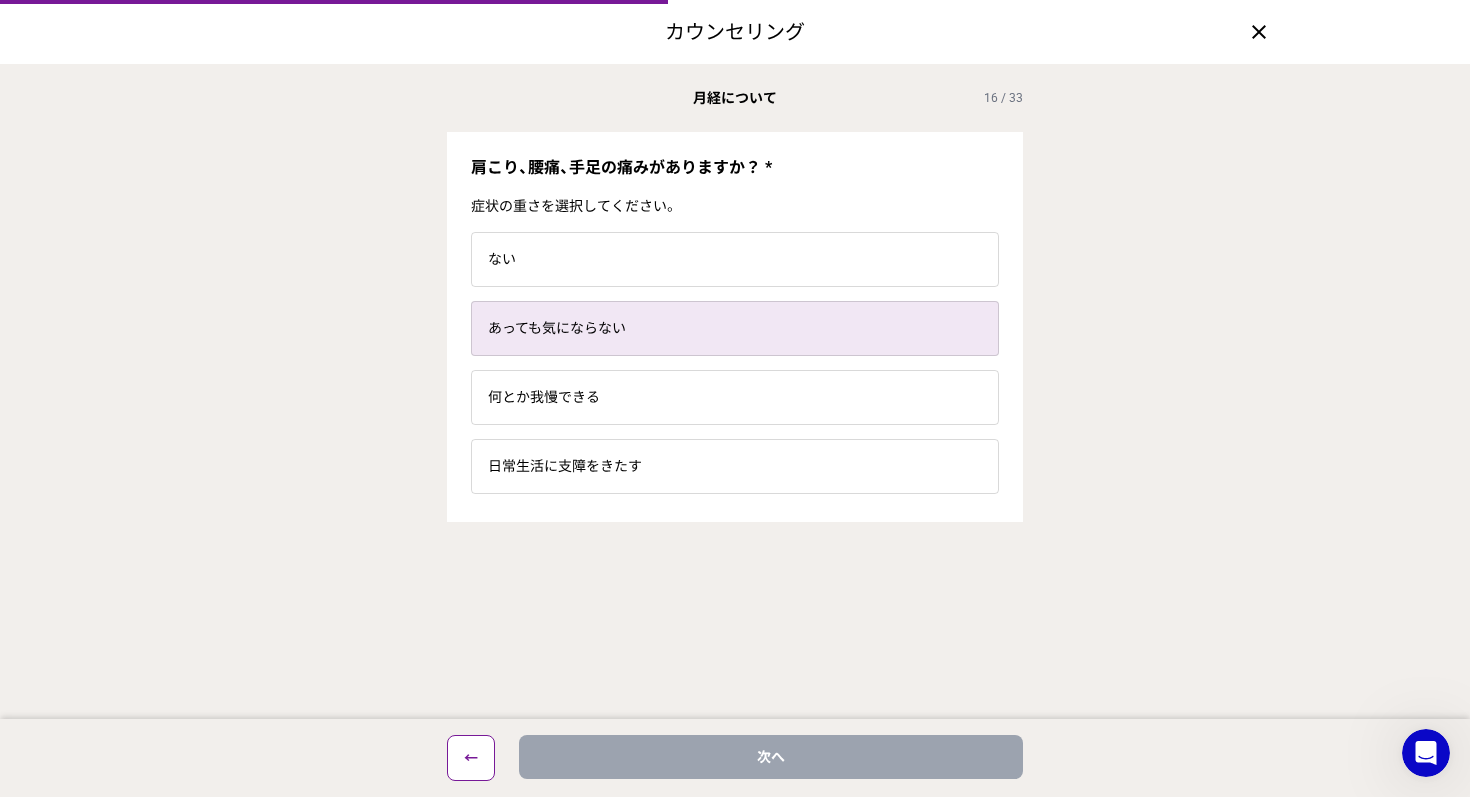 click on "あっても気にならない" at bounding box center [735, 328] 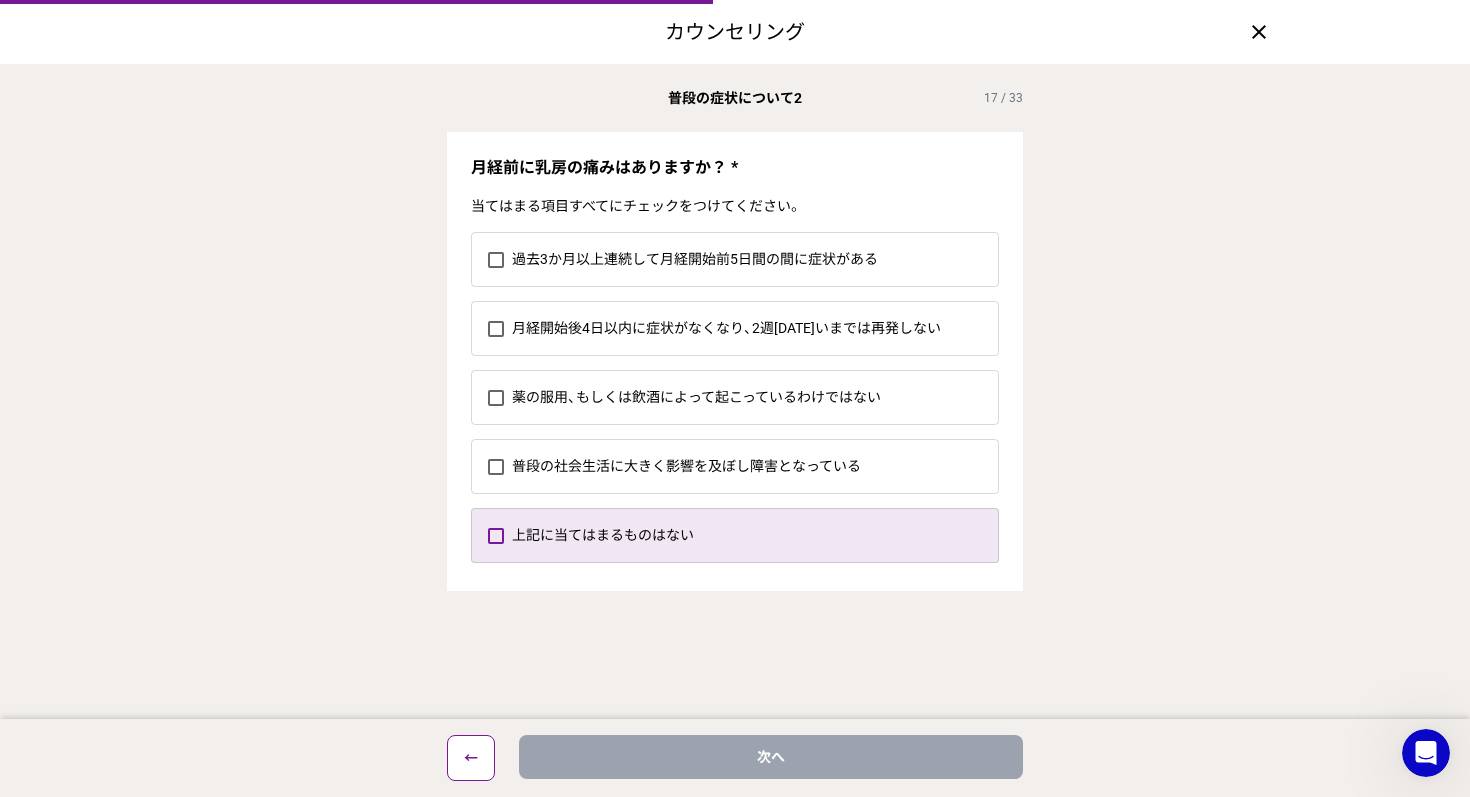 click on "上記に当てはまるものはない" at bounding box center [755, 535] 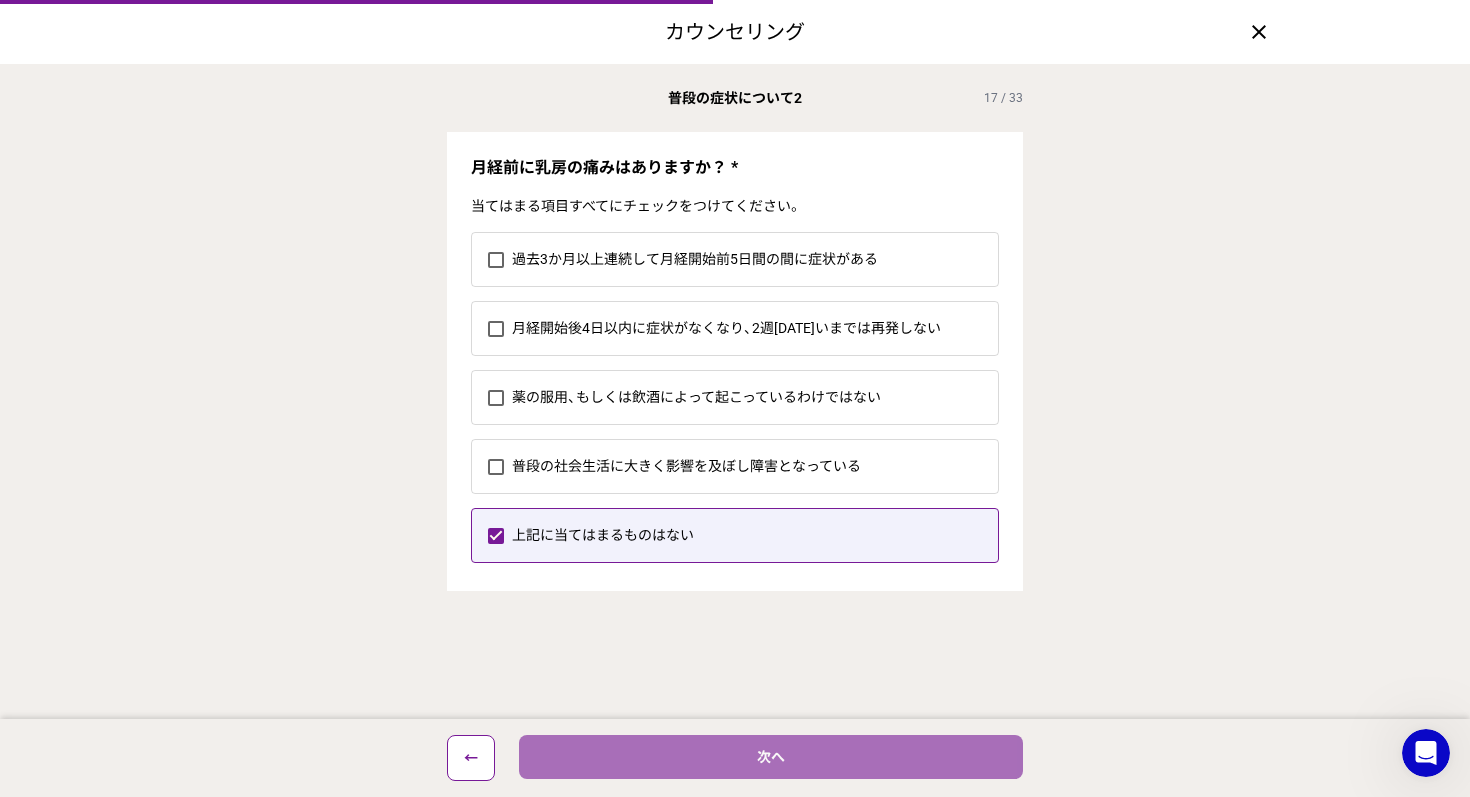 click on "次へ" at bounding box center (771, 757) 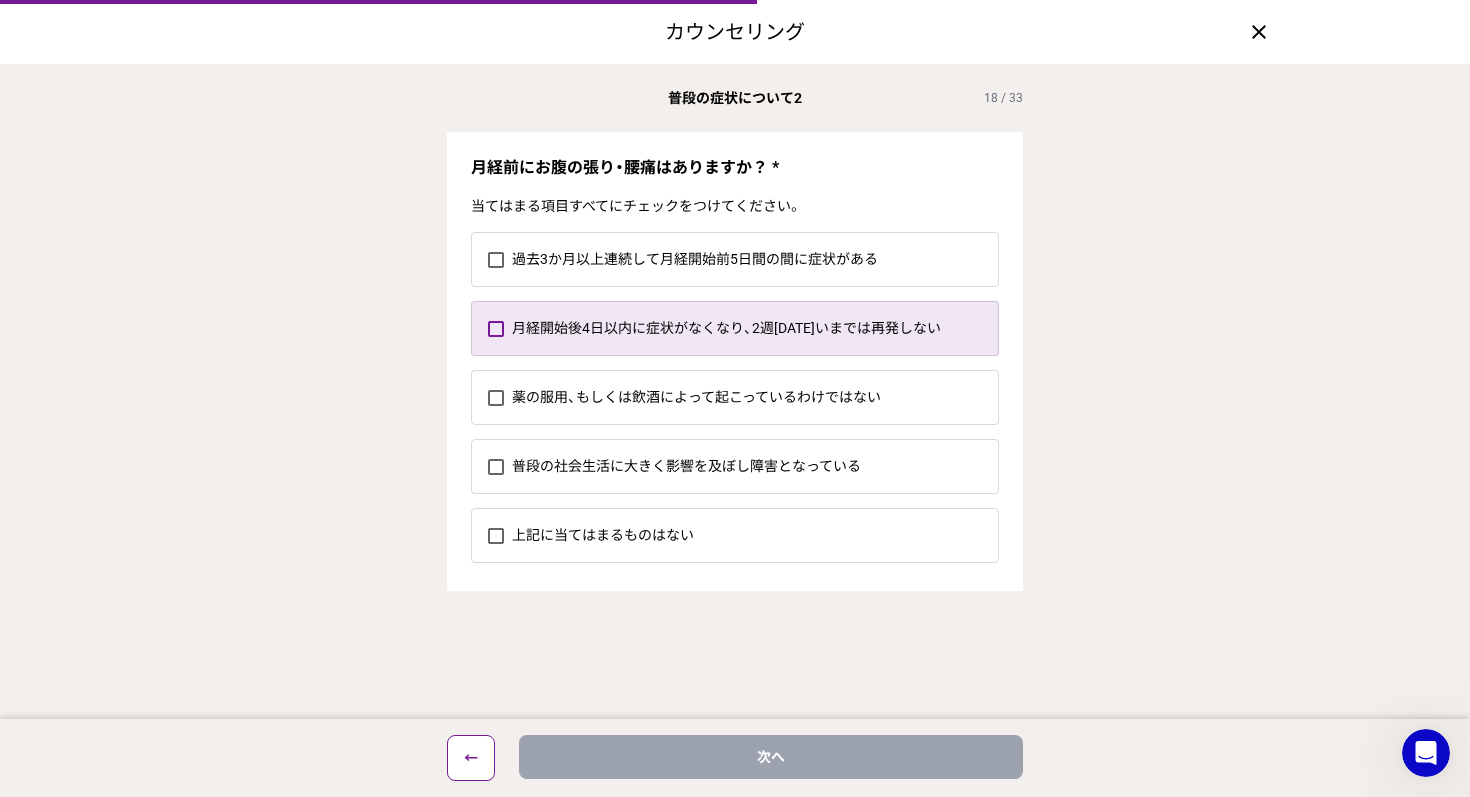 click on "月経開始後4日以内に症状がなくなり、2週間後くらいまでは再発しない" at bounding box center (755, 328) 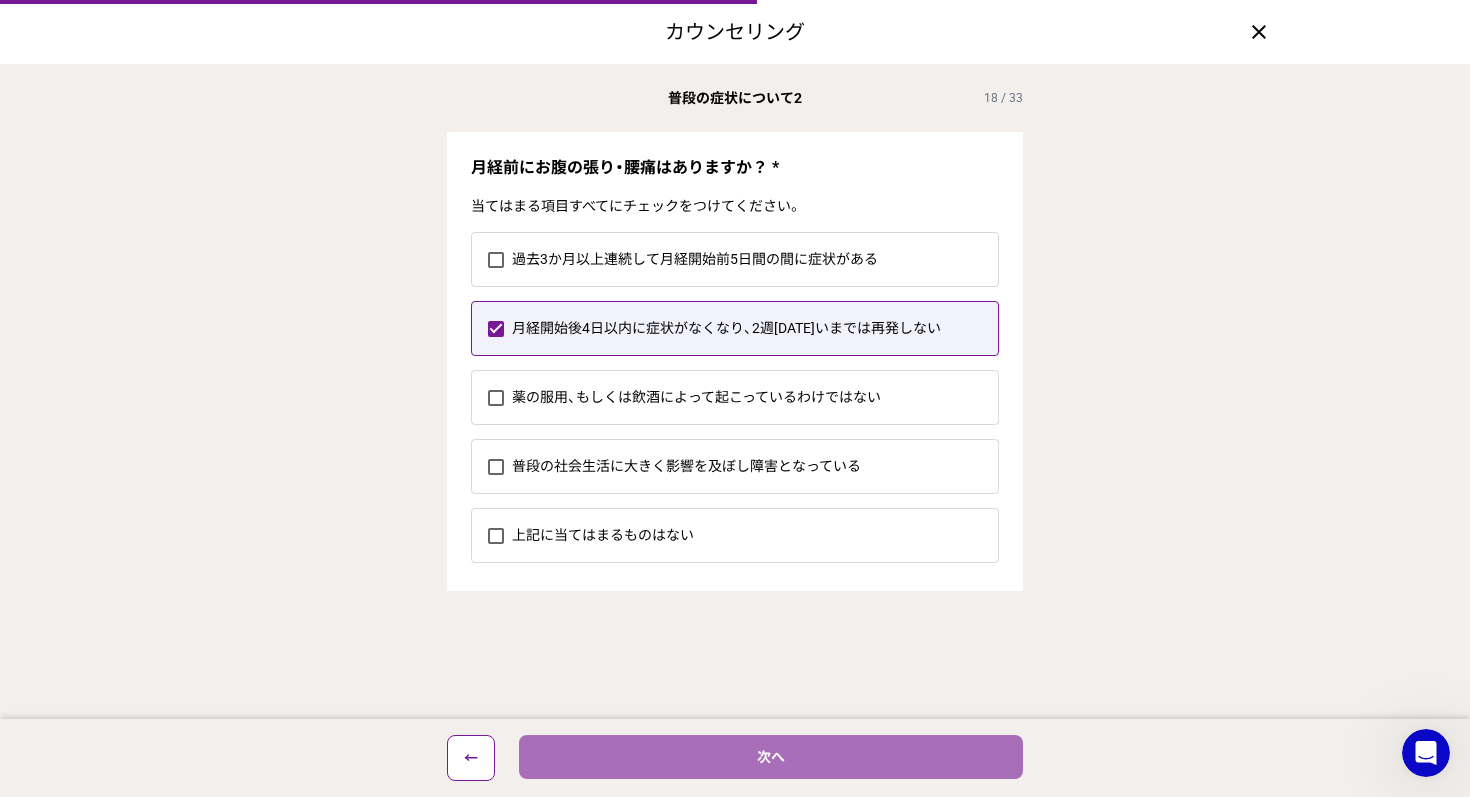 click on "次へ" at bounding box center (771, 757) 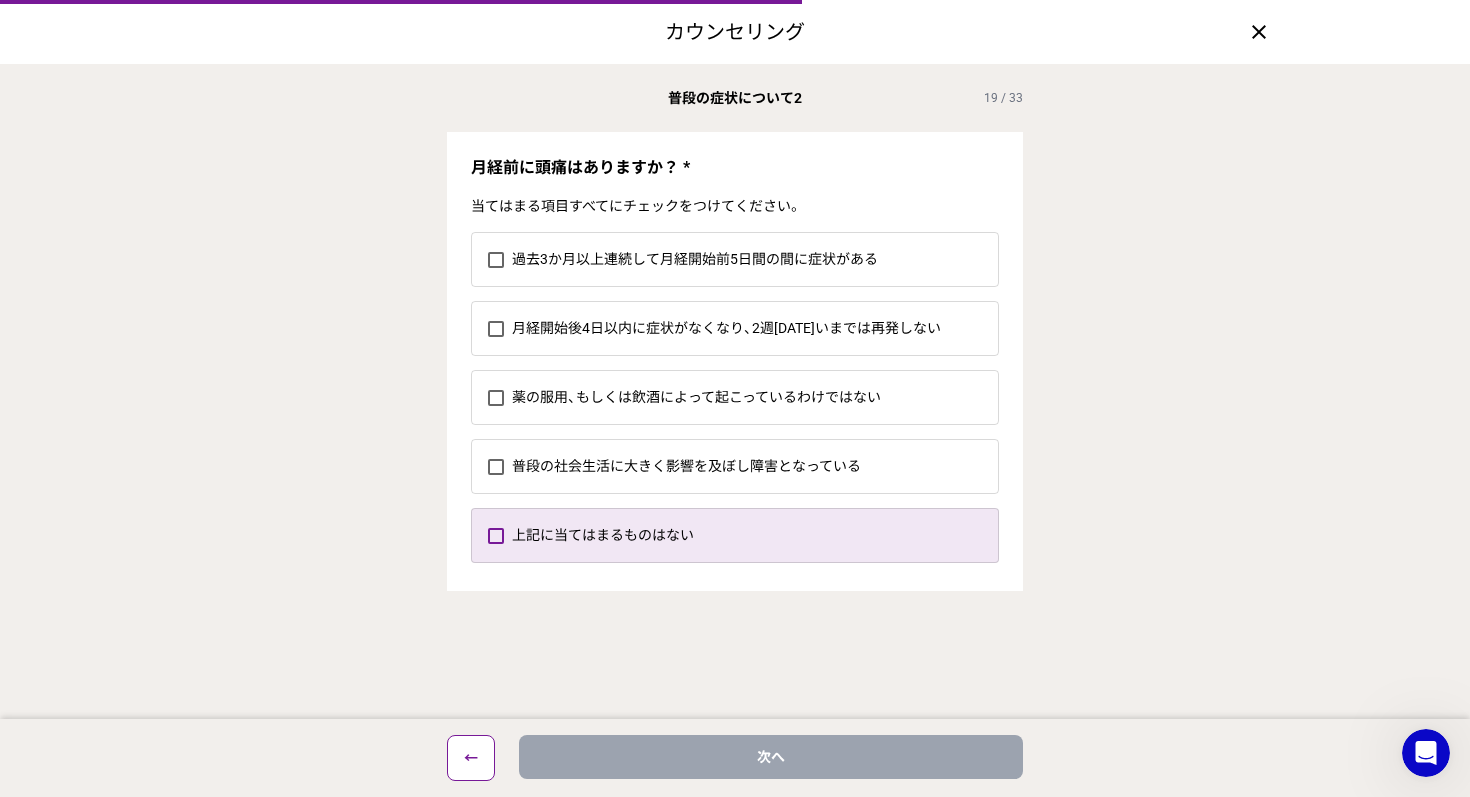 click on "上記に当てはまるものはない" at bounding box center [755, 535] 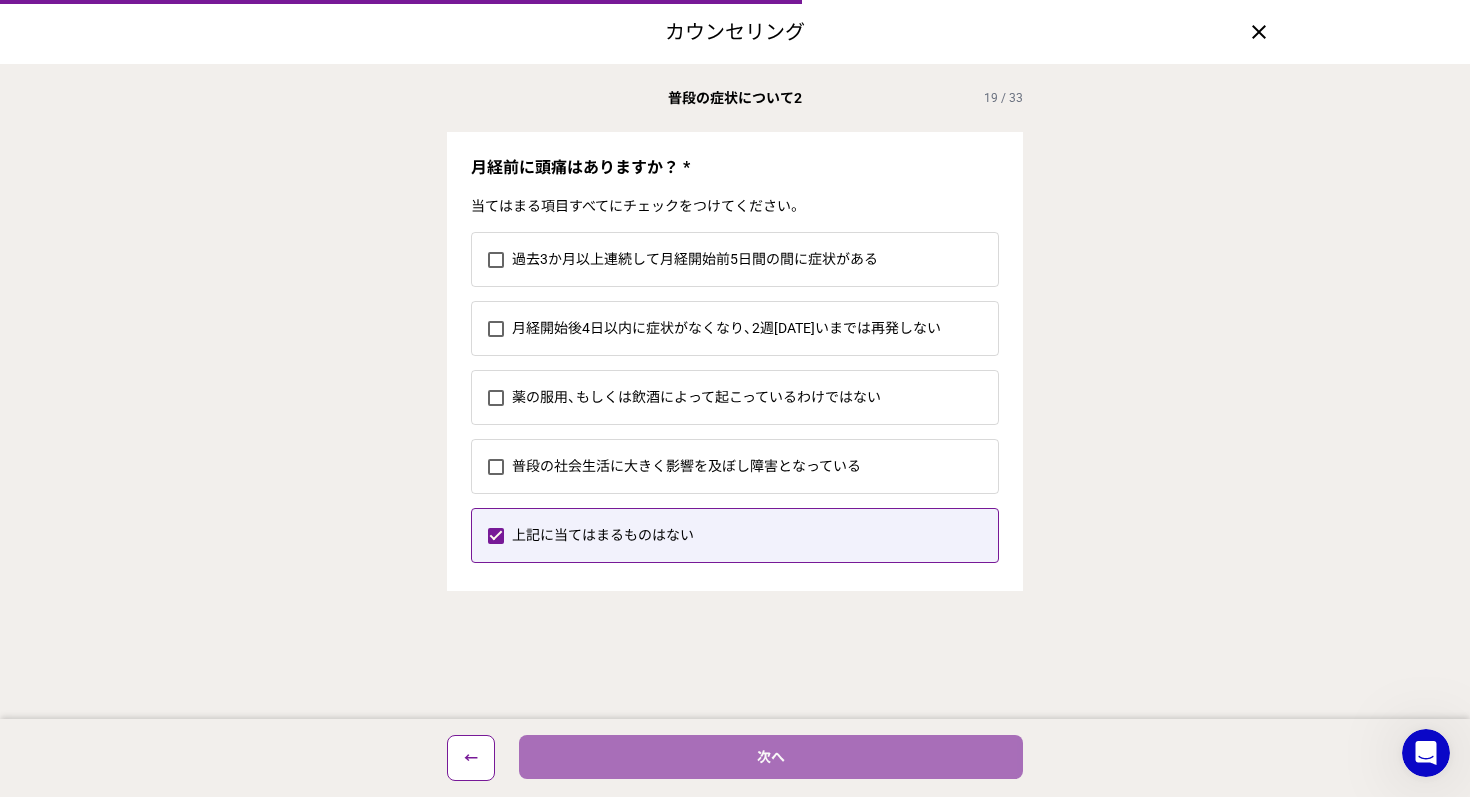 click on "次へ" at bounding box center [771, 757] 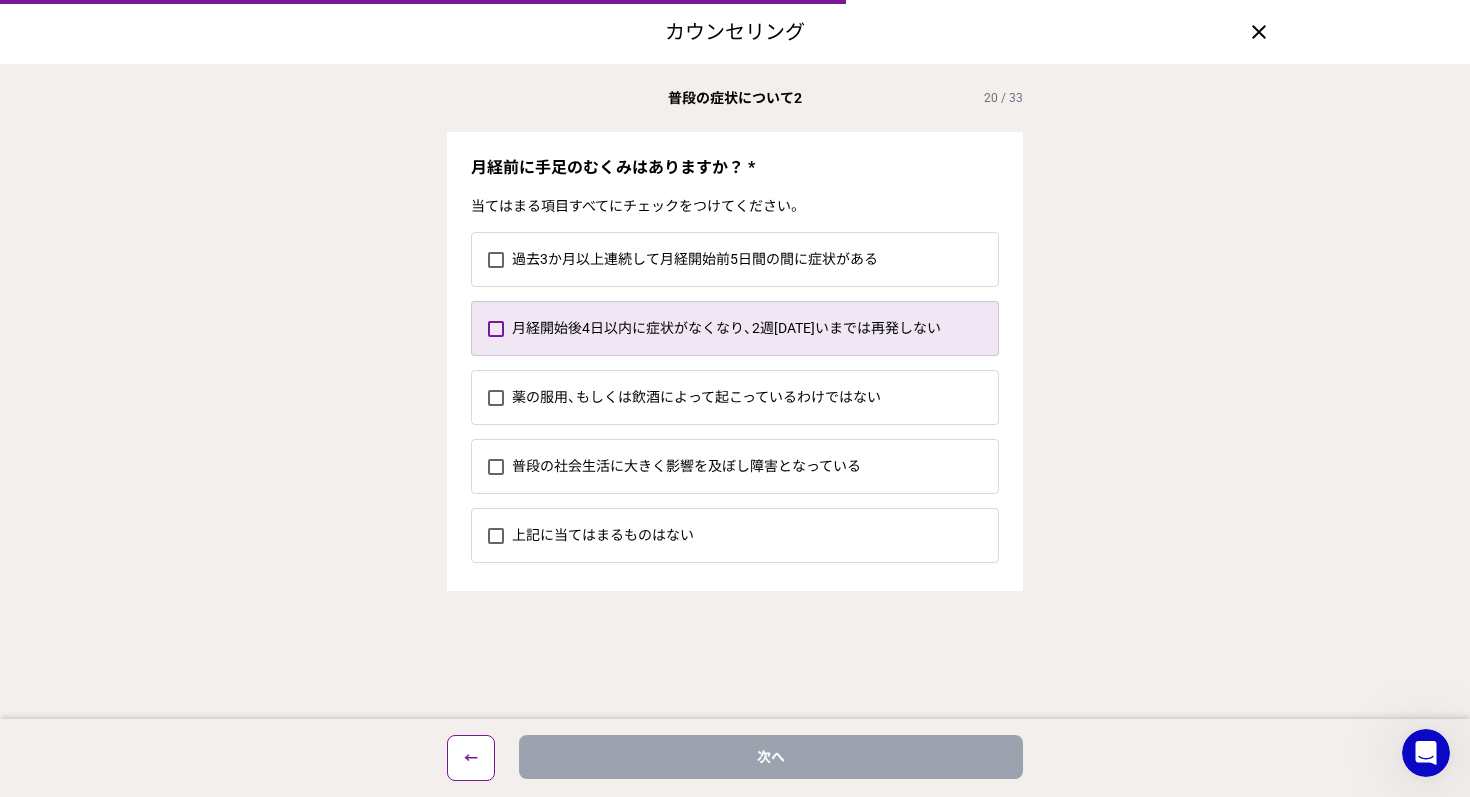 click on "月経開始後4日以内に症状がなくなり、2週間後くらいまでは再発しない" at bounding box center [755, 328] 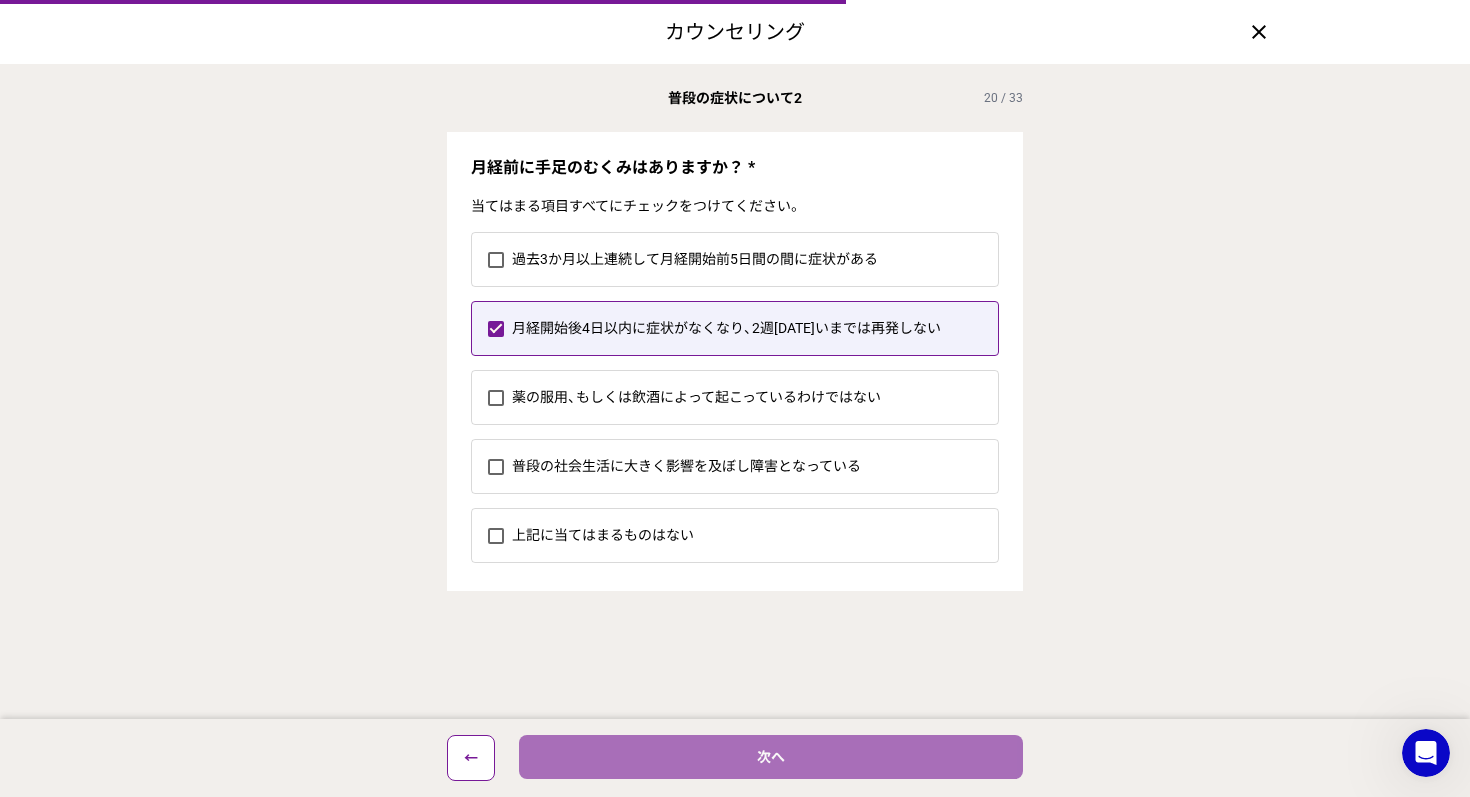 click on "次へ" at bounding box center [771, 757] 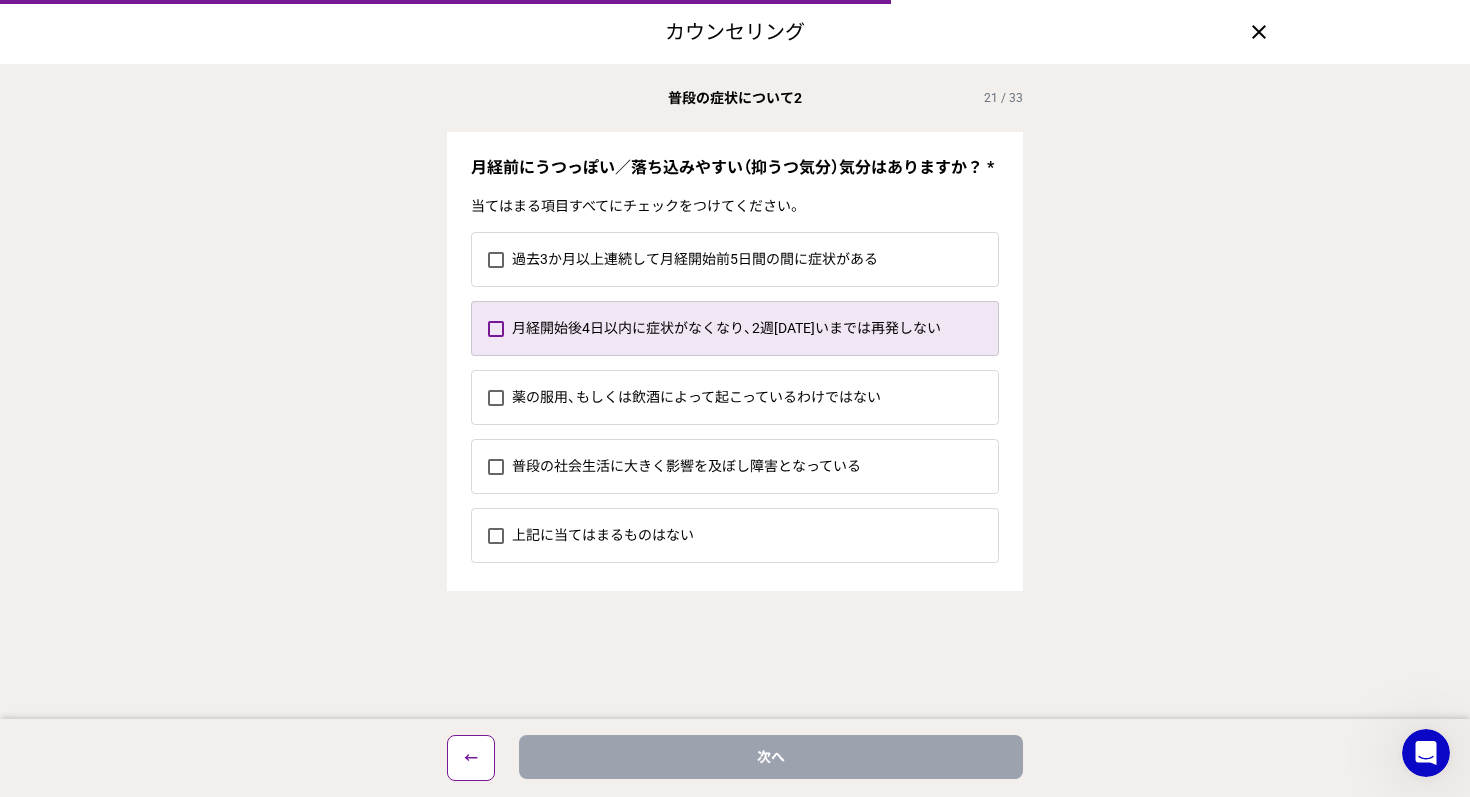 click on "月経開始後4日以内に症状がなくなり、2週間後くらいまでは再発しない" at bounding box center [755, 328] 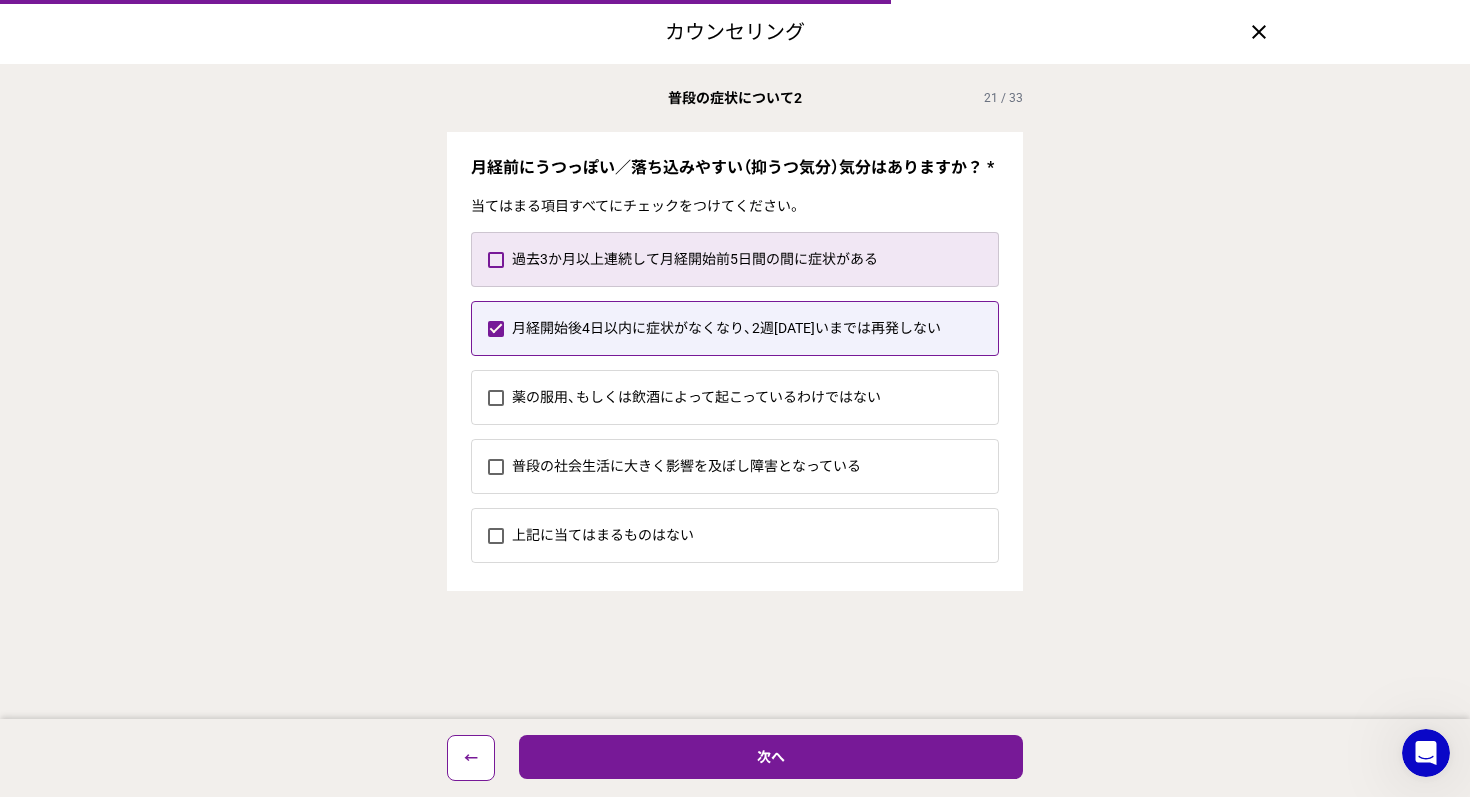 click on "過去3か月以上連続して月経開始前5日間の間に症状がある" at bounding box center (755, 259) 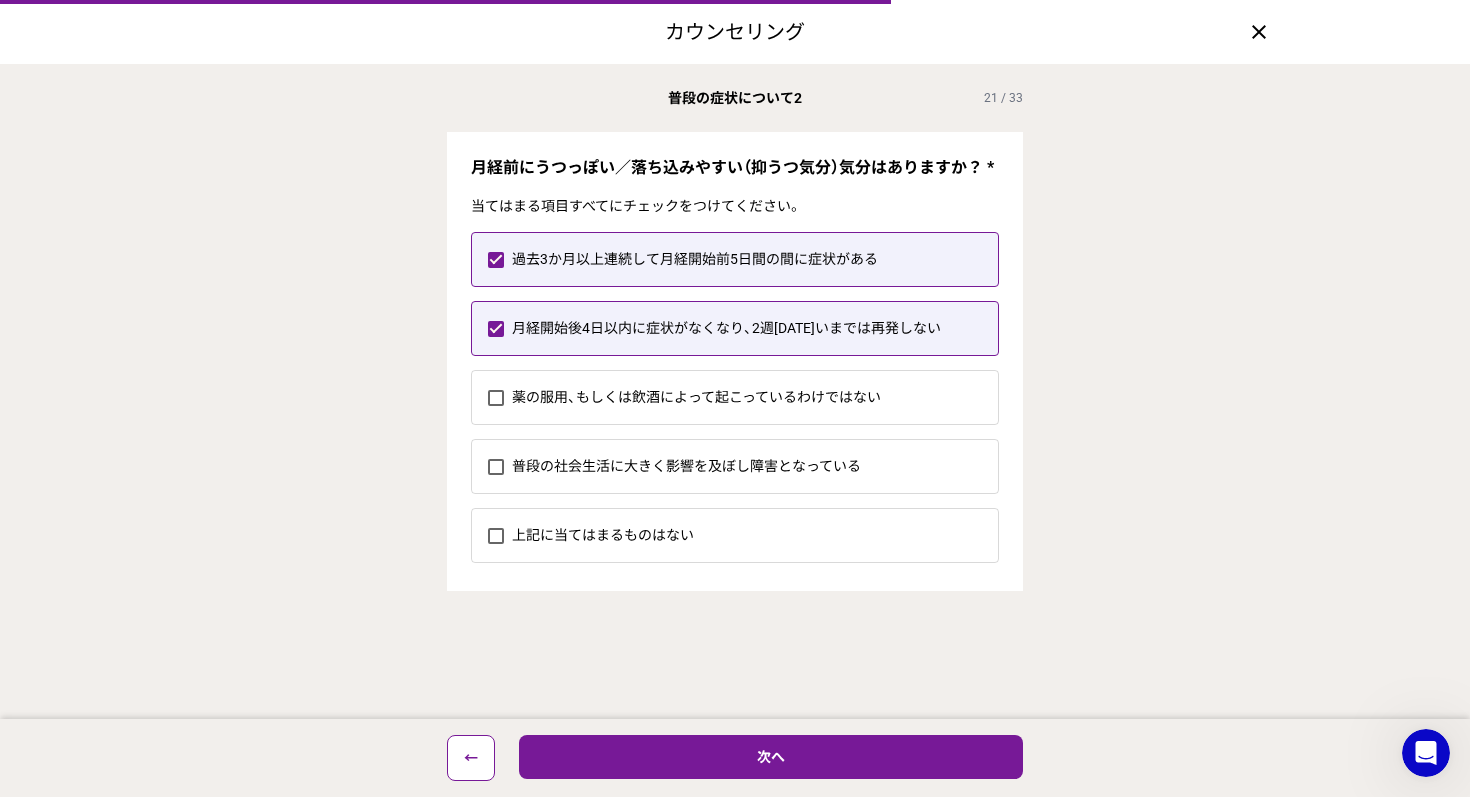 click on "月経開始後4日以内に症状がなくなり、2週間後くらいまでは再発しない" at bounding box center (755, 328) 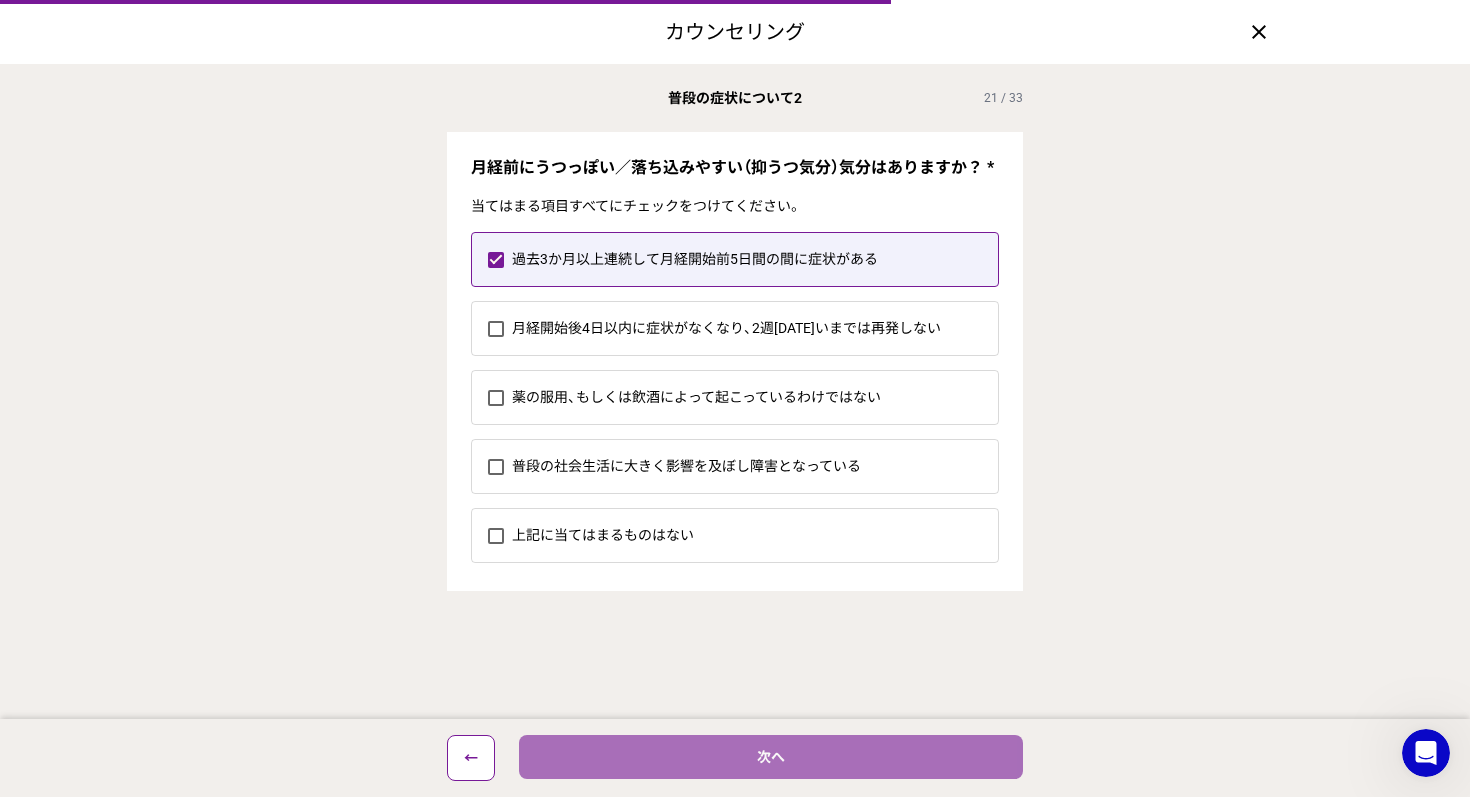 click on "次へ" at bounding box center (771, 757) 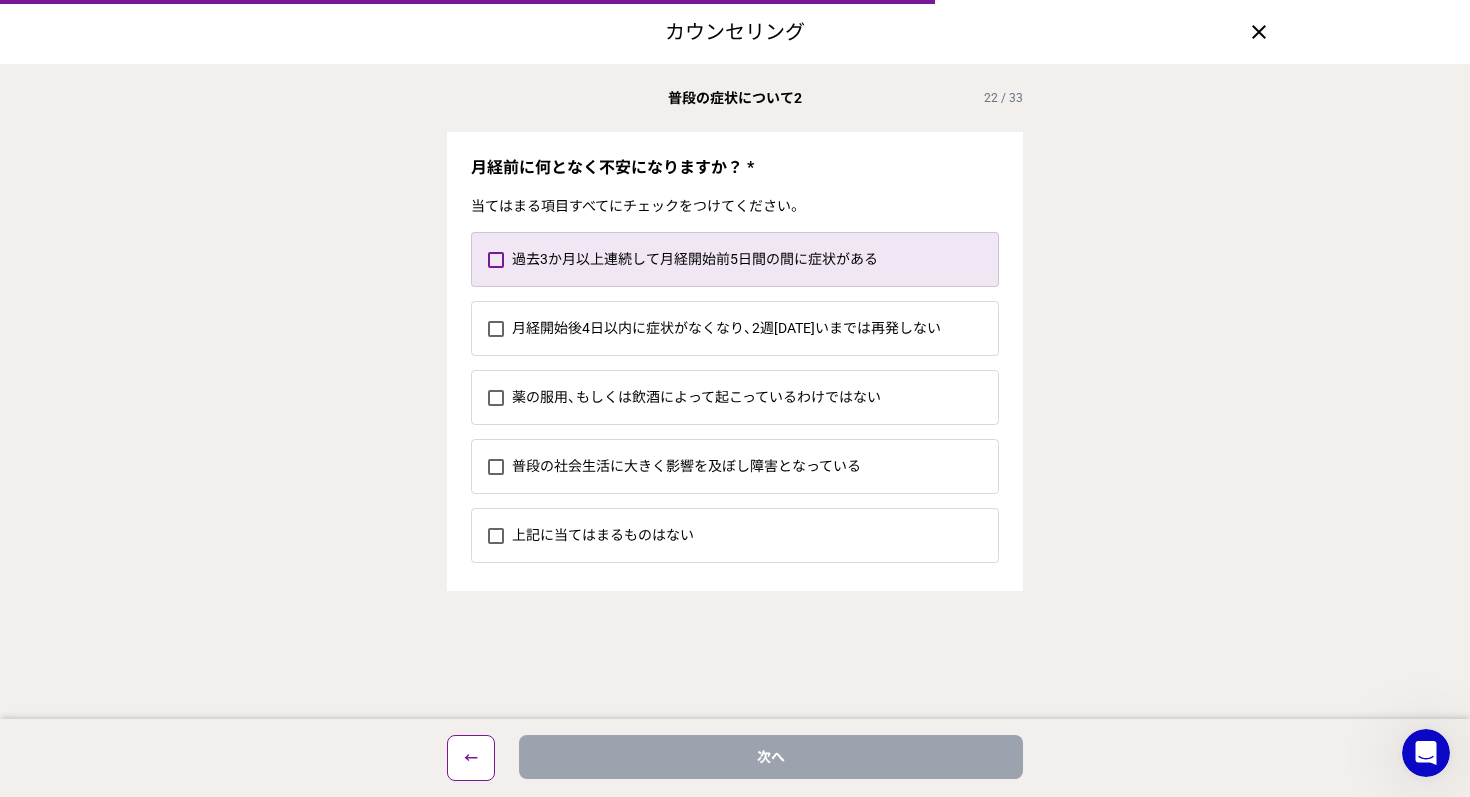 click on "過去3か月以上連続して月経開始前5日間の間に症状がある" at bounding box center (755, 259) 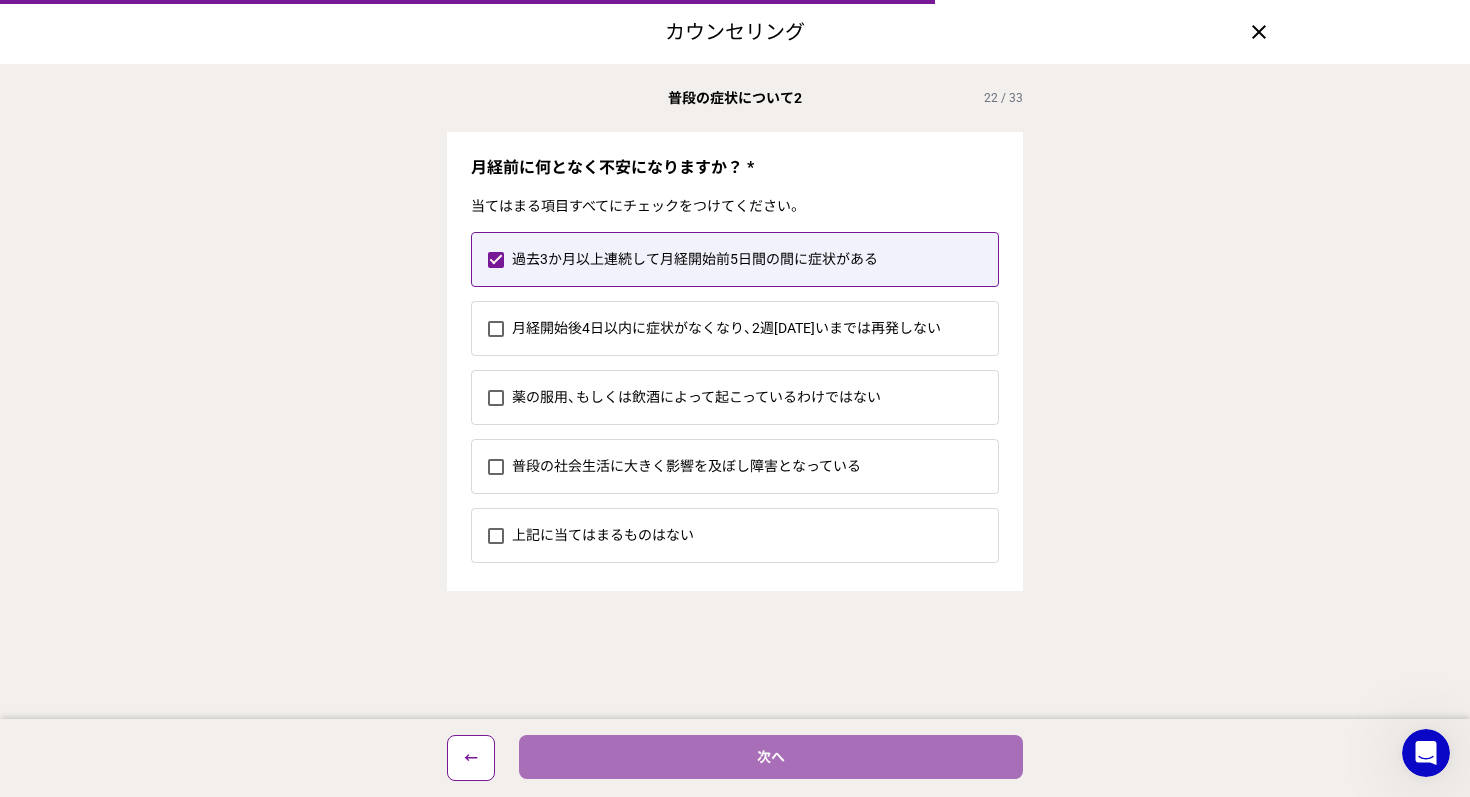 click on "次へ" at bounding box center (771, 757) 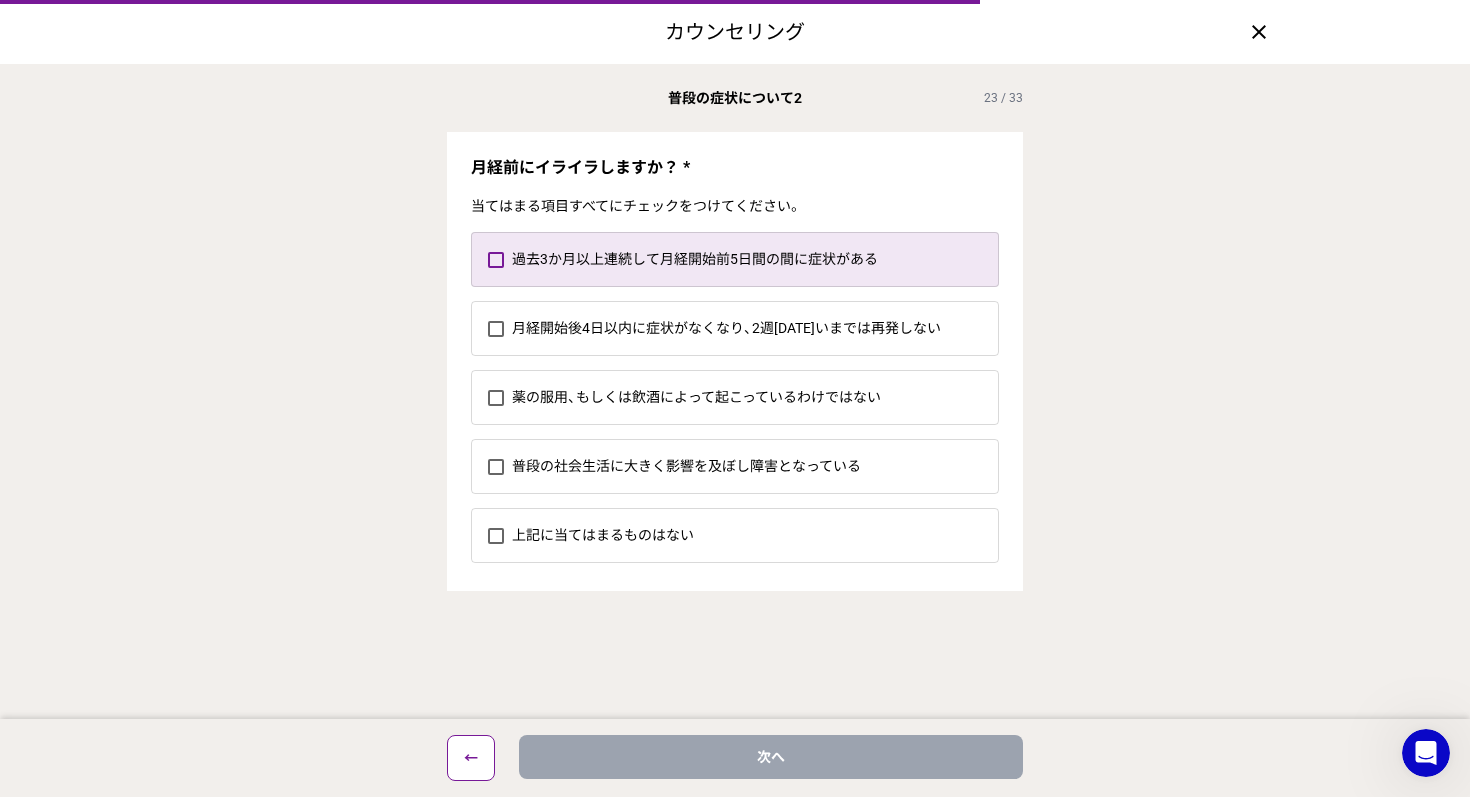 click on "過去3か月以上連続して月経開始前5日間の間に症状がある" at bounding box center [755, 259] 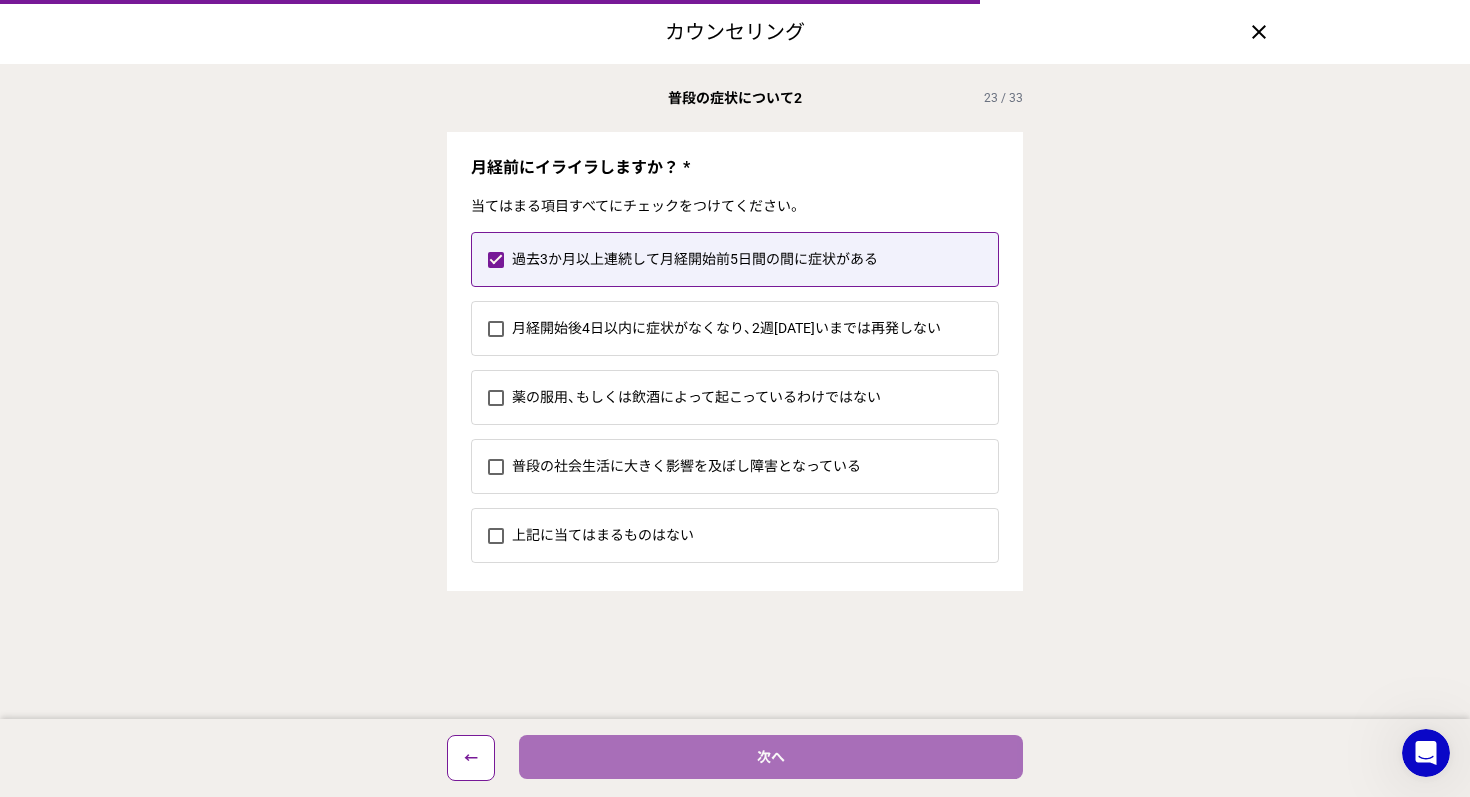 click on "次へ" at bounding box center (771, 757) 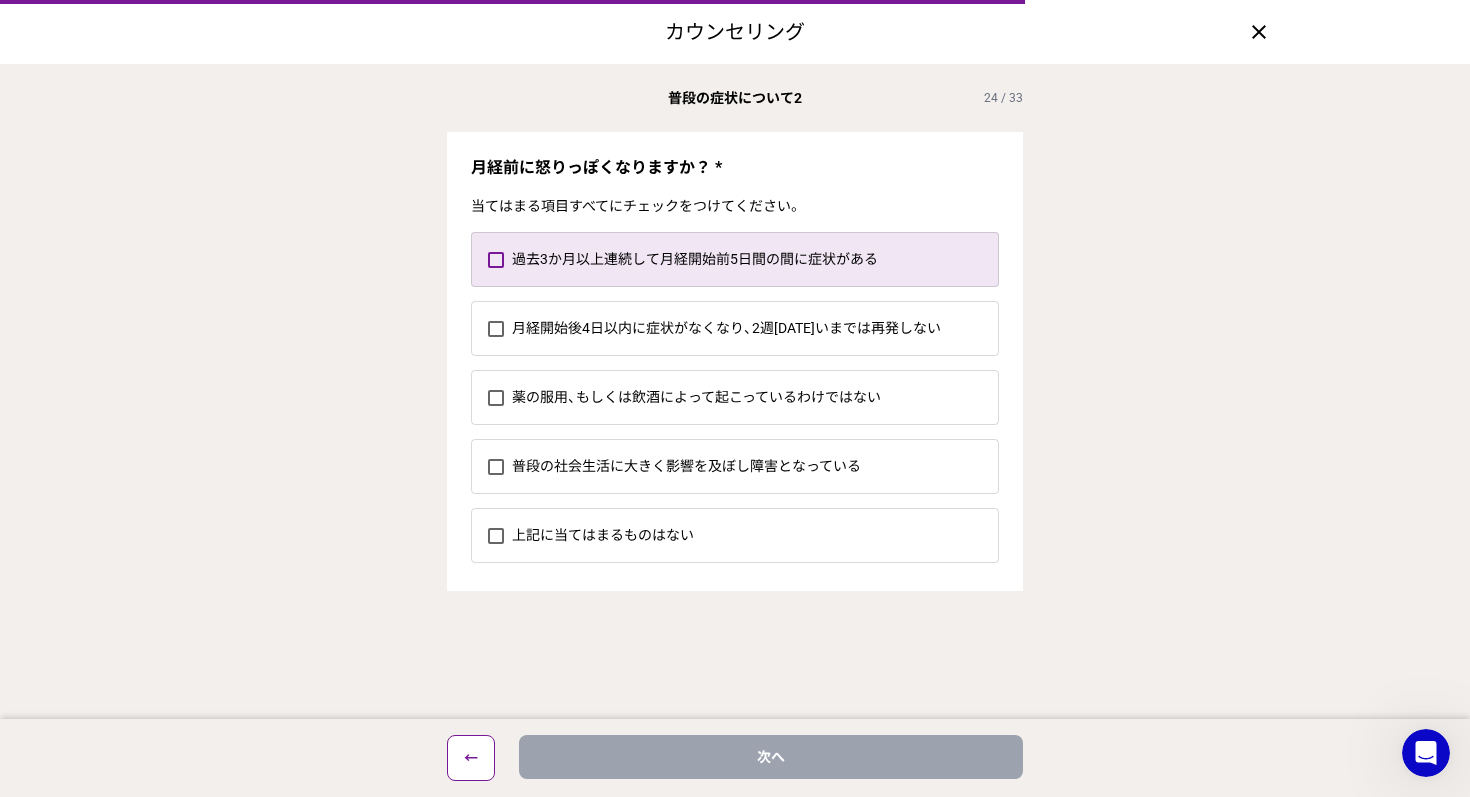 click on "過去3か月以上連続して月経開始前5日間の間に症状がある" at bounding box center (755, 259) 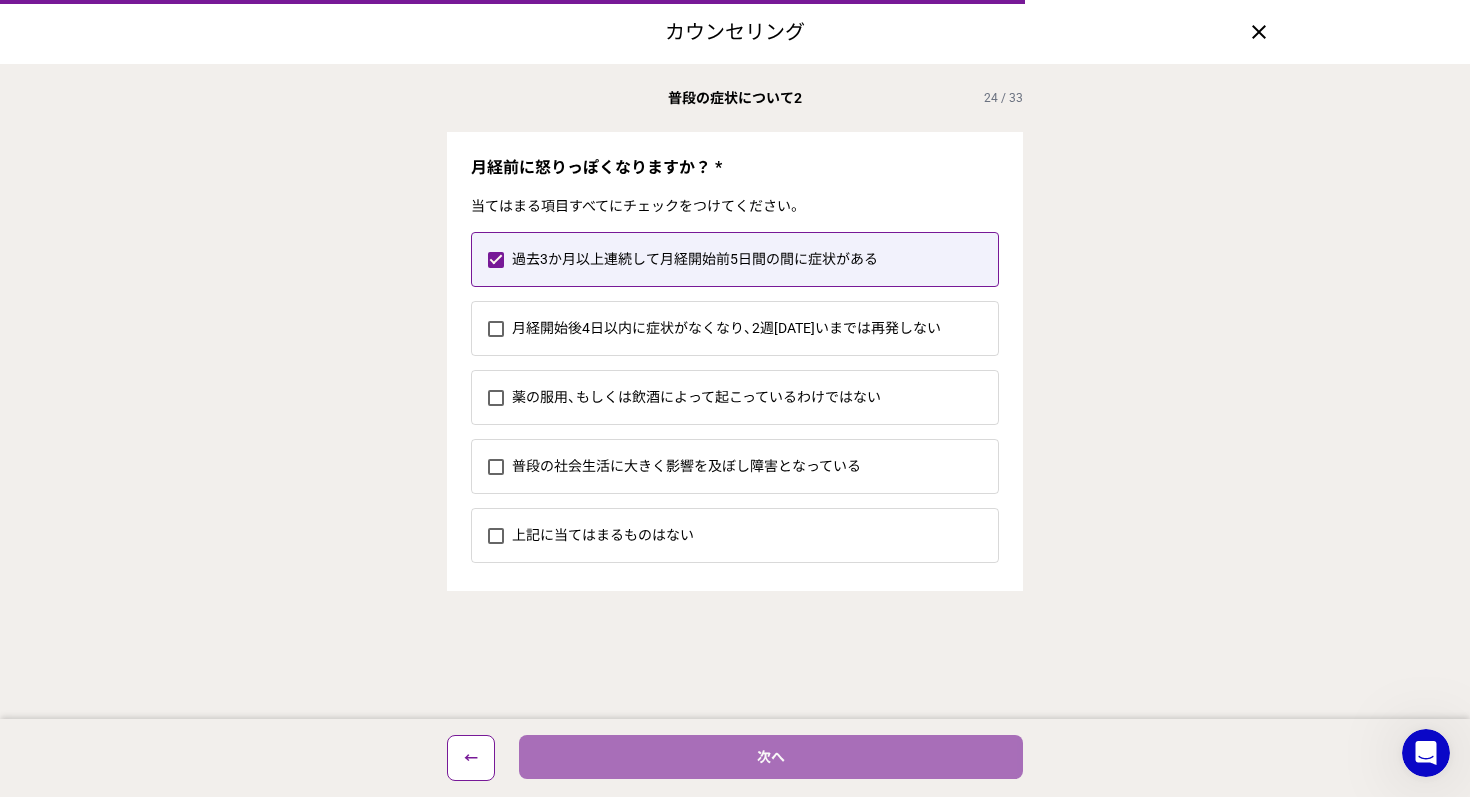 click on "次へ" at bounding box center (771, 757) 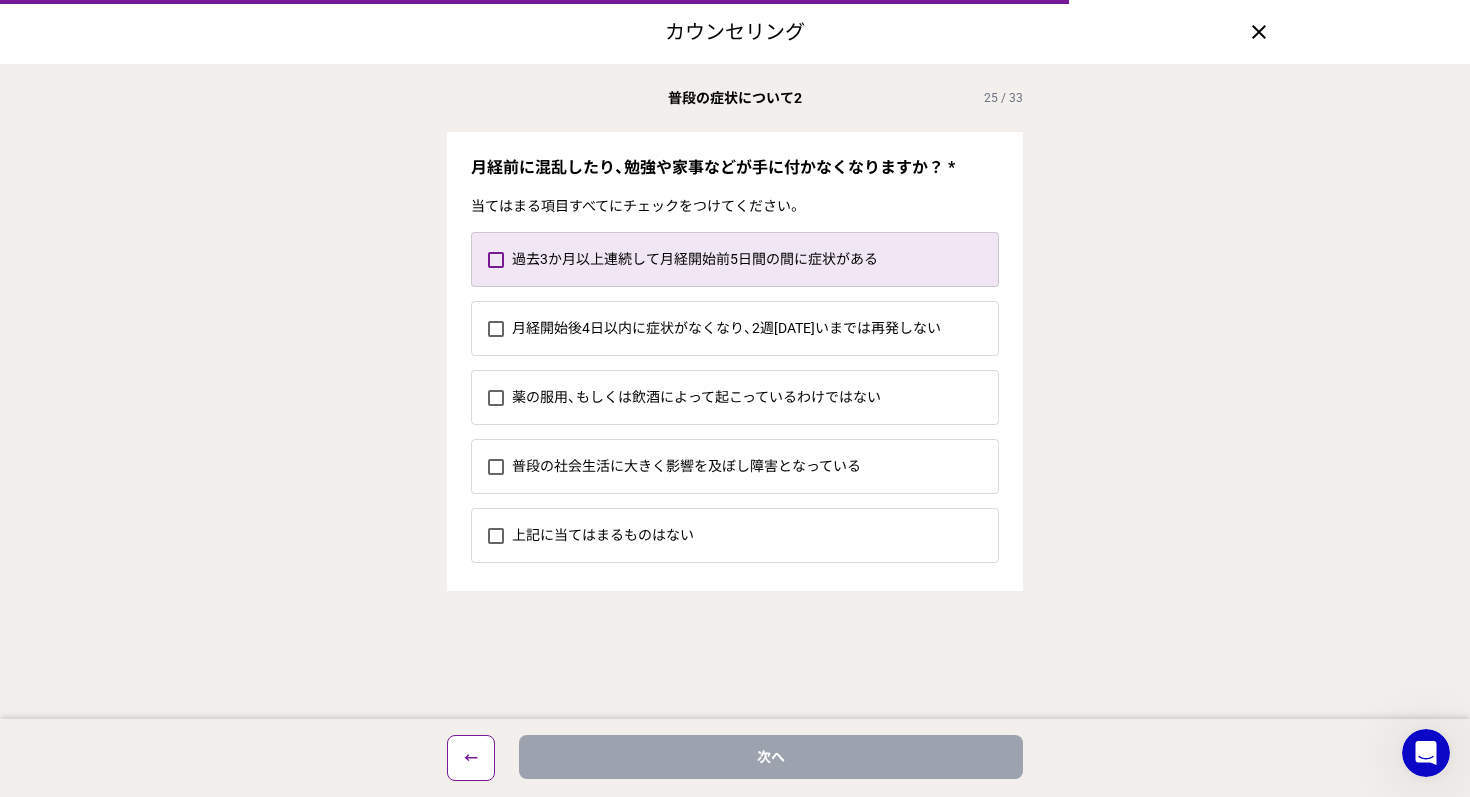 click on "過去3か月以上連続して月経開始前5日間の間に症状がある" at bounding box center (755, 259) 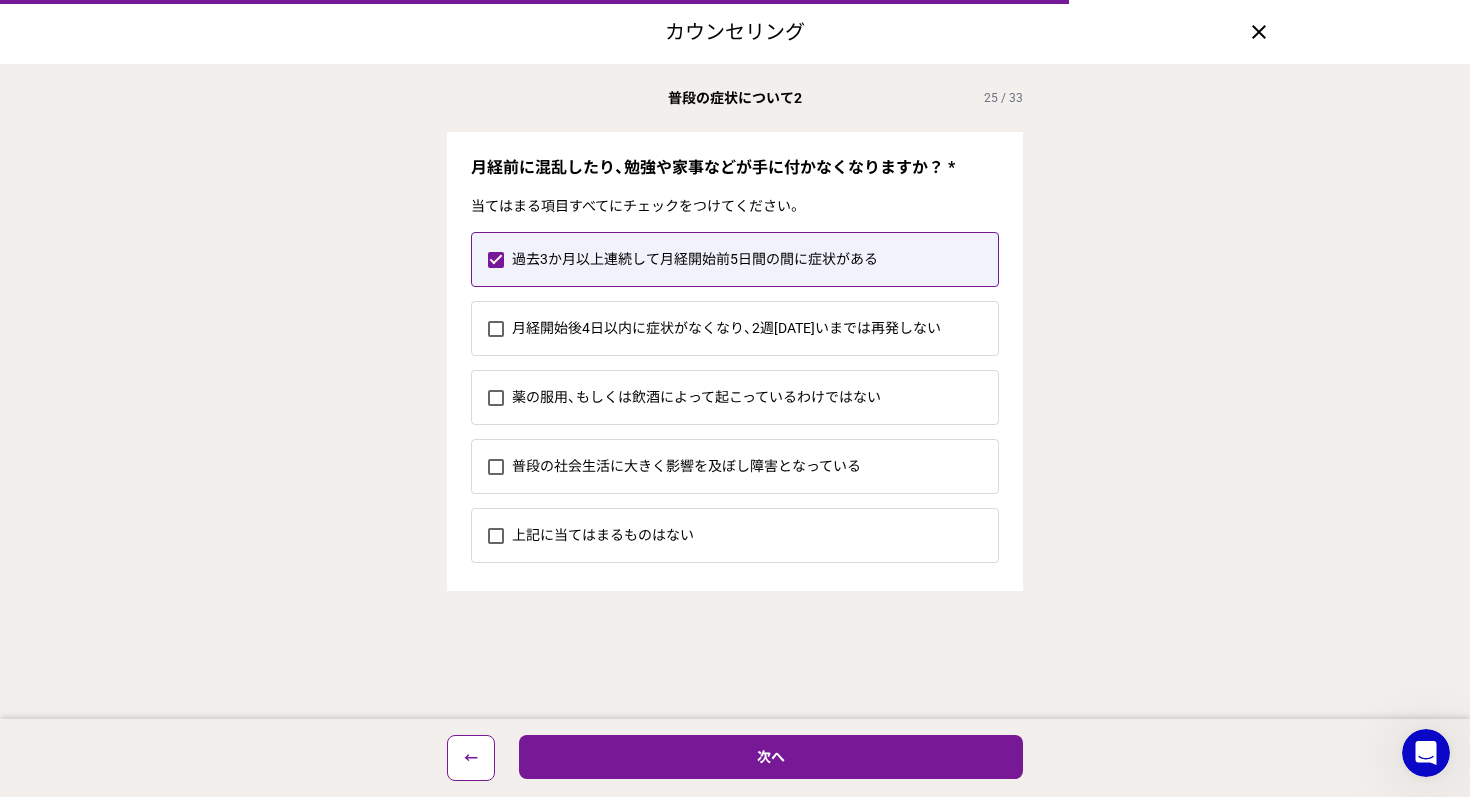 click on "過去3か月以上連続して月経開始前5日間の間に症状がある" at bounding box center [755, 259] 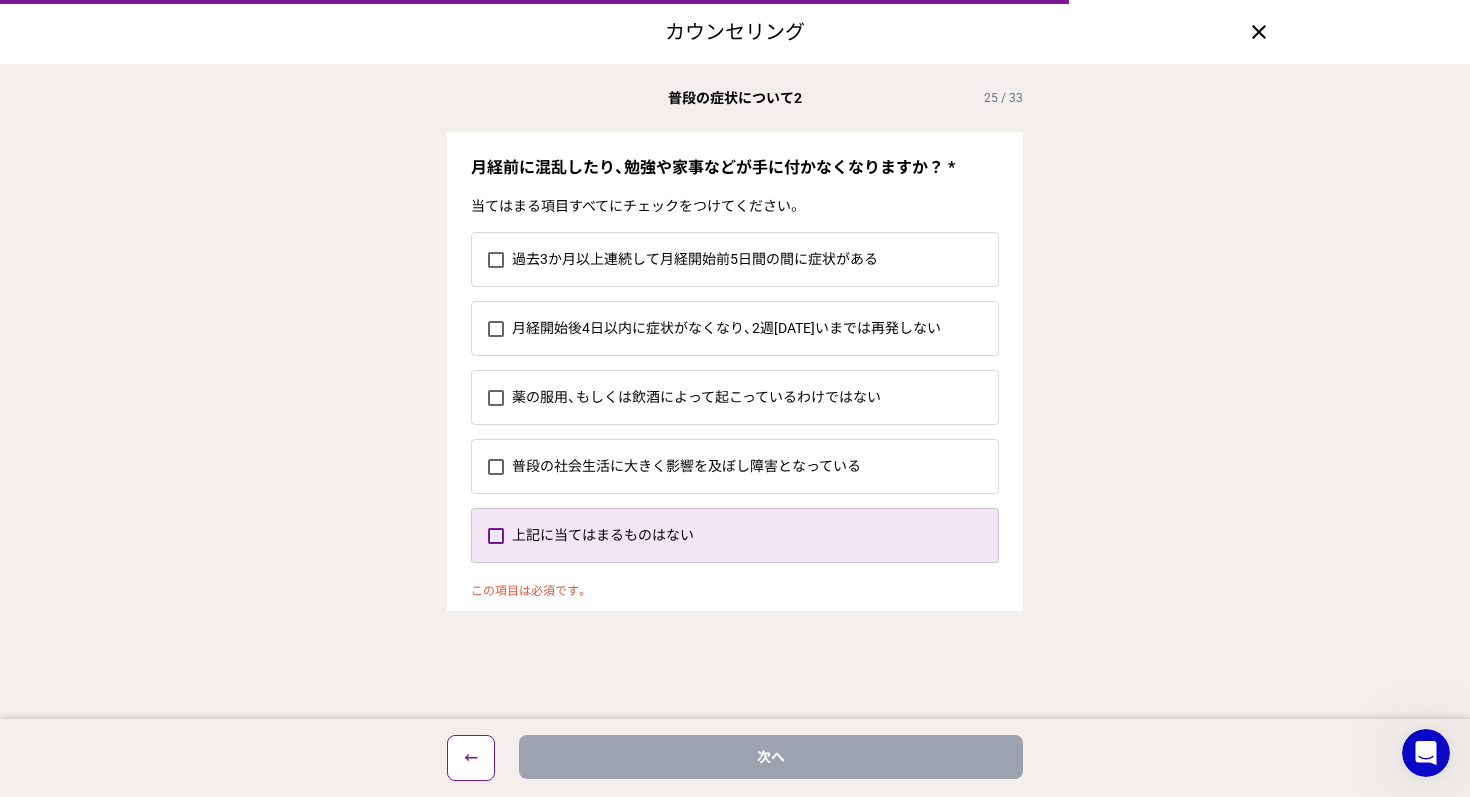 click on "上記に当てはまるものはない" at bounding box center (755, 535) 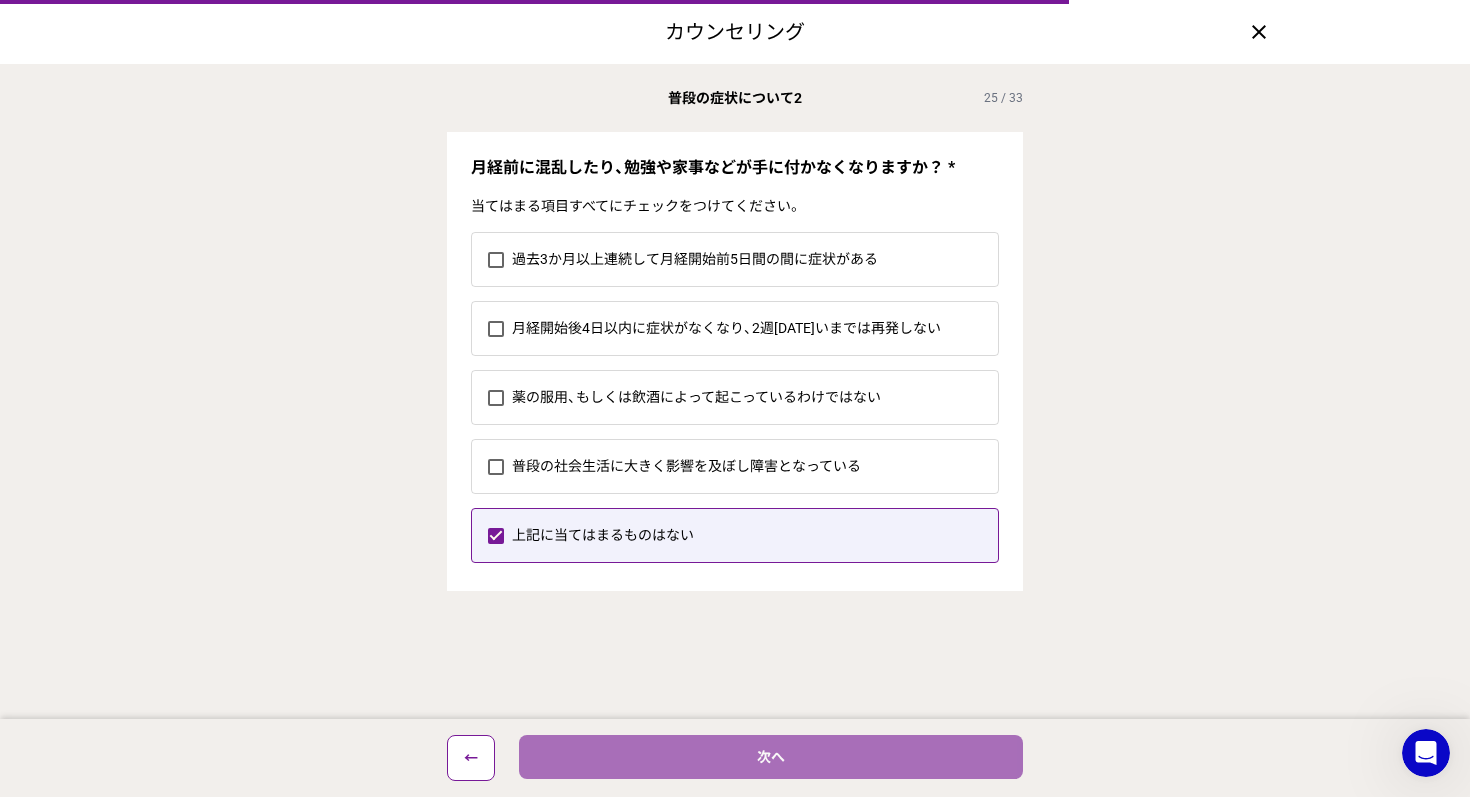 click on "次へ" at bounding box center [771, 757] 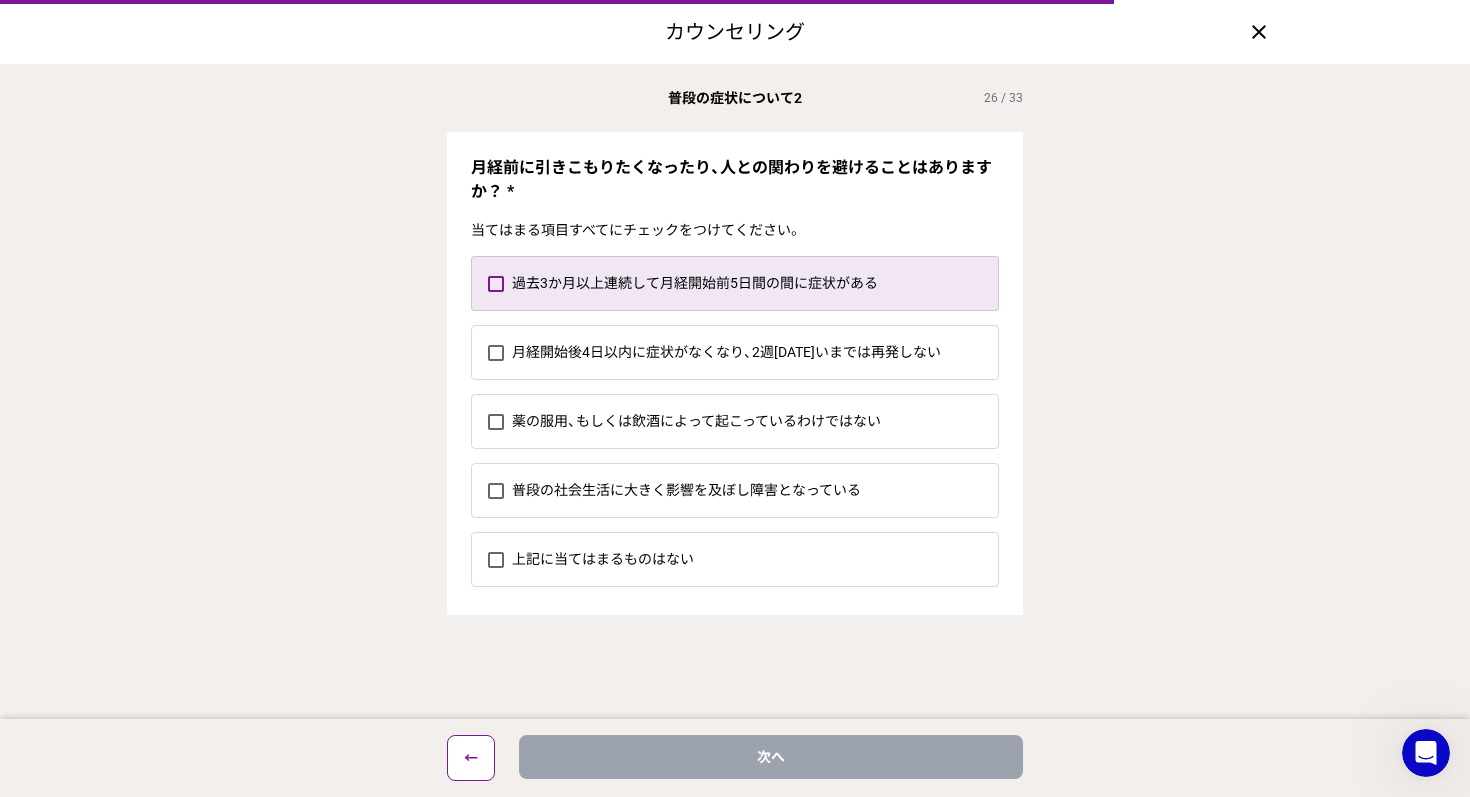 click on "過去3か月以上連続して月経開始前5日間の間に症状がある" at bounding box center [755, 283] 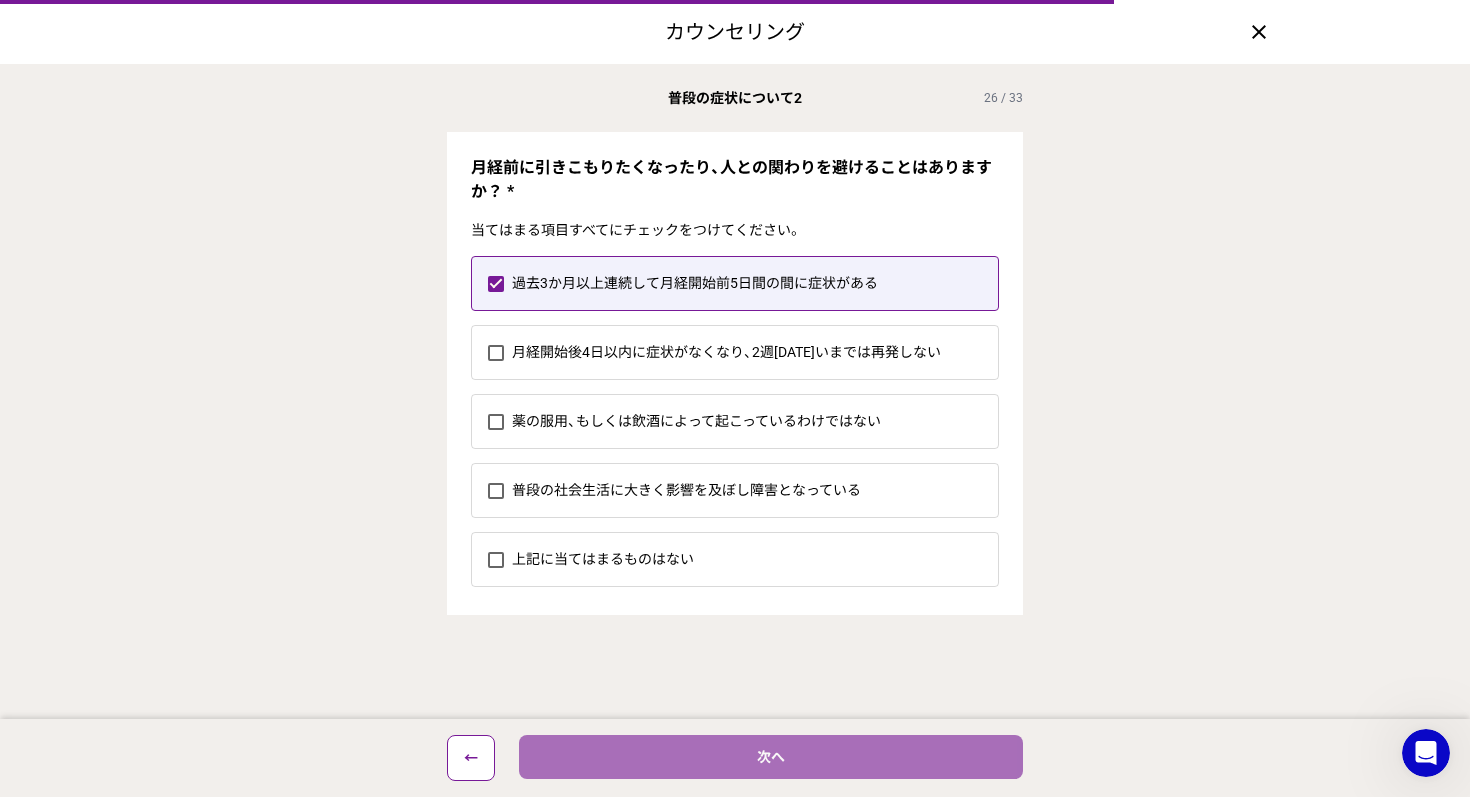 click on "次へ" at bounding box center (771, 757) 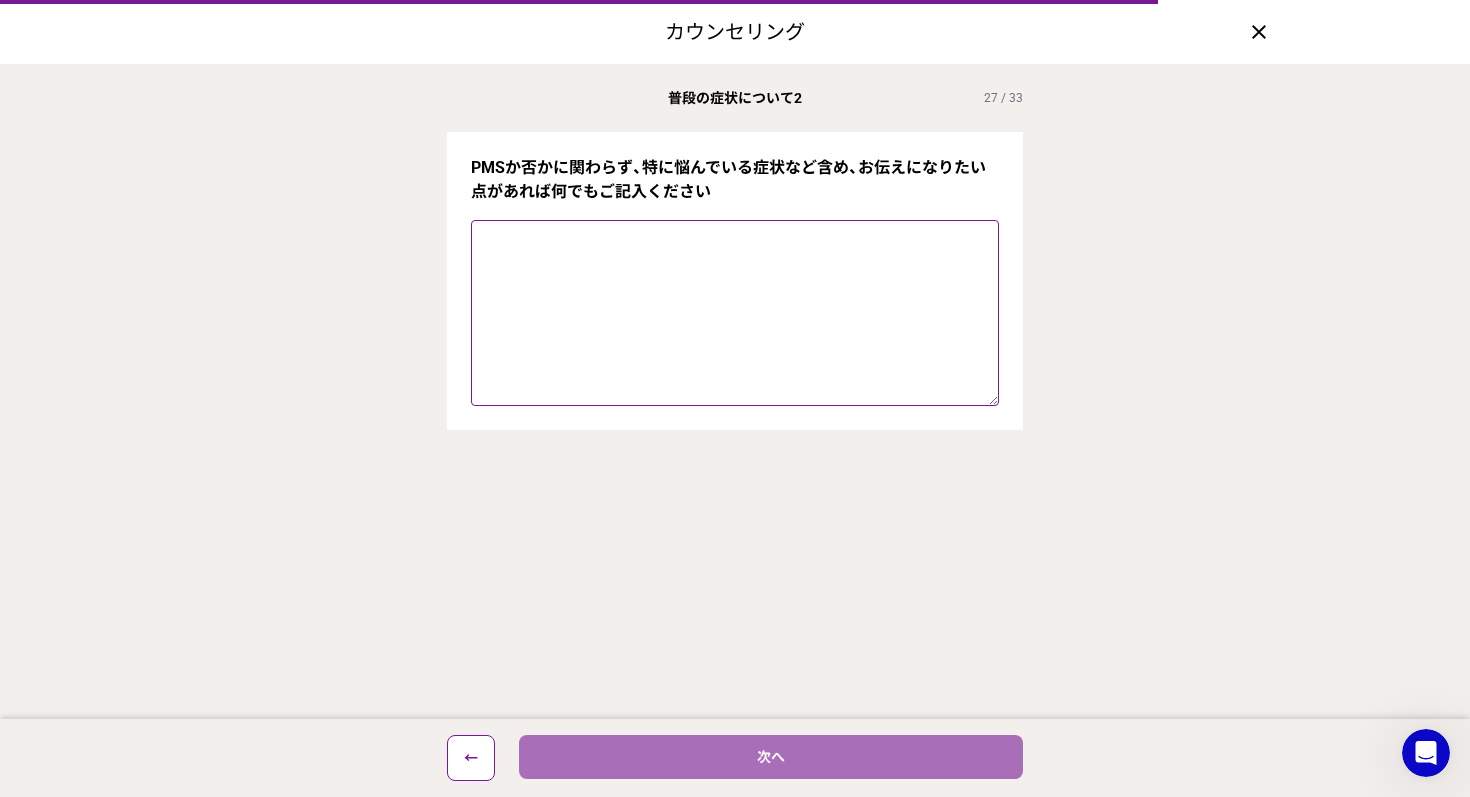type 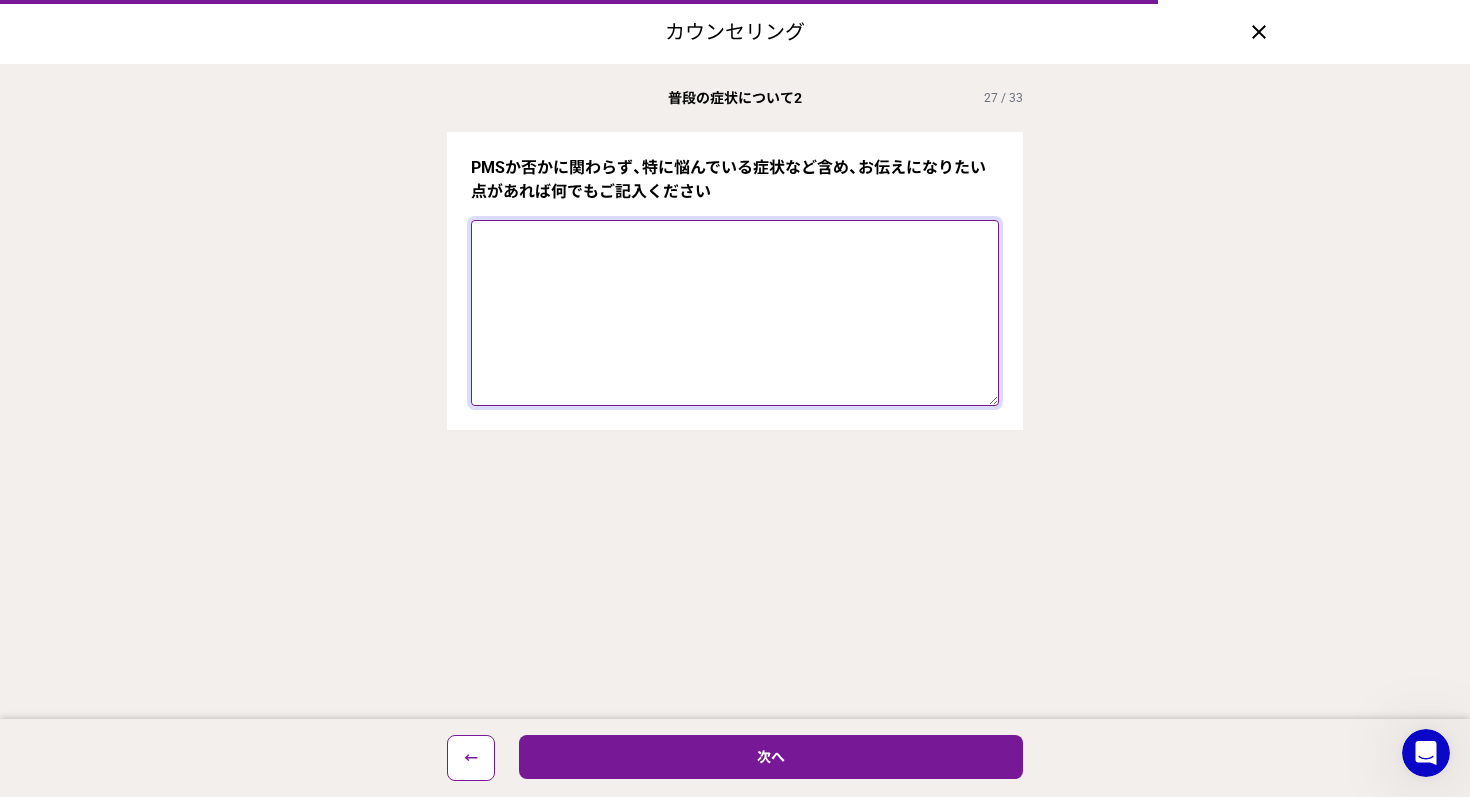 click on "PMSか否かに関わらず、特に悩んでいる症状など含め、お伝えになりたい点があれば何でもご記入ください" at bounding box center (735, 313) 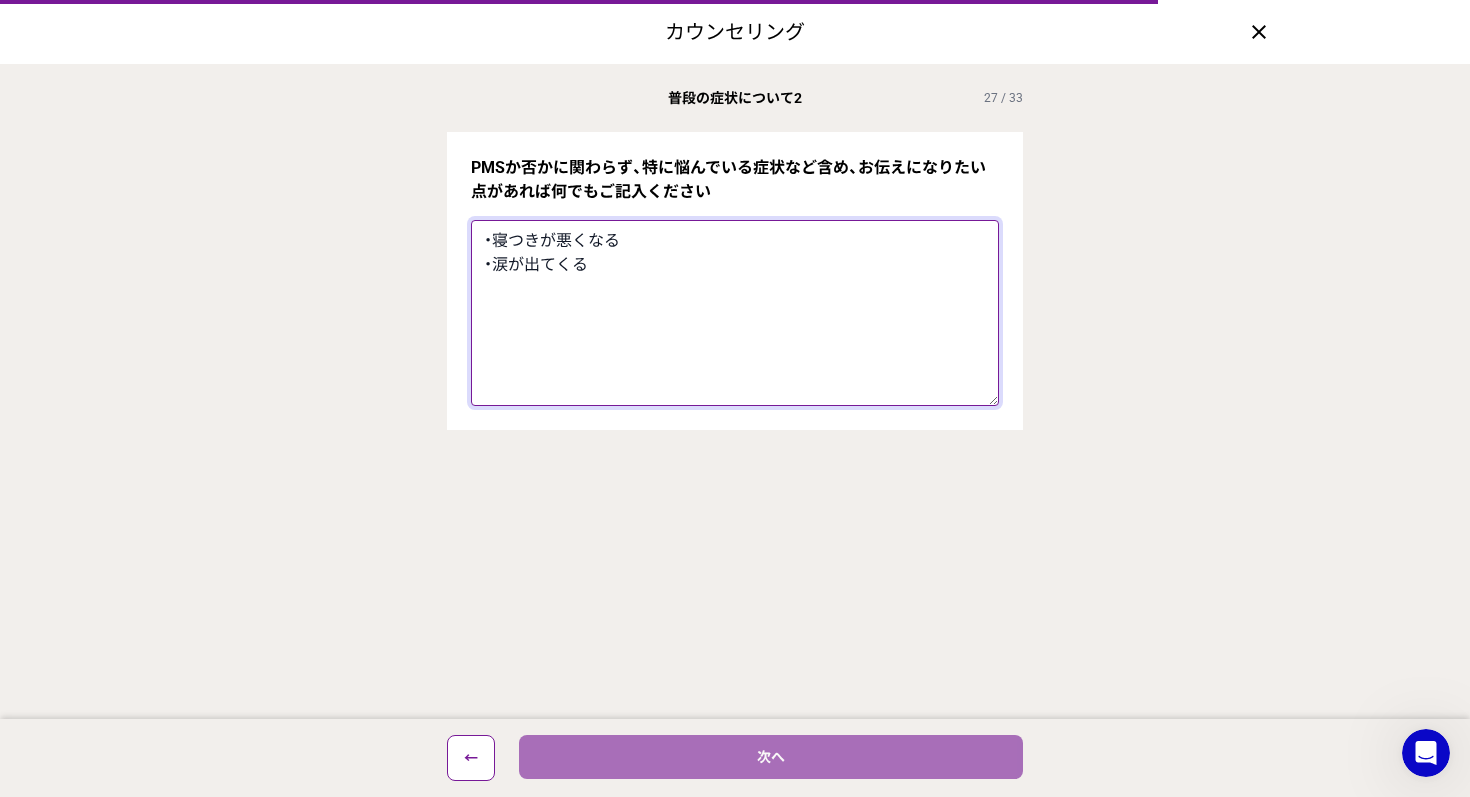 type on "・寝つきが悪くなる
・涙が出てくる" 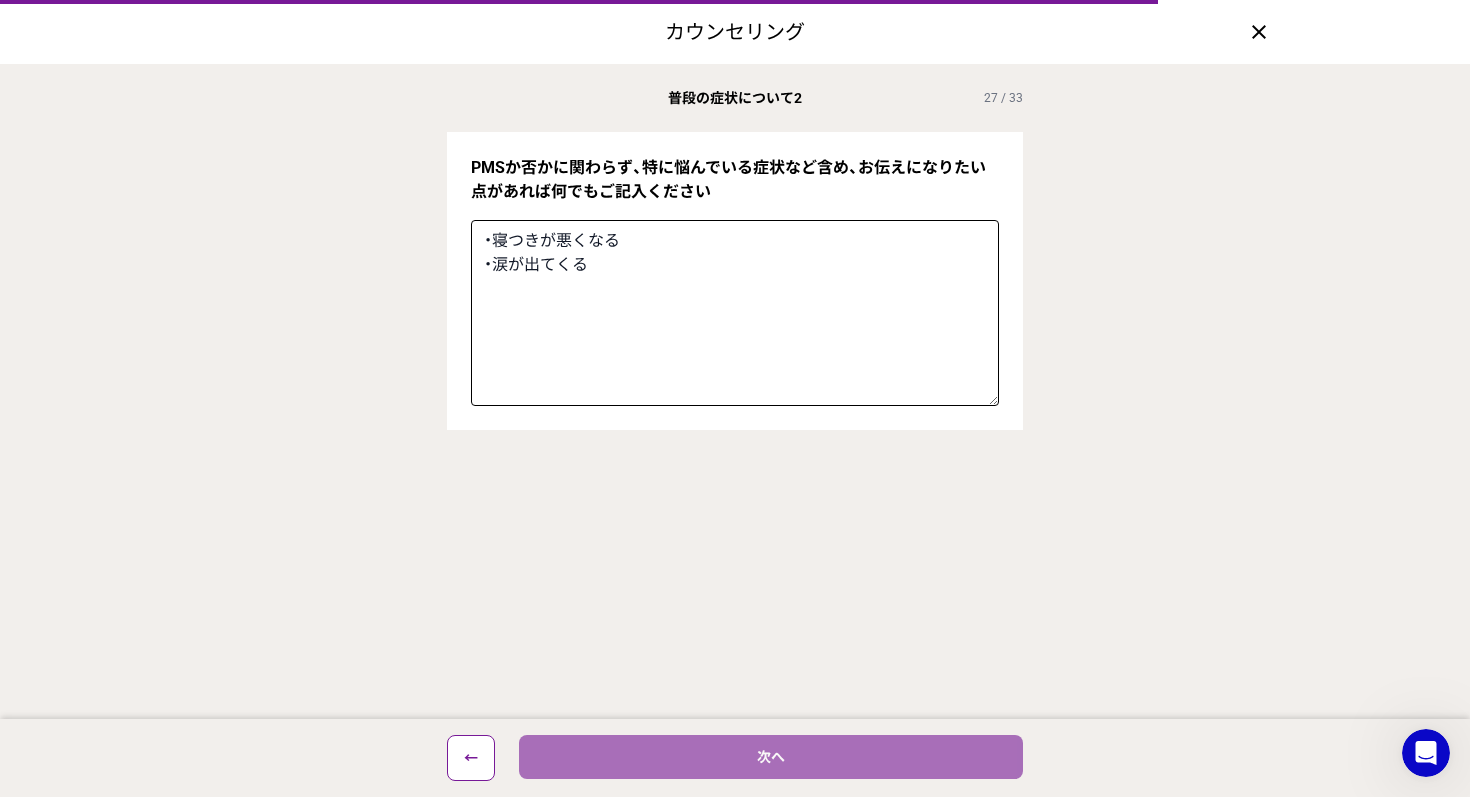 click on "次へ" at bounding box center (771, 757) 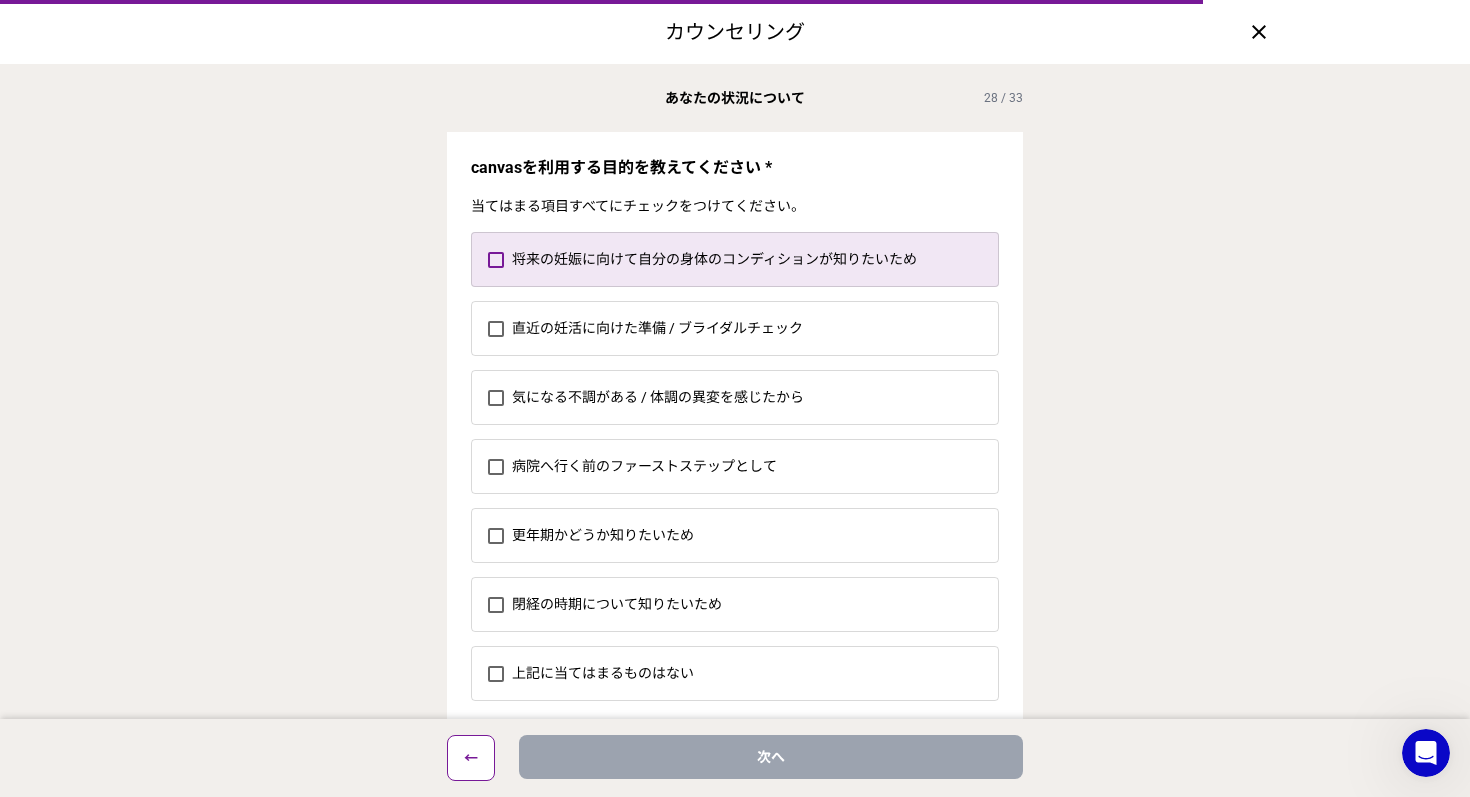 scroll, scrollTop: 7, scrollLeft: 0, axis: vertical 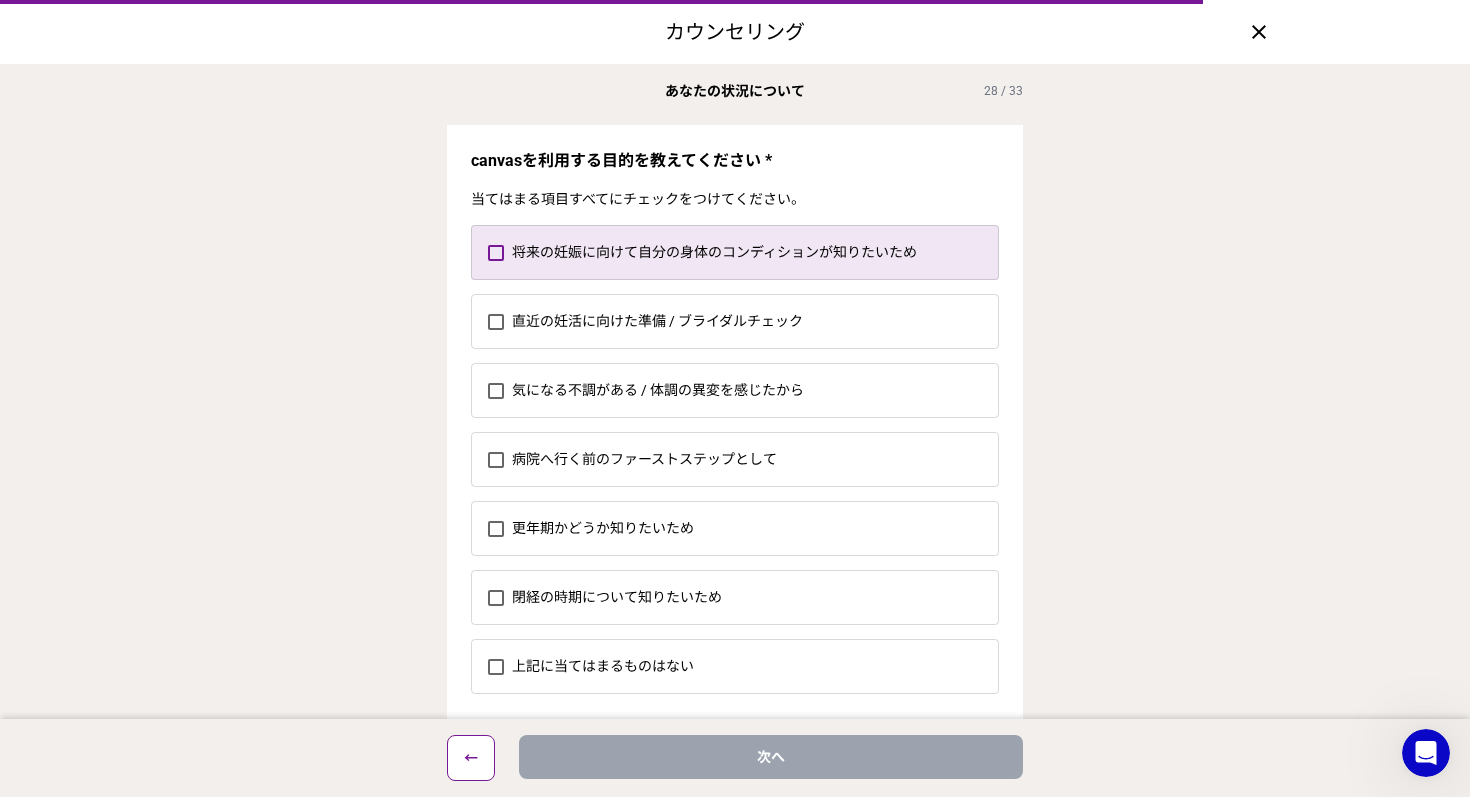click on "将来の妊娠に向けて自分の身体のコンディションが知りたいため" at bounding box center [755, 252] 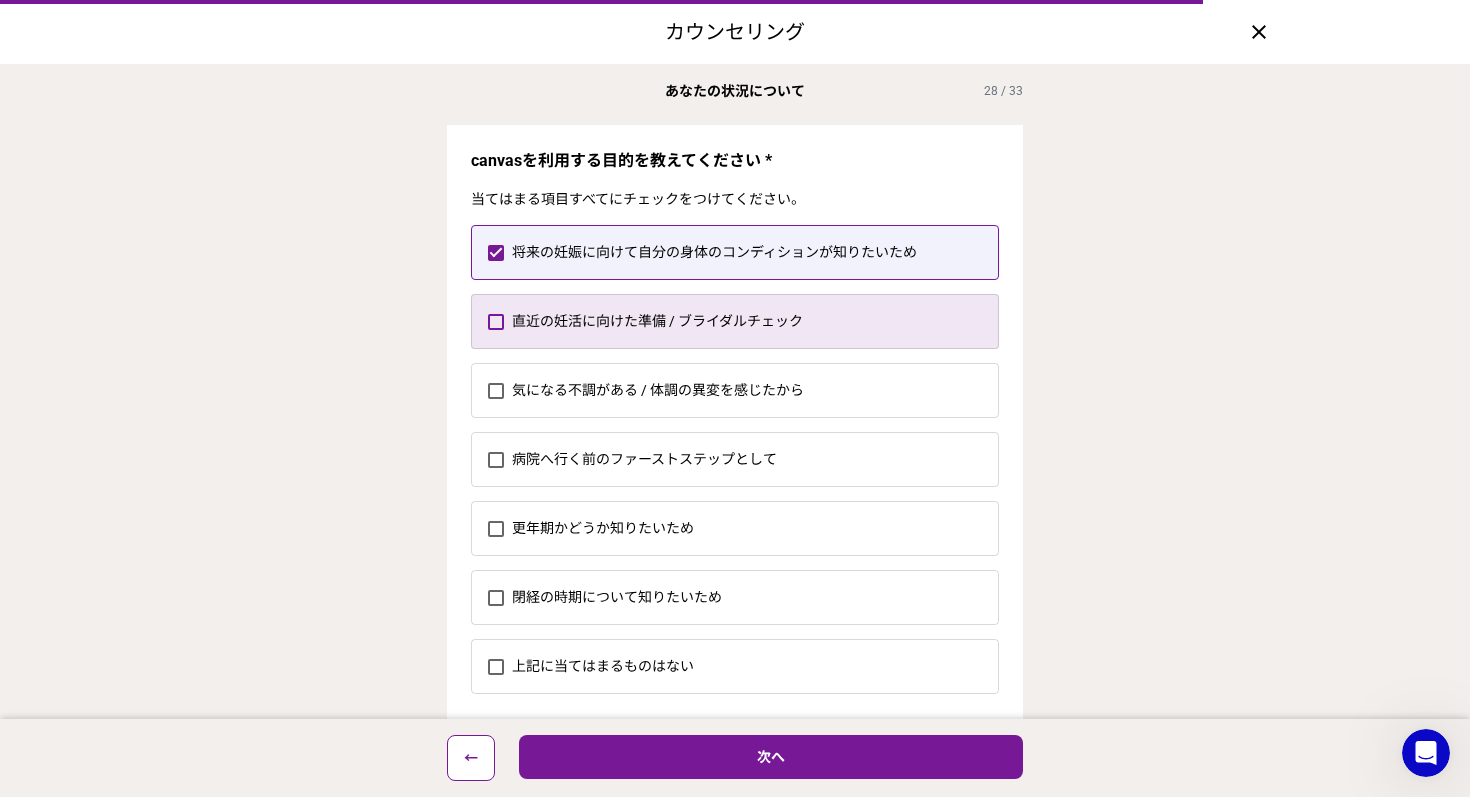 scroll, scrollTop: 44, scrollLeft: 0, axis: vertical 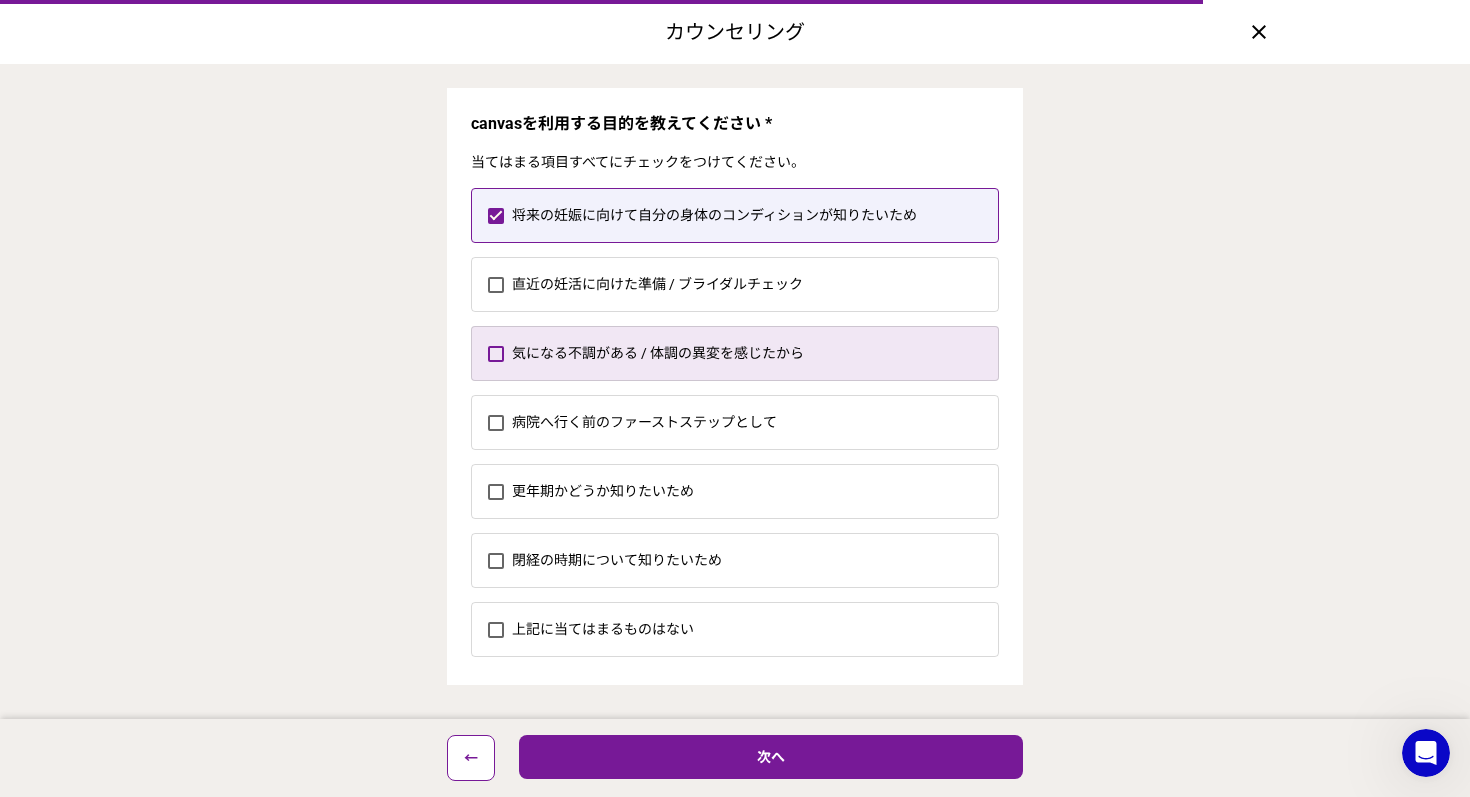 click on "気になる不調がある / 体調の異変を感じたから" at bounding box center [755, 353] 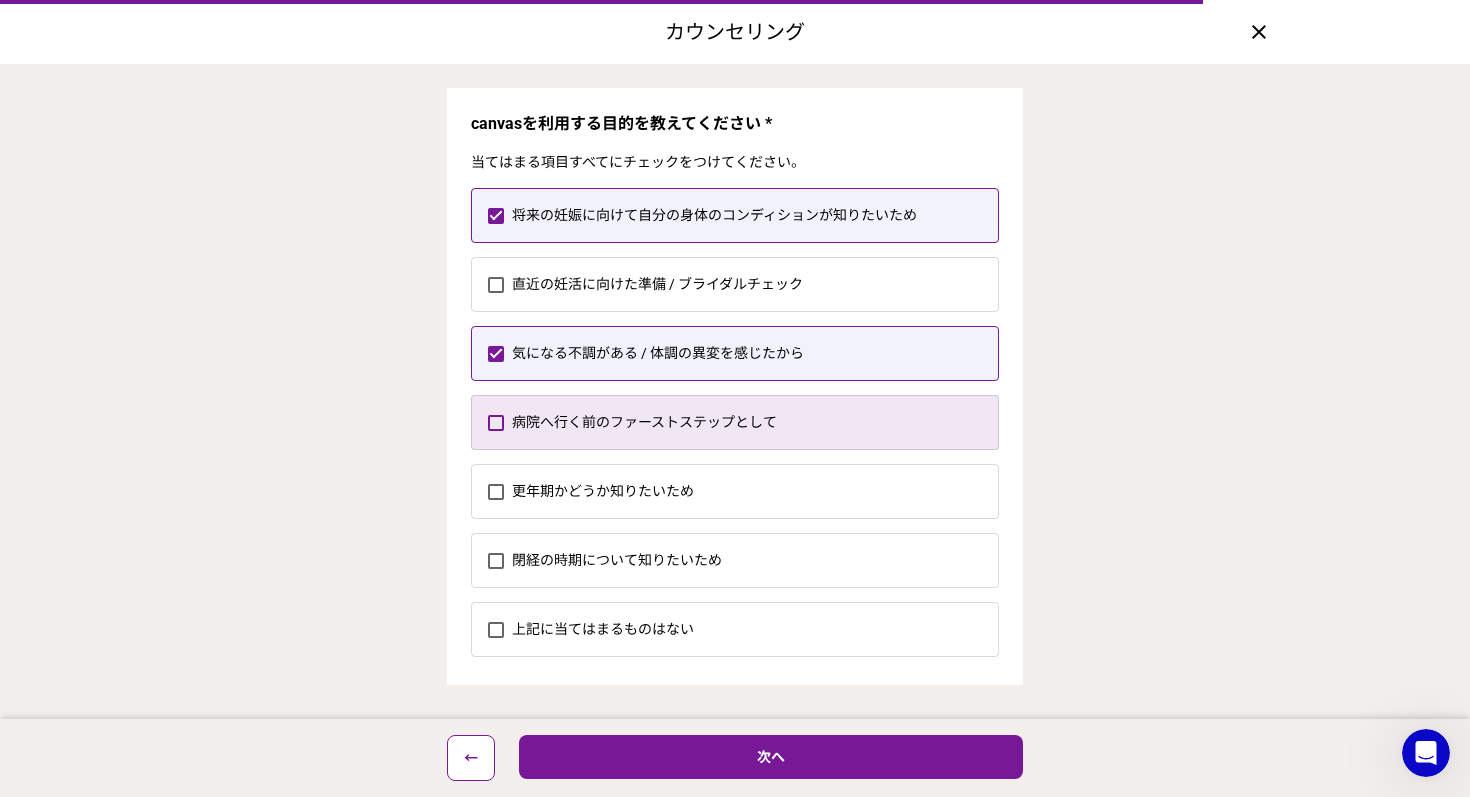 click on "病院へ行く前のファーストステップとして" at bounding box center [755, 422] 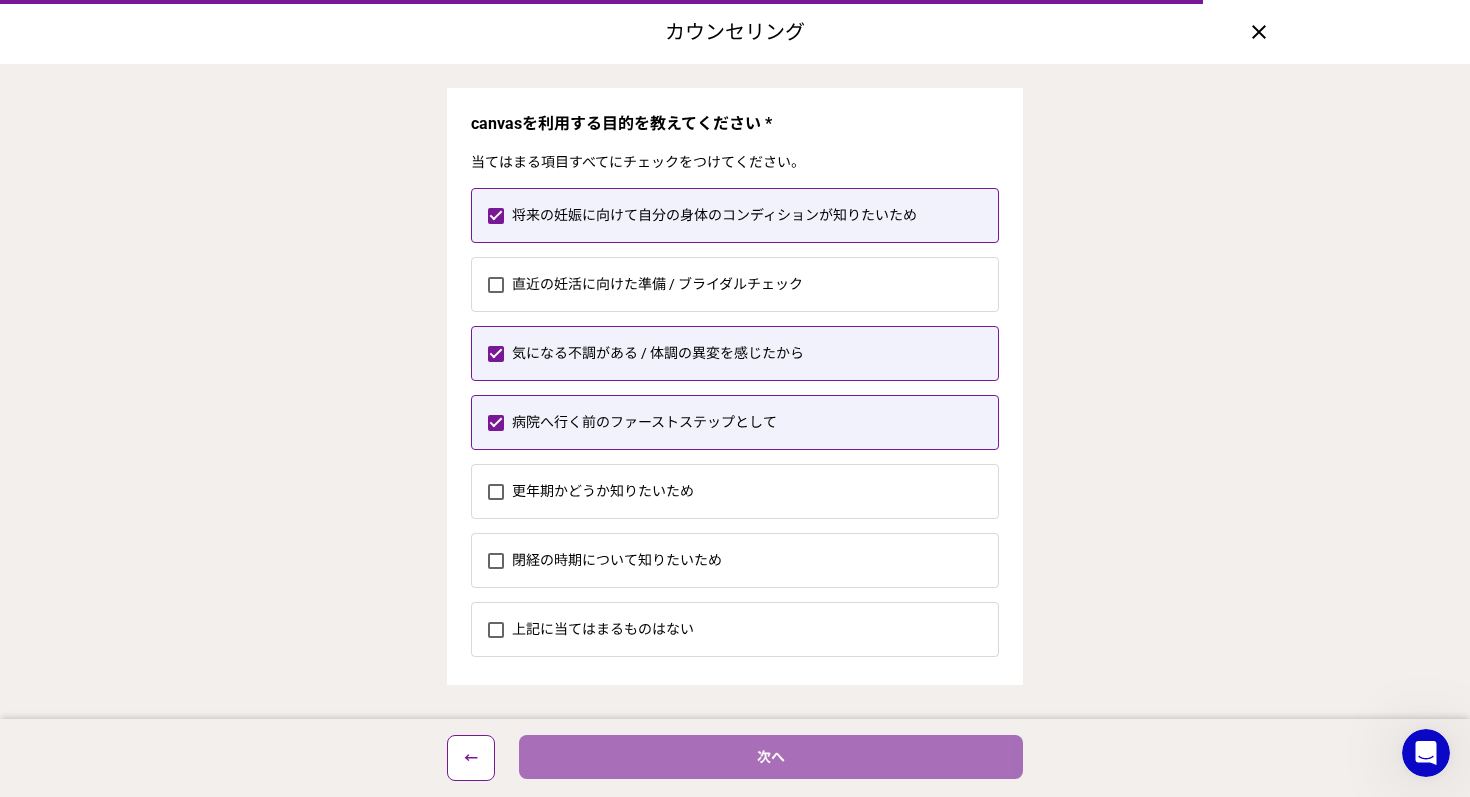 click on "次へ" at bounding box center (771, 757) 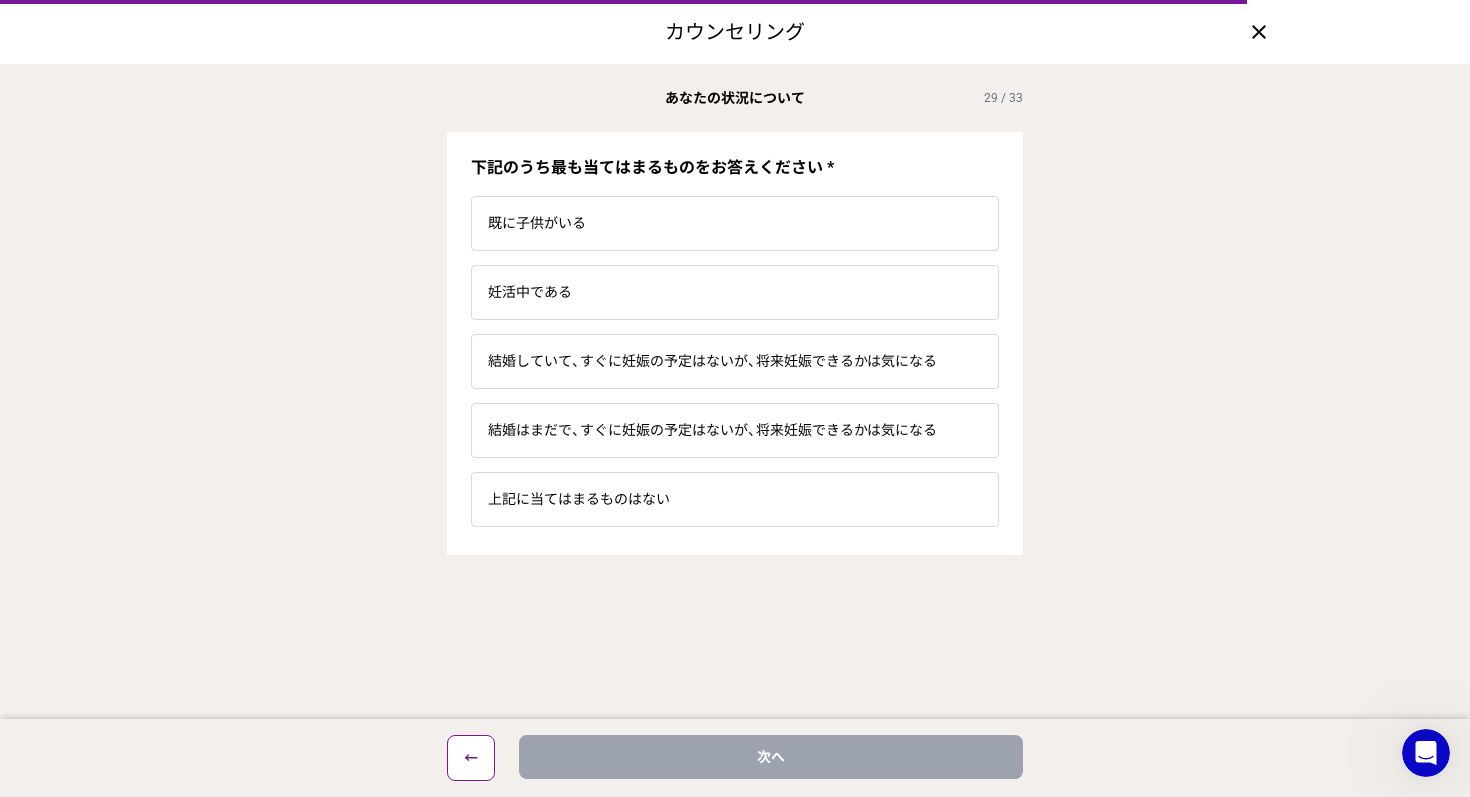 scroll, scrollTop: 0, scrollLeft: 0, axis: both 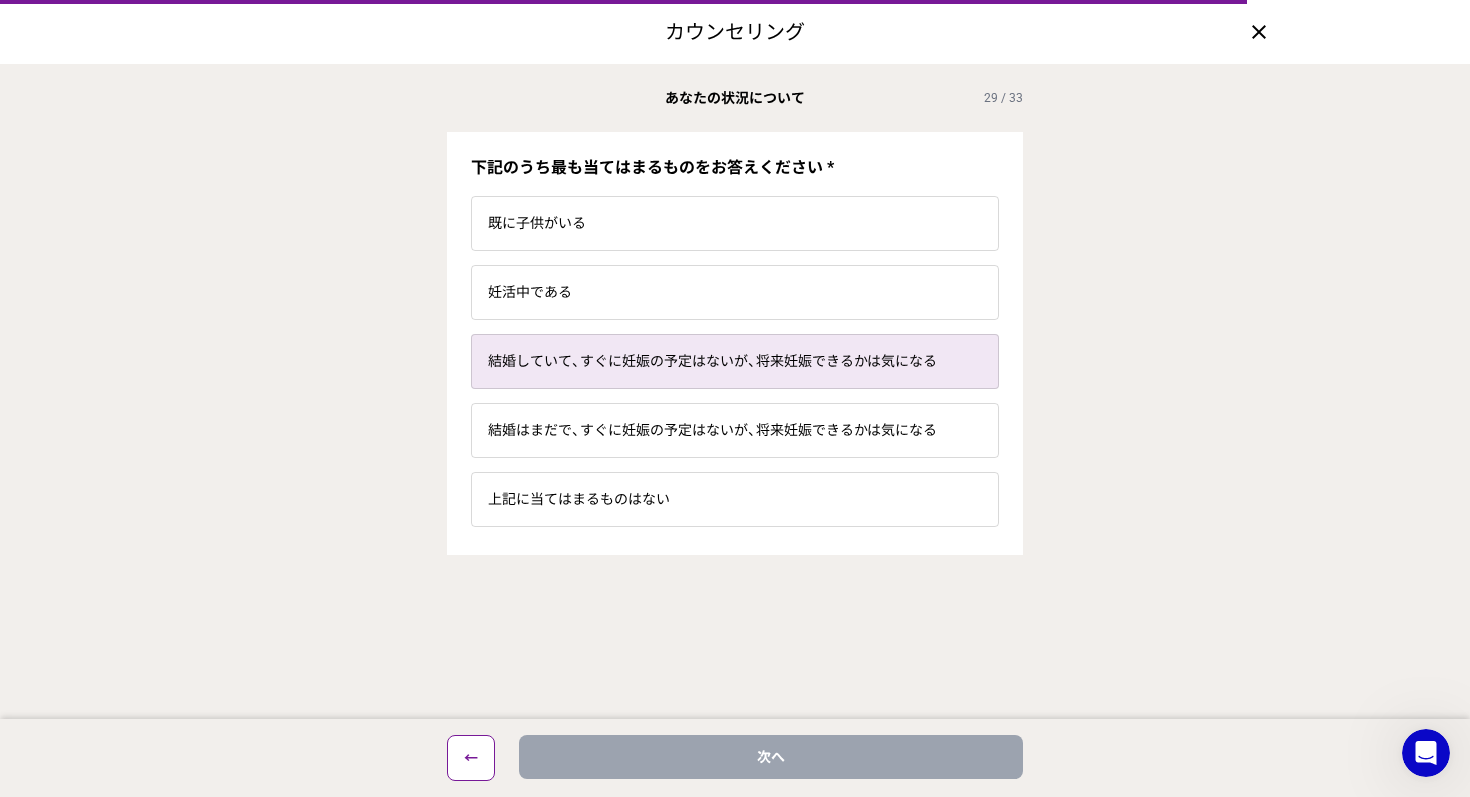 click on "結婚していて、すぐに妊娠の予定はないが、将来妊娠できるかは気になる" at bounding box center [735, 361] 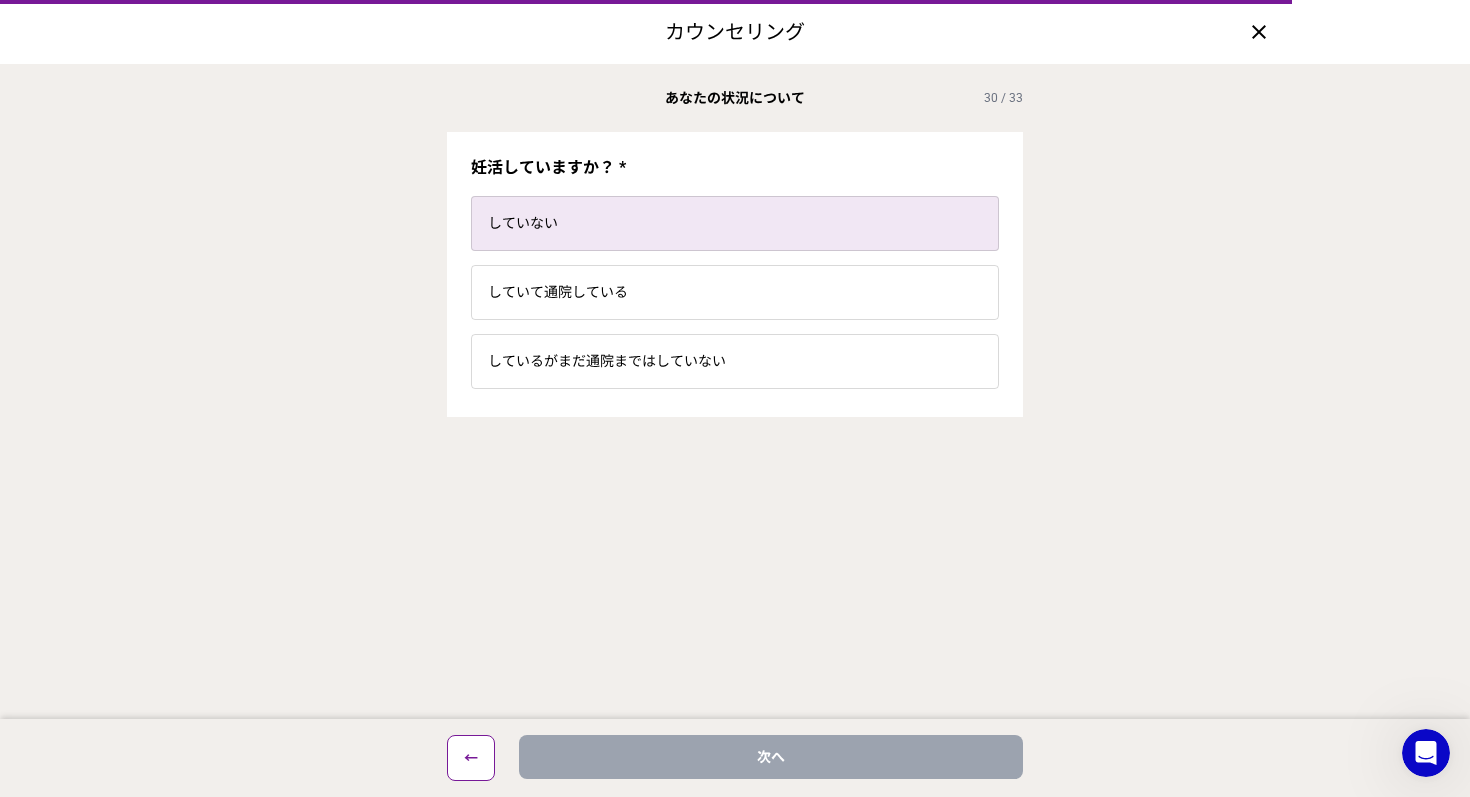 click on "していない" at bounding box center (735, 223) 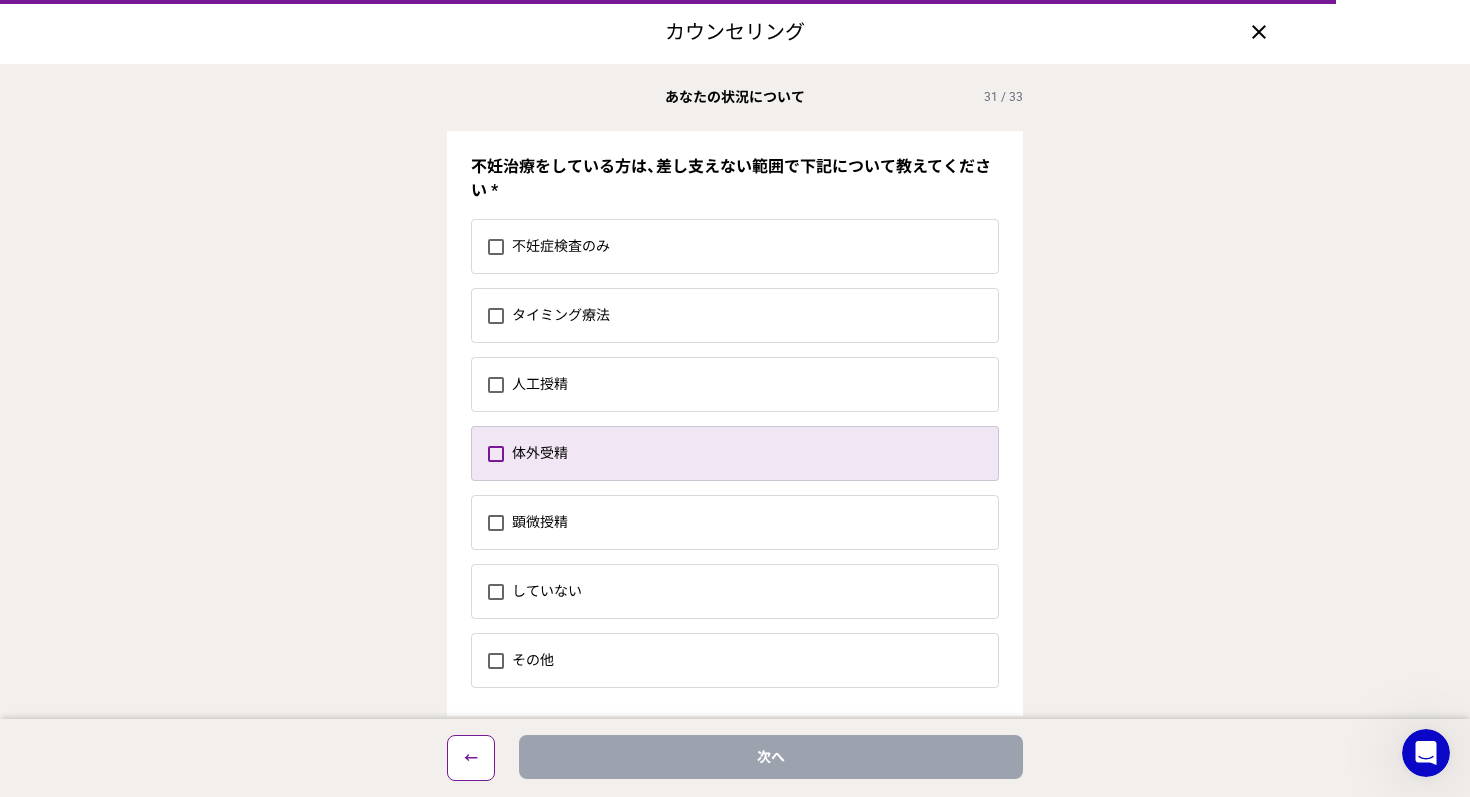 scroll, scrollTop: 32, scrollLeft: 0, axis: vertical 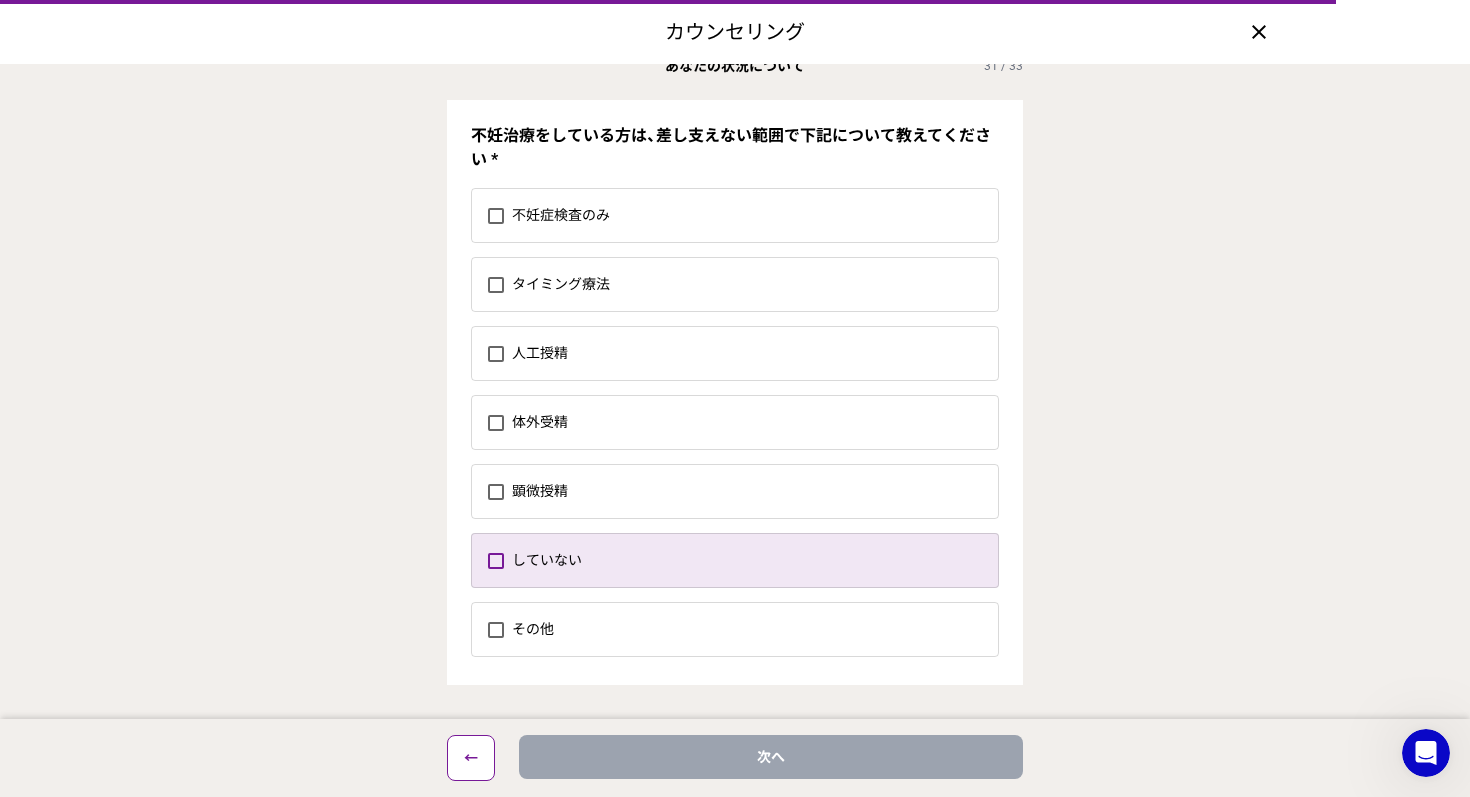 click on "していない" at bounding box center [755, 560] 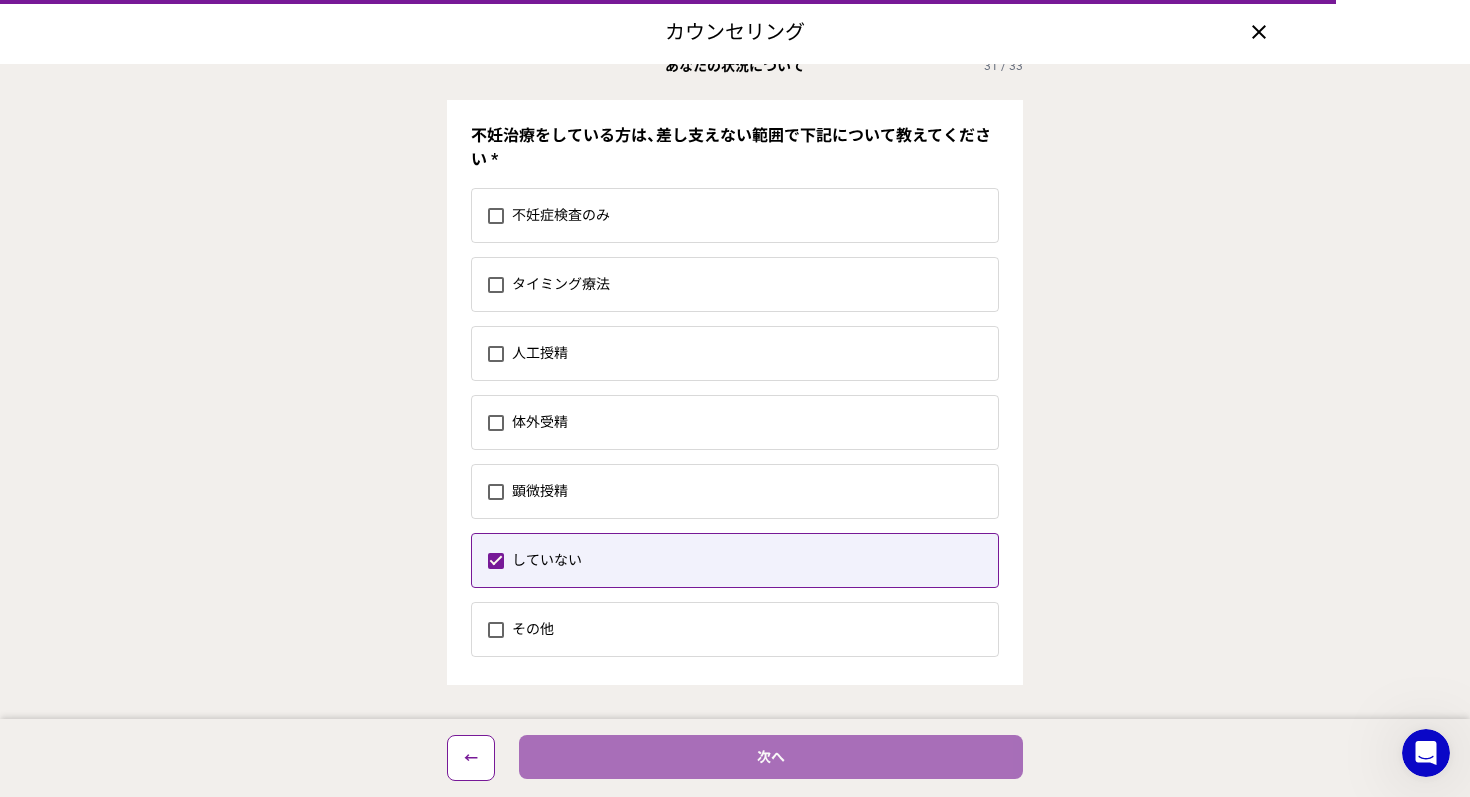 click on "次へ" at bounding box center [771, 757] 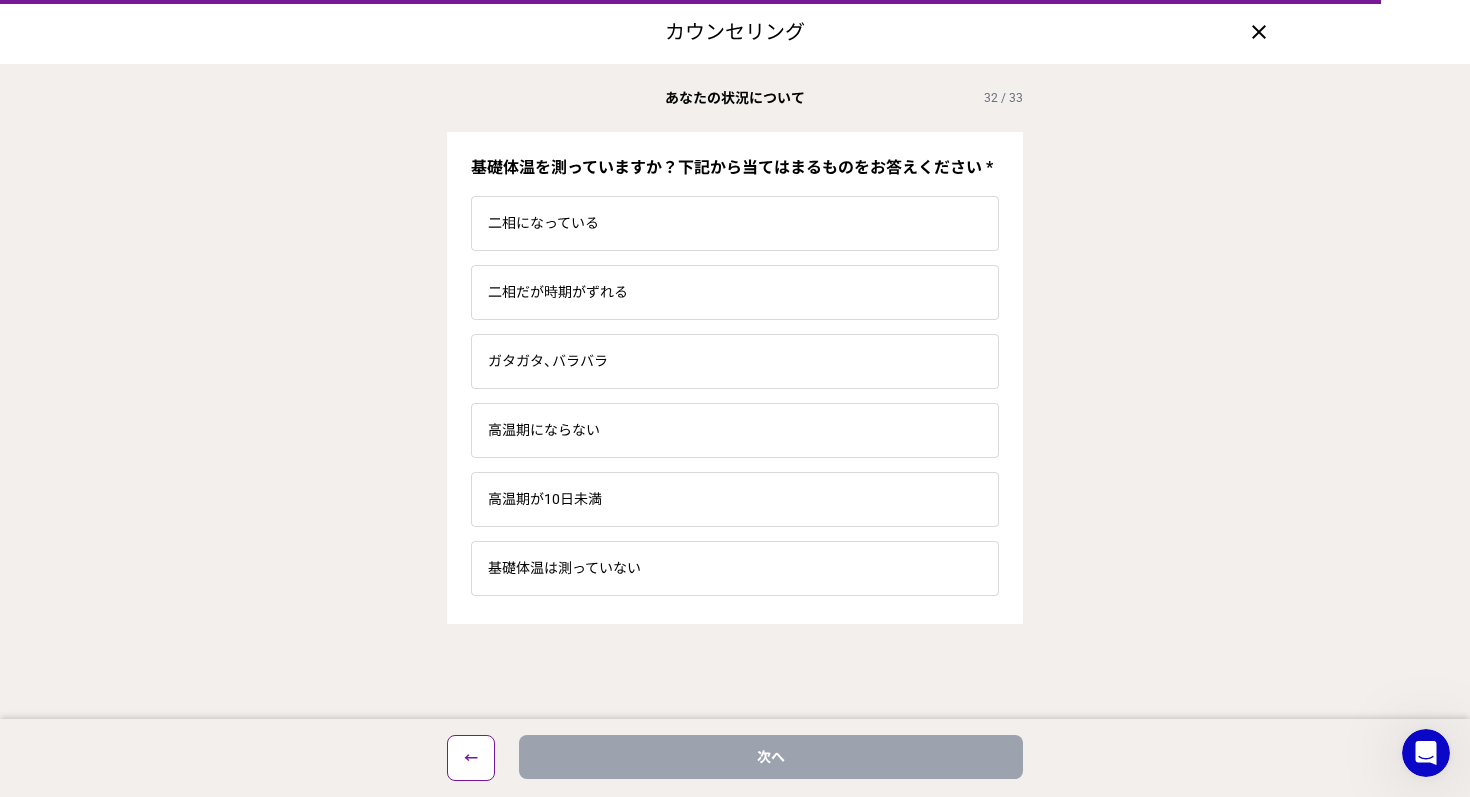 scroll, scrollTop: 0, scrollLeft: 0, axis: both 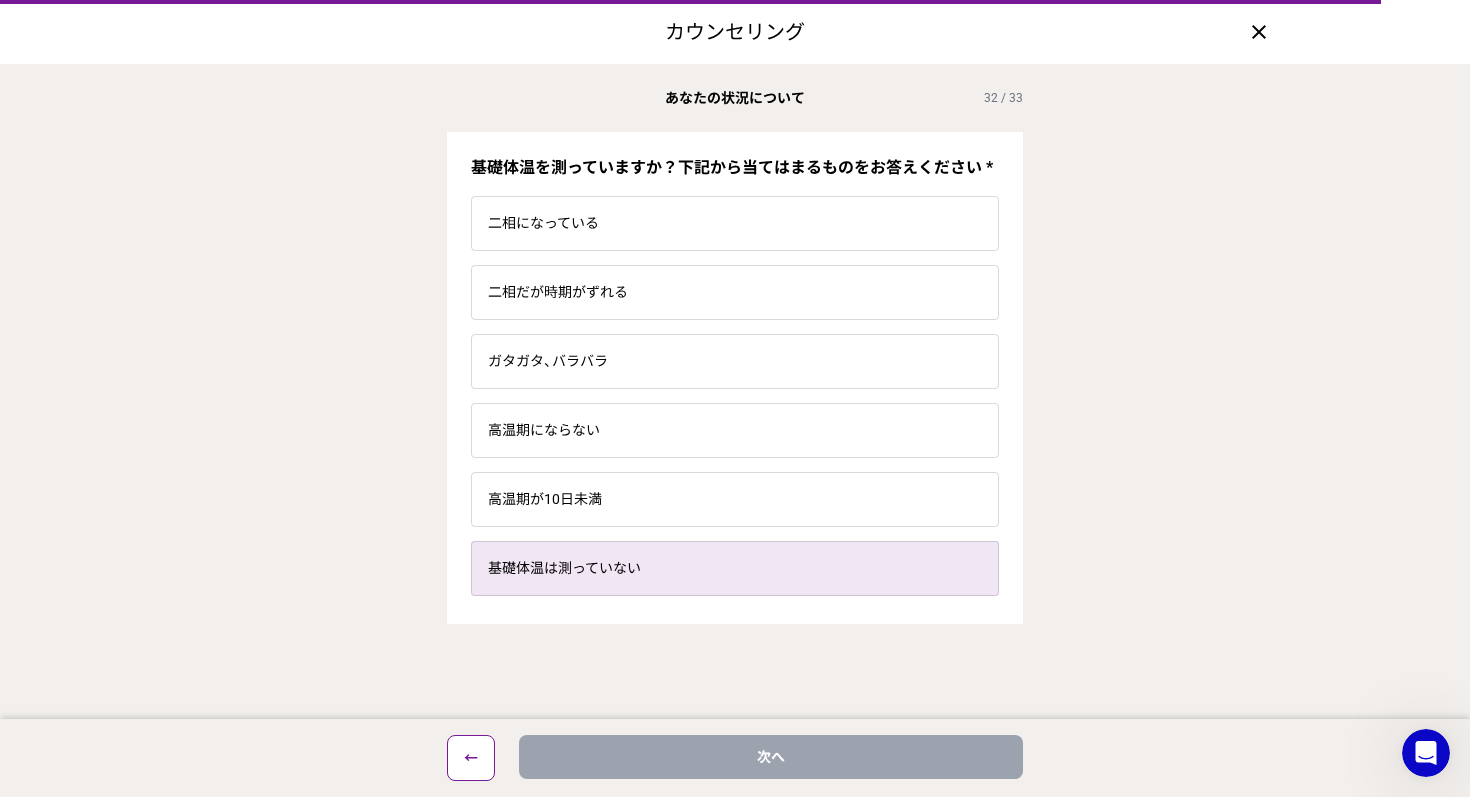 click on "基礎体温は測っていない" at bounding box center [735, 568] 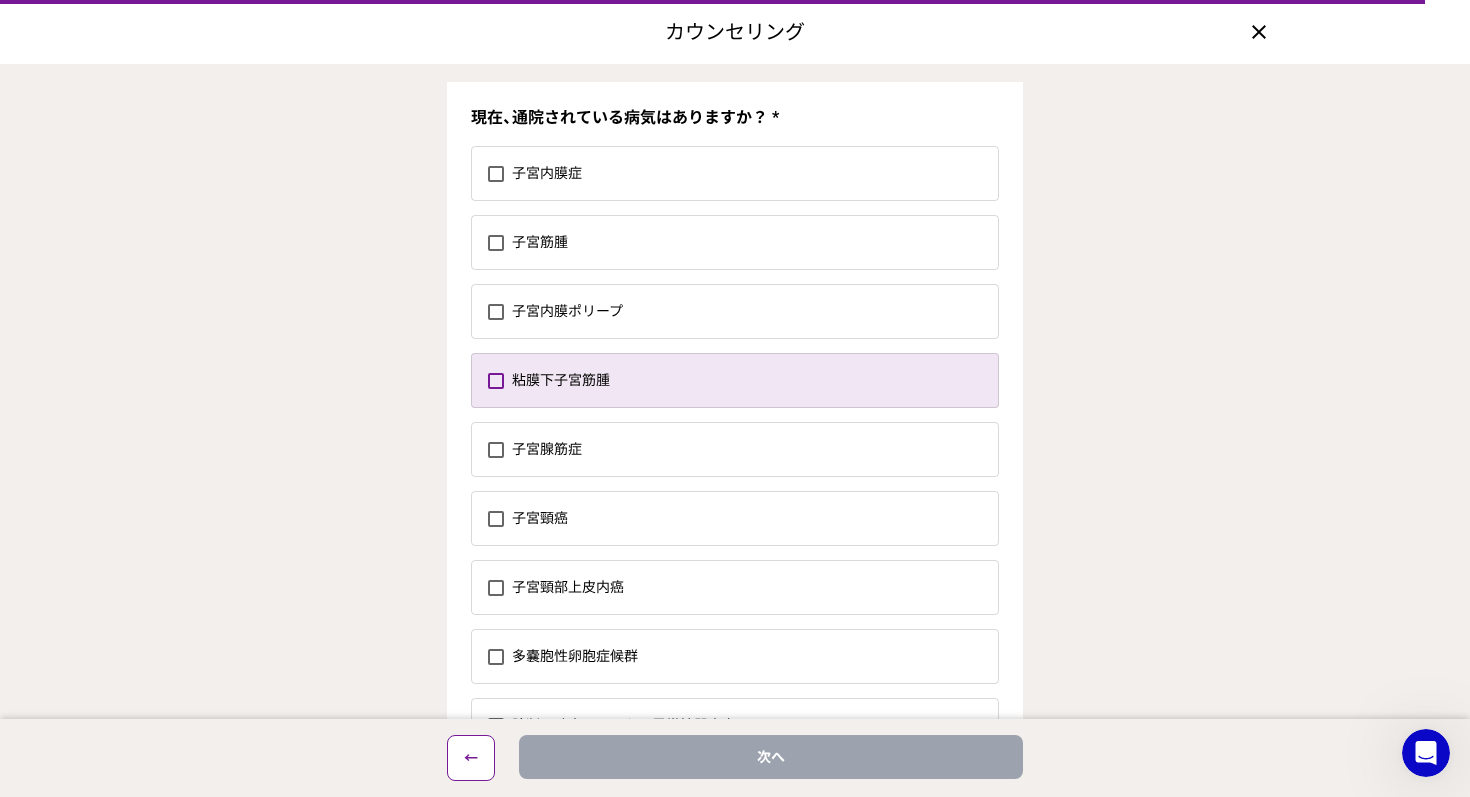 scroll, scrollTop: 54, scrollLeft: 0, axis: vertical 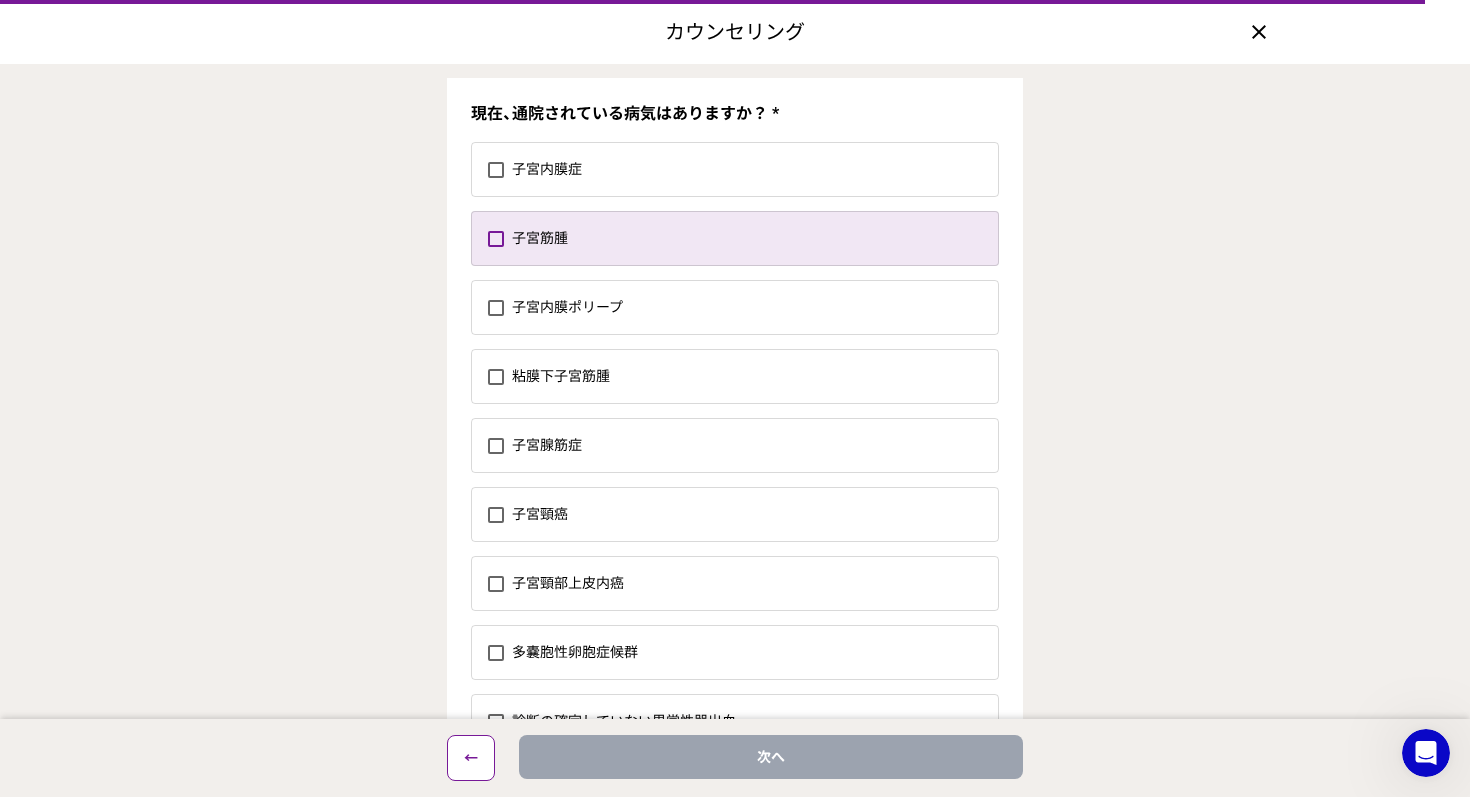 click on "子宮筋腫" at bounding box center [755, 238] 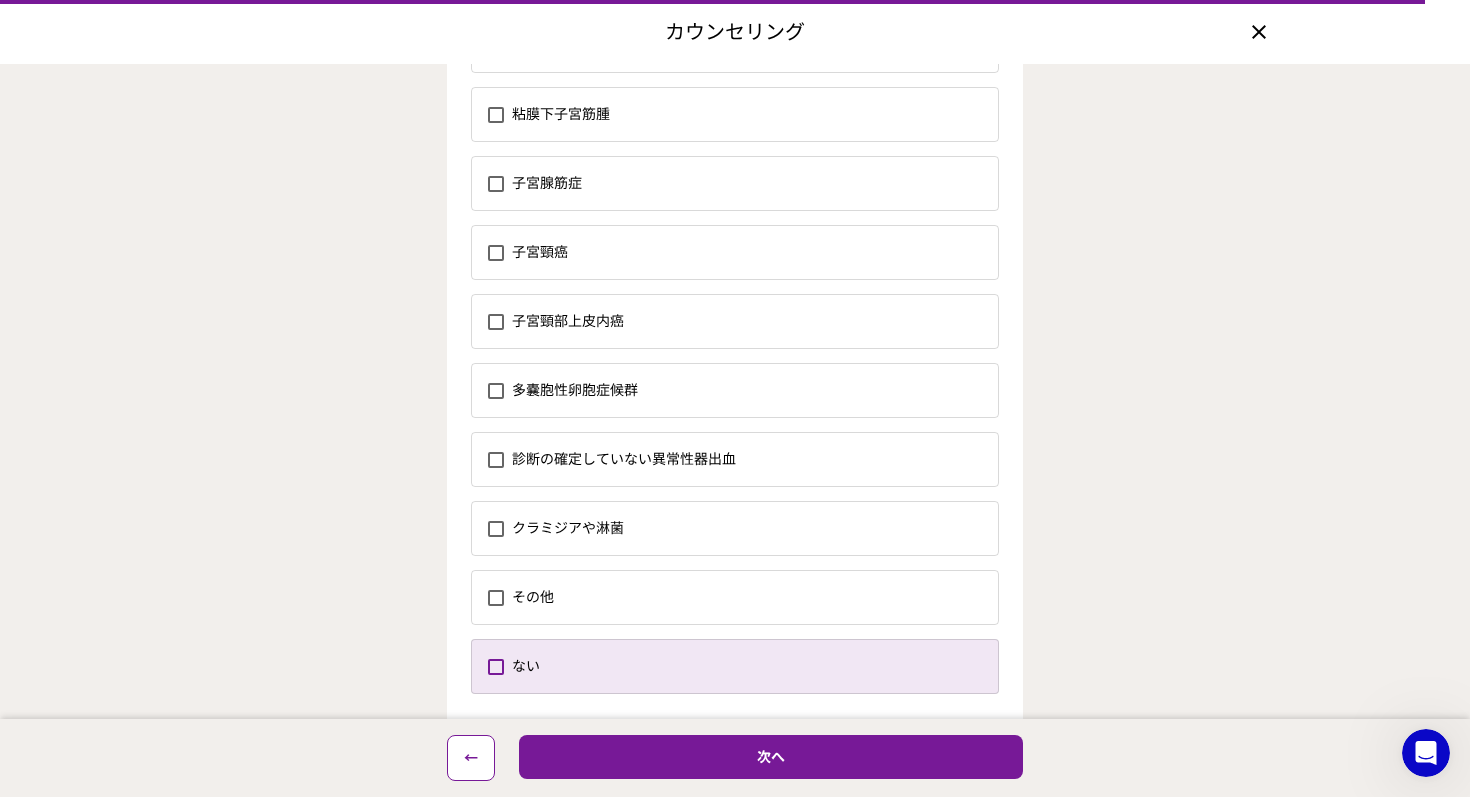 scroll, scrollTop: 353, scrollLeft: 0, axis: vertical 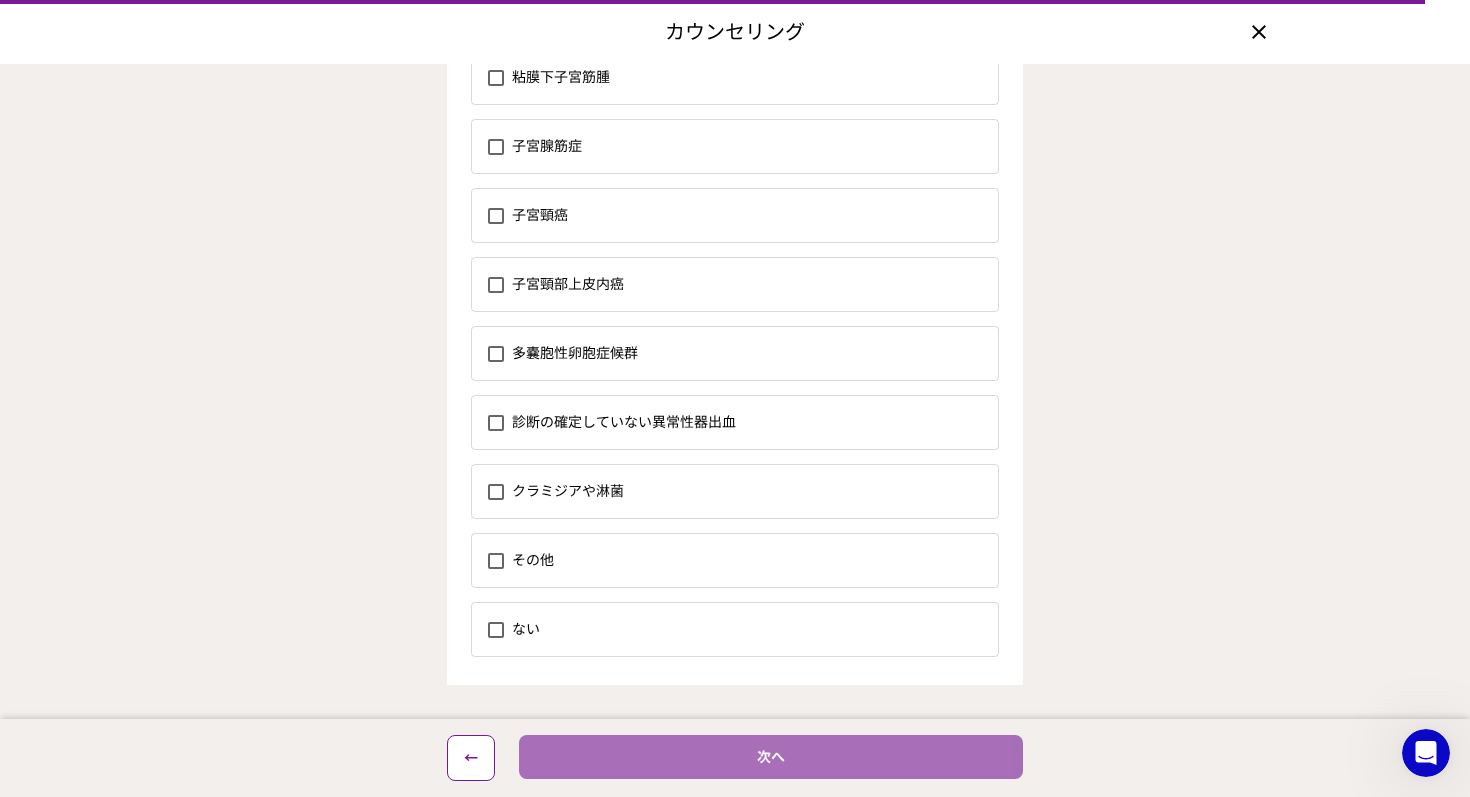 click on "次へ" at bounding box center [771, 757] 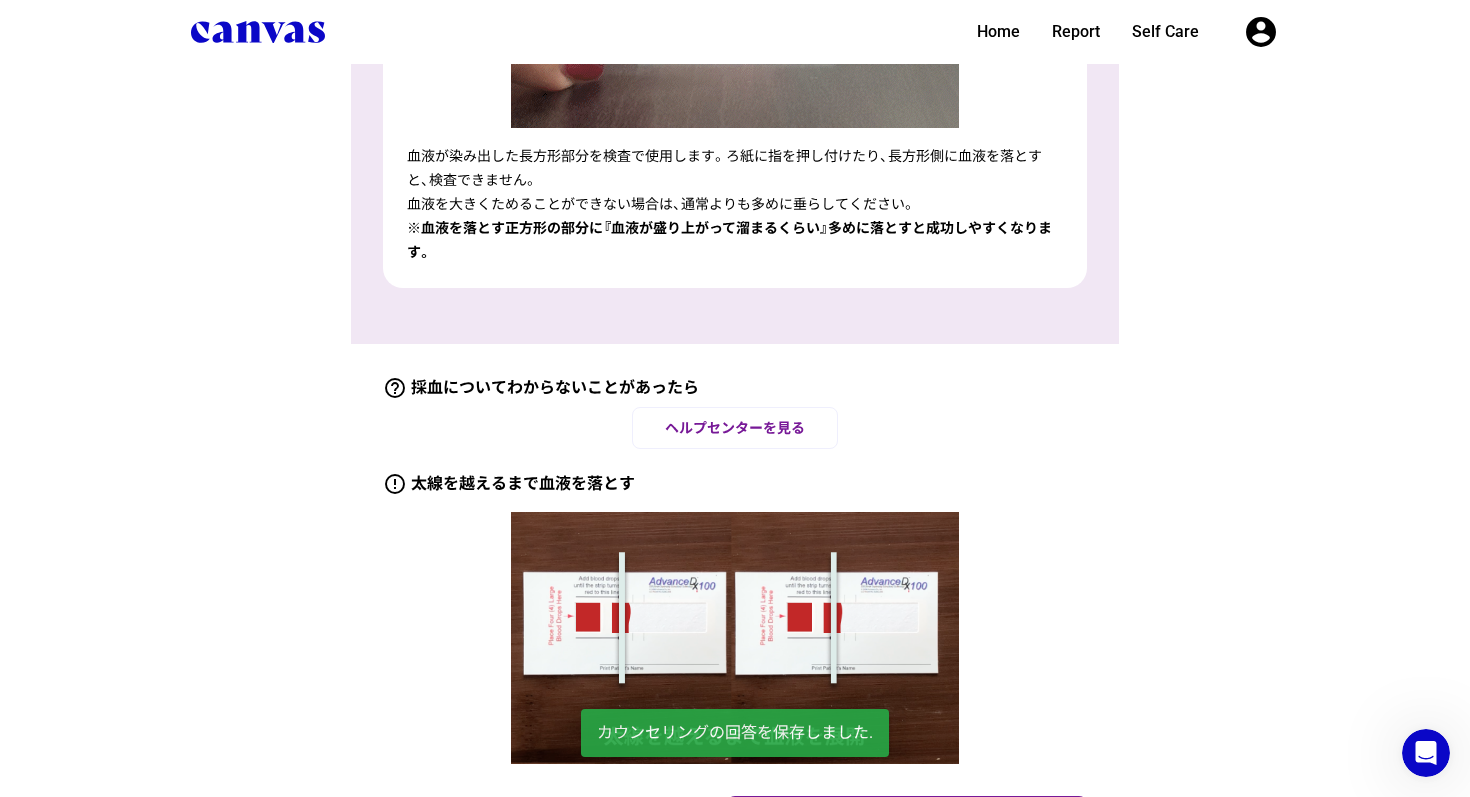 scroll, scrollTop: 2508, scrollLeft: 0, axis: vertical 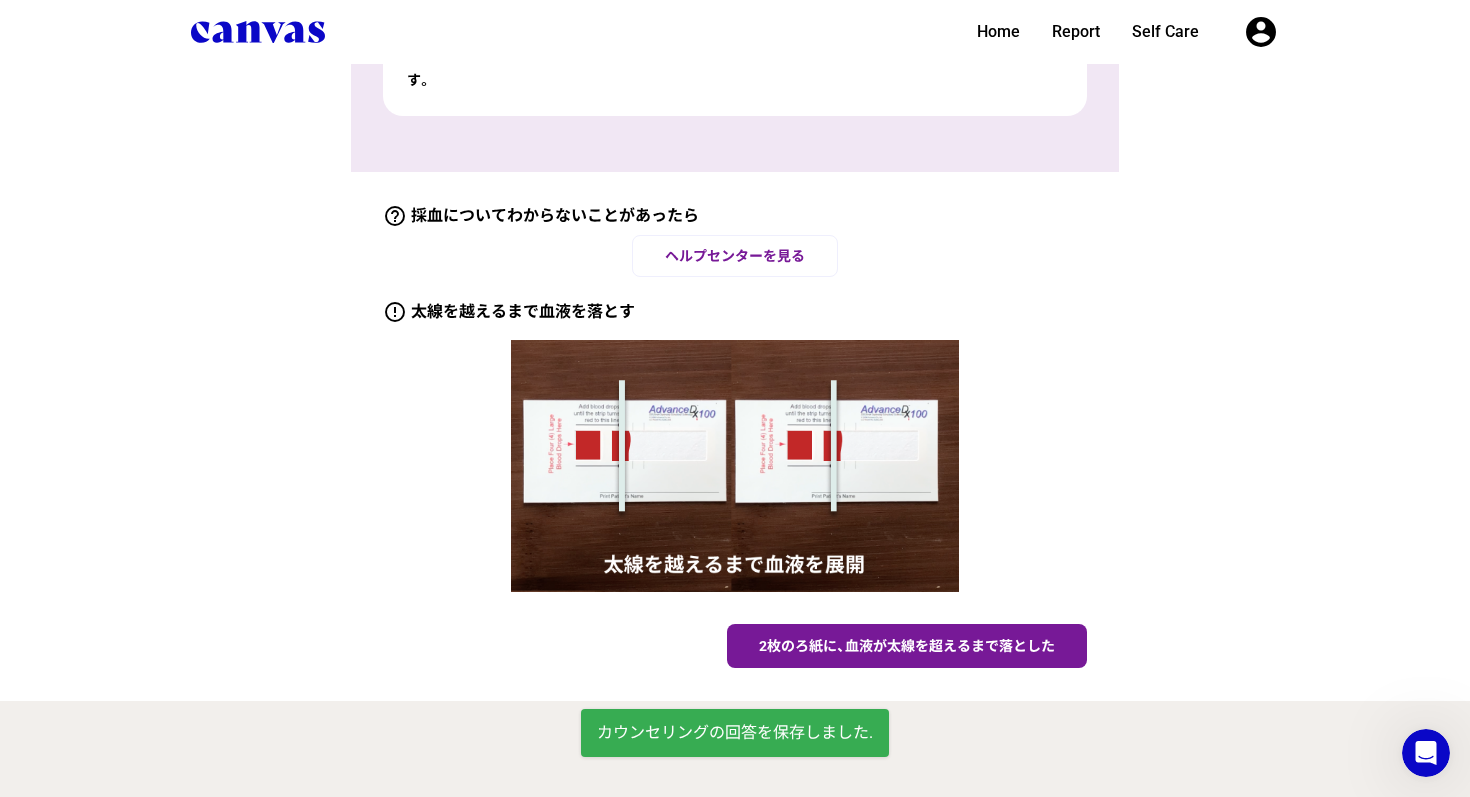 click on "カウンセリングの回答を保存しました." at bounding box center [735, 733] 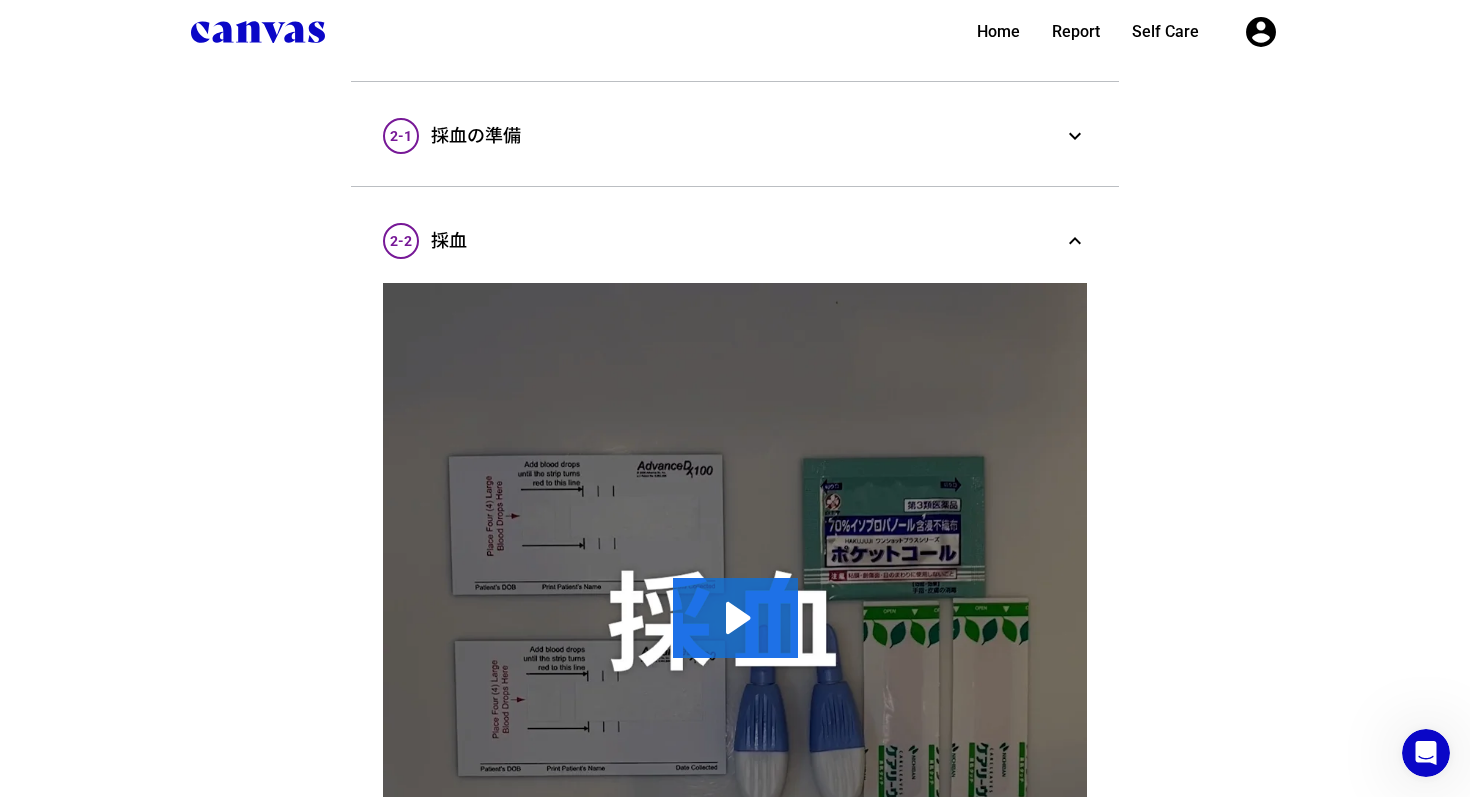 scroll, scrollTop: 0, scrollLeft: 0, axis: both 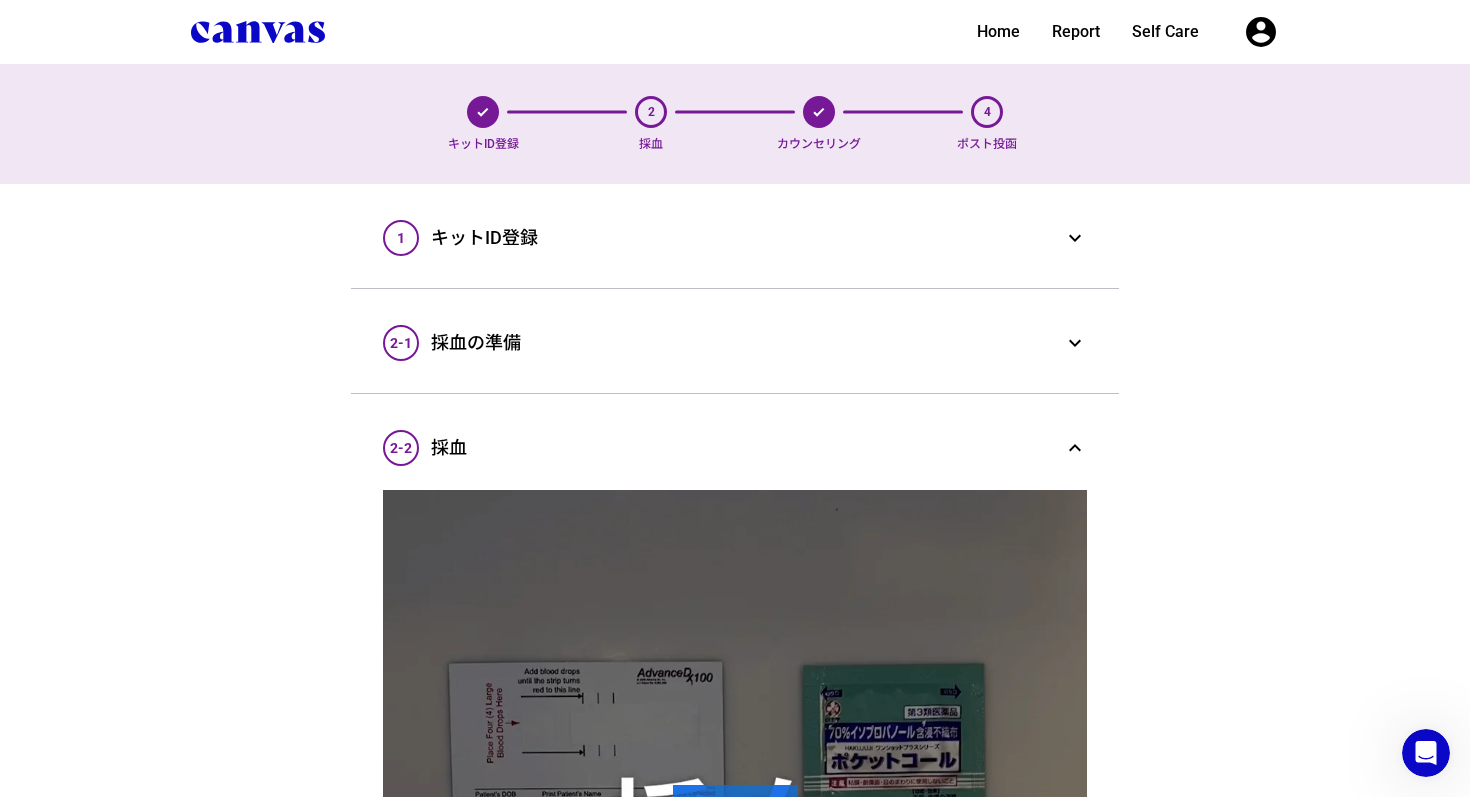 click on "expand_less" at bounding box center (1075, 448) 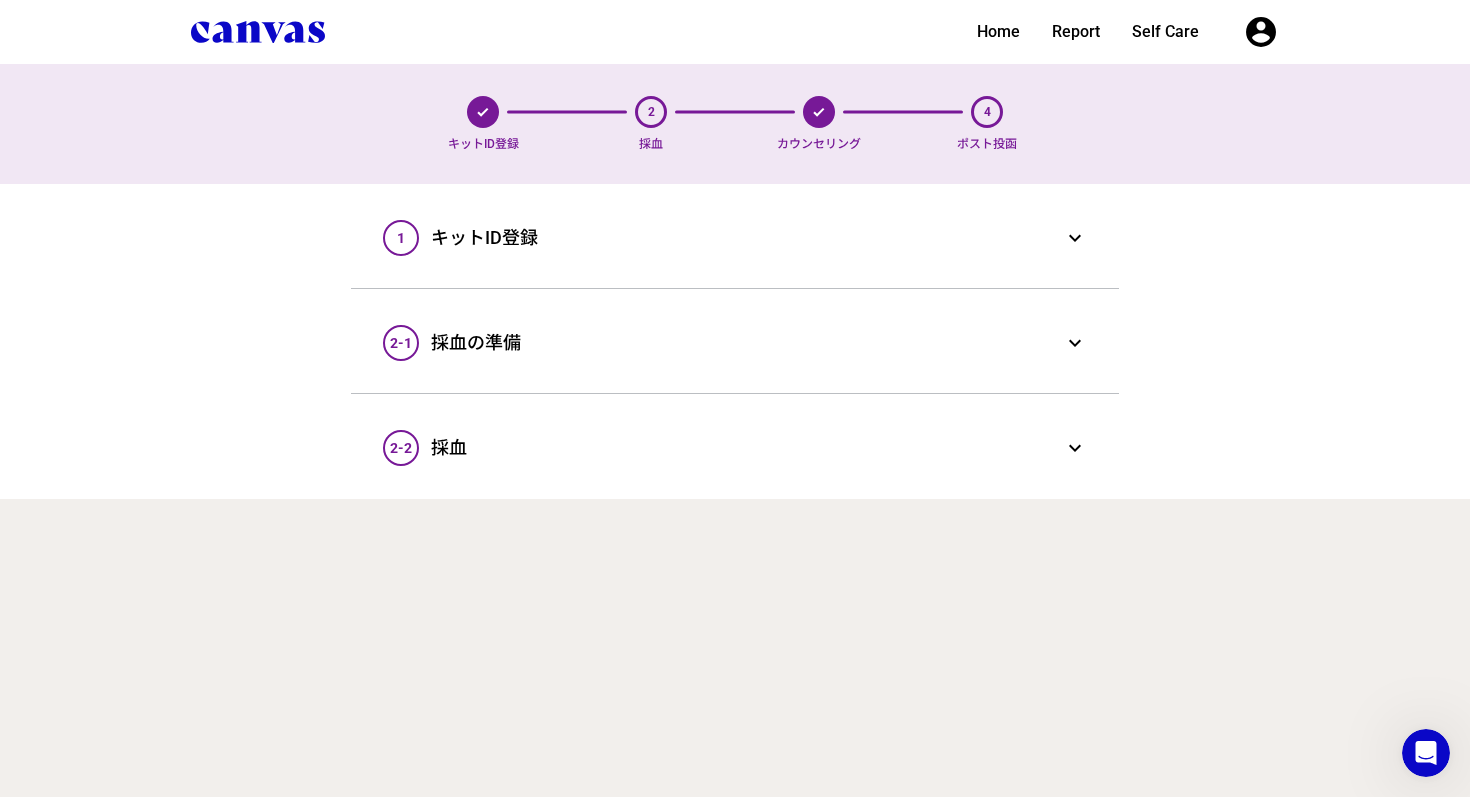 click on "4" at bounding box center [987, 112] 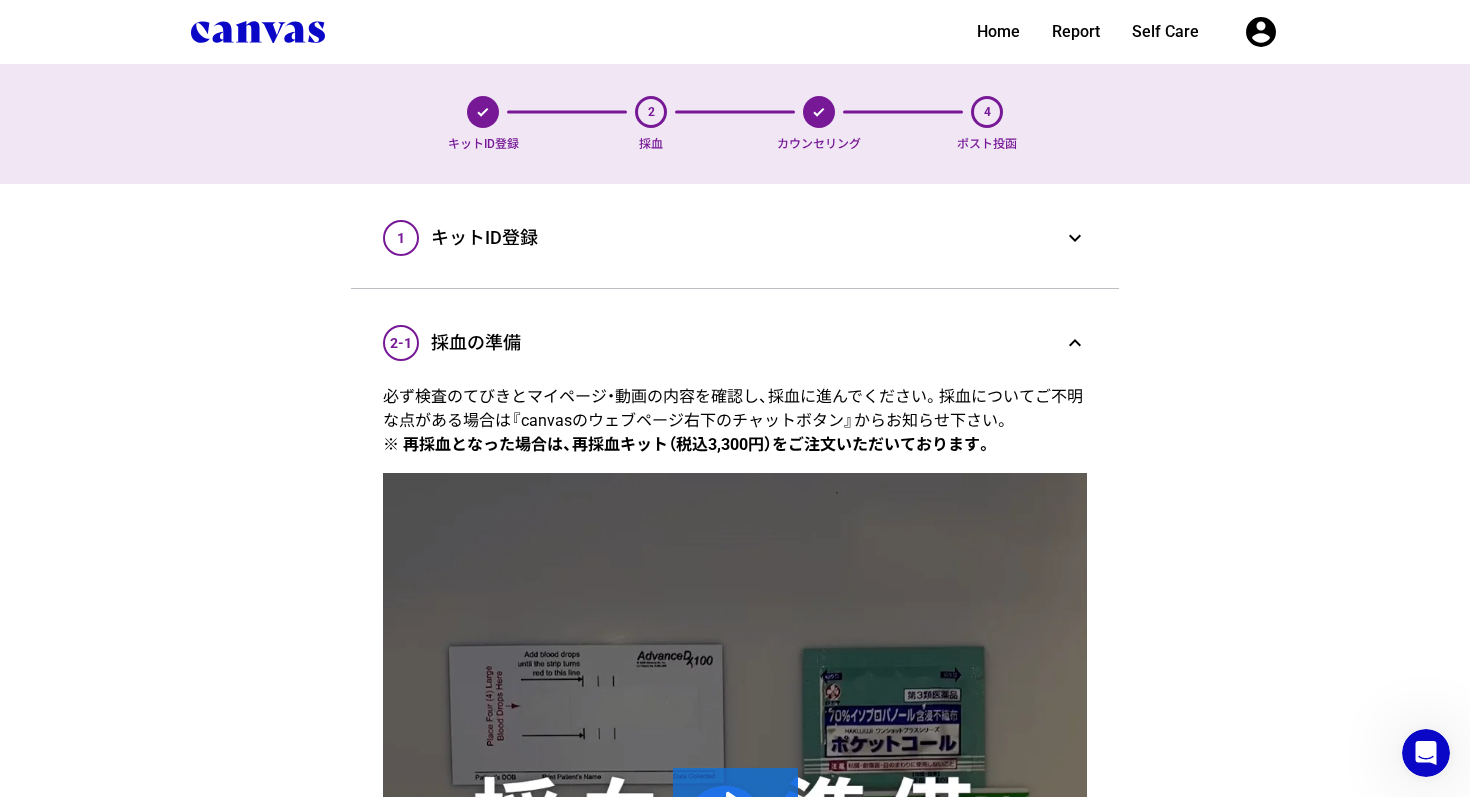 click on "2-1
採血の準備
expand_less" at bounding box center [735, 343] 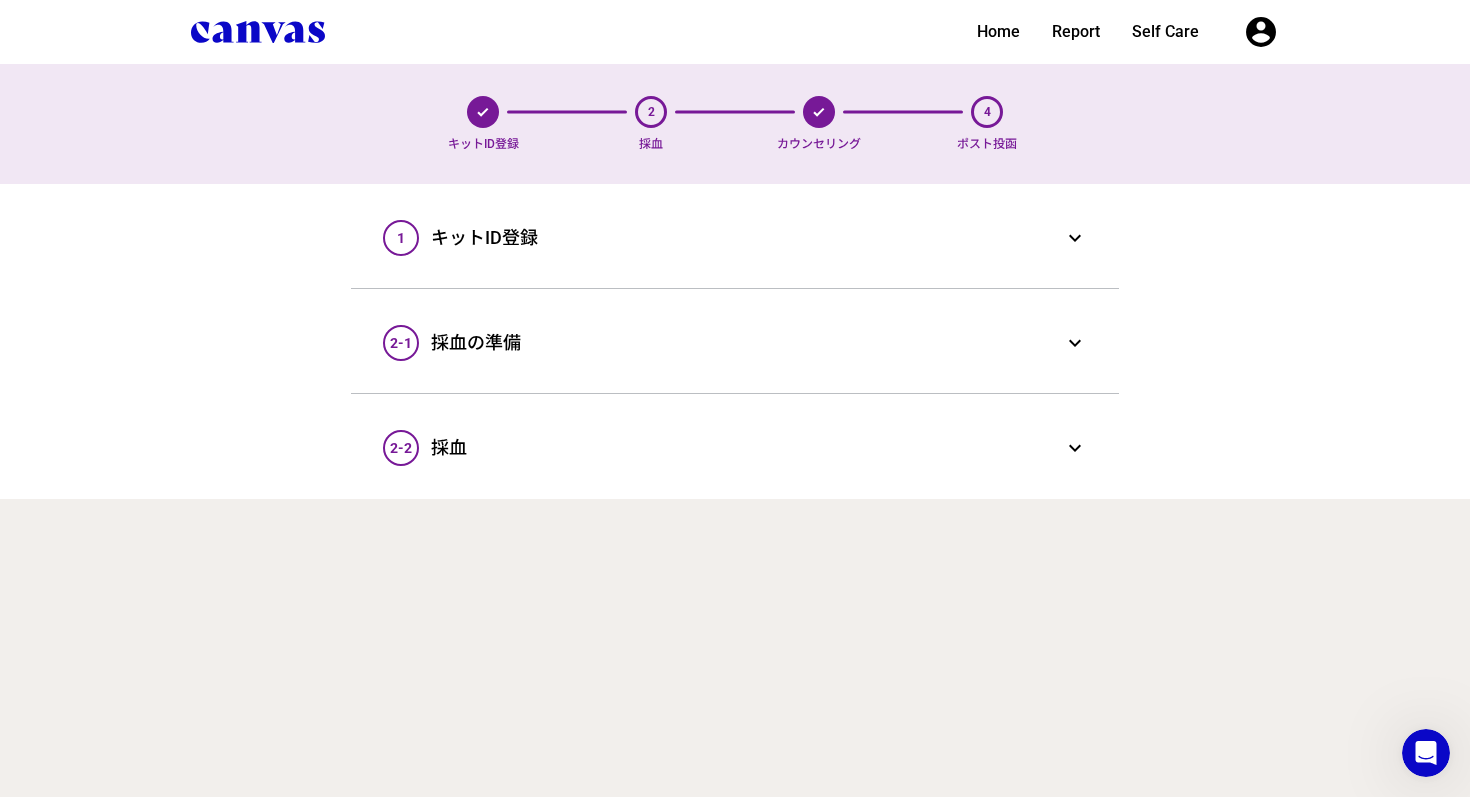 click on "Home
Report
Self Care
account_circle
アカウント設定
メールアドレス設定
パスワード設定
LINEアカウント連携
言語         English 日本語
ログアウト
close
Home
Report
Self Care
account_circle
yuki
yukitakemur@gmail.com
アカウント設定
メールアドレス設定
パスワード設定
ログアウト
キットID登録
2
採血" at bounding box center (735, 297) 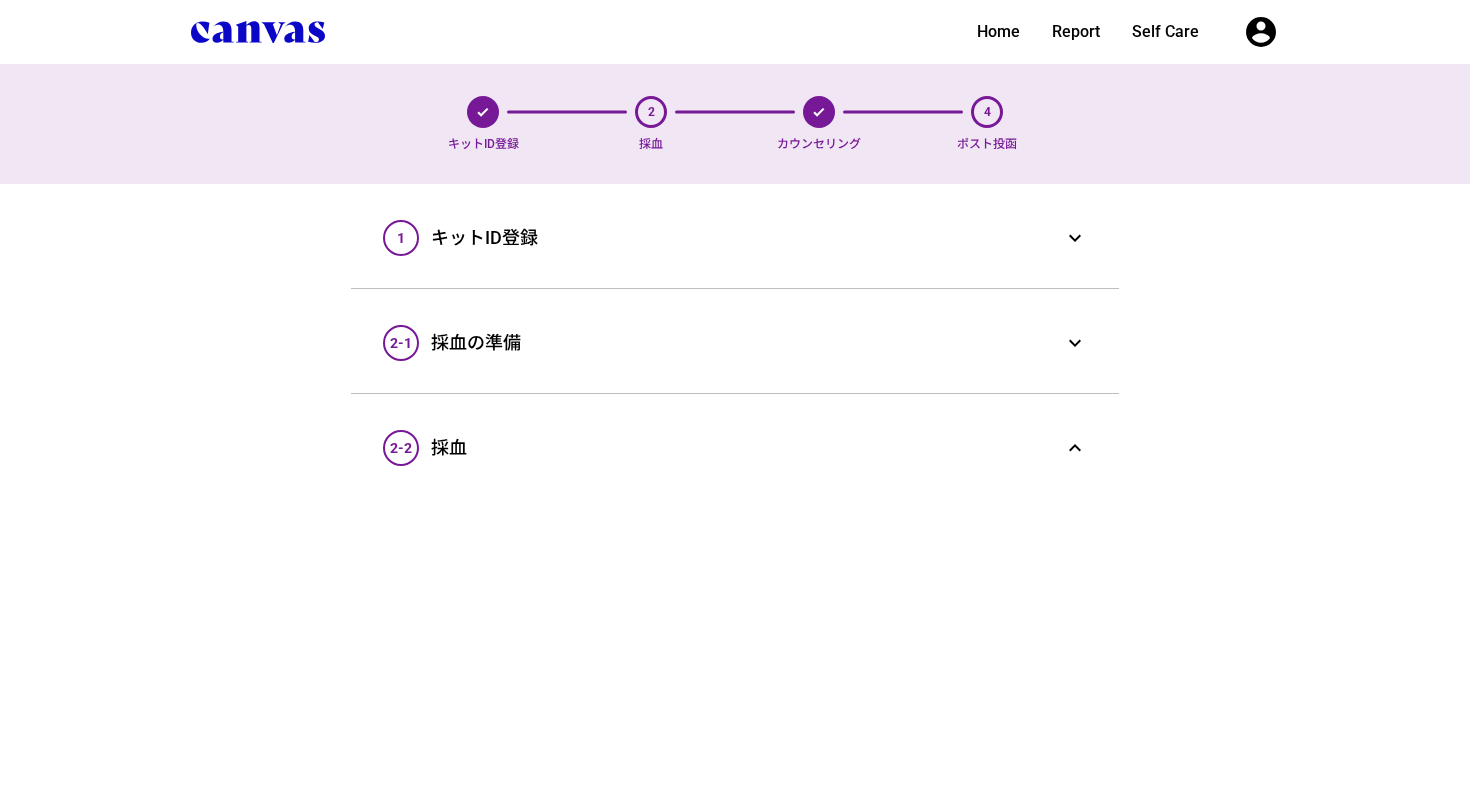 scroll, scrollTop: 0, scrollLeft: 0, axis: both 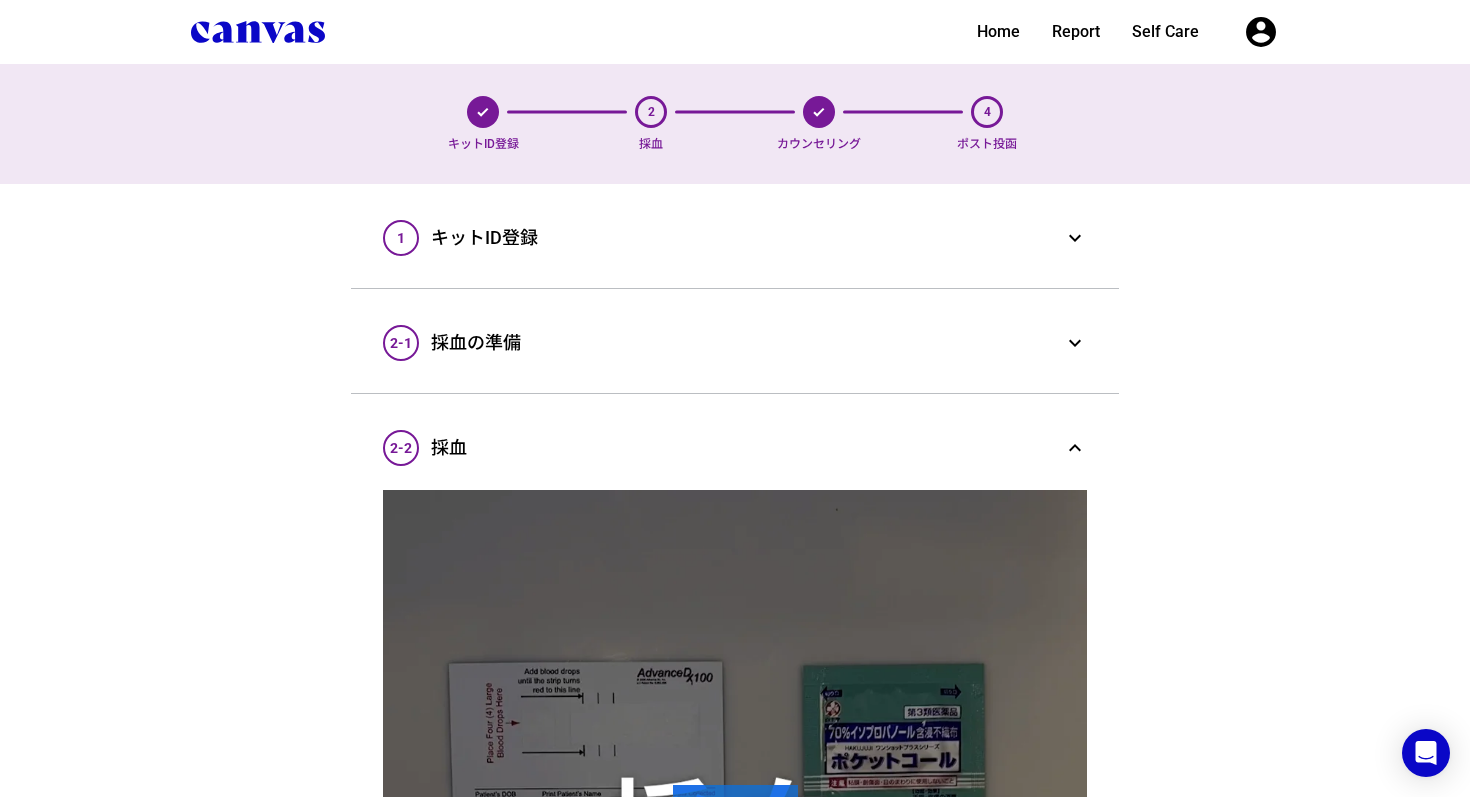 click on "expand_less" at bounding box center (1075, 448) 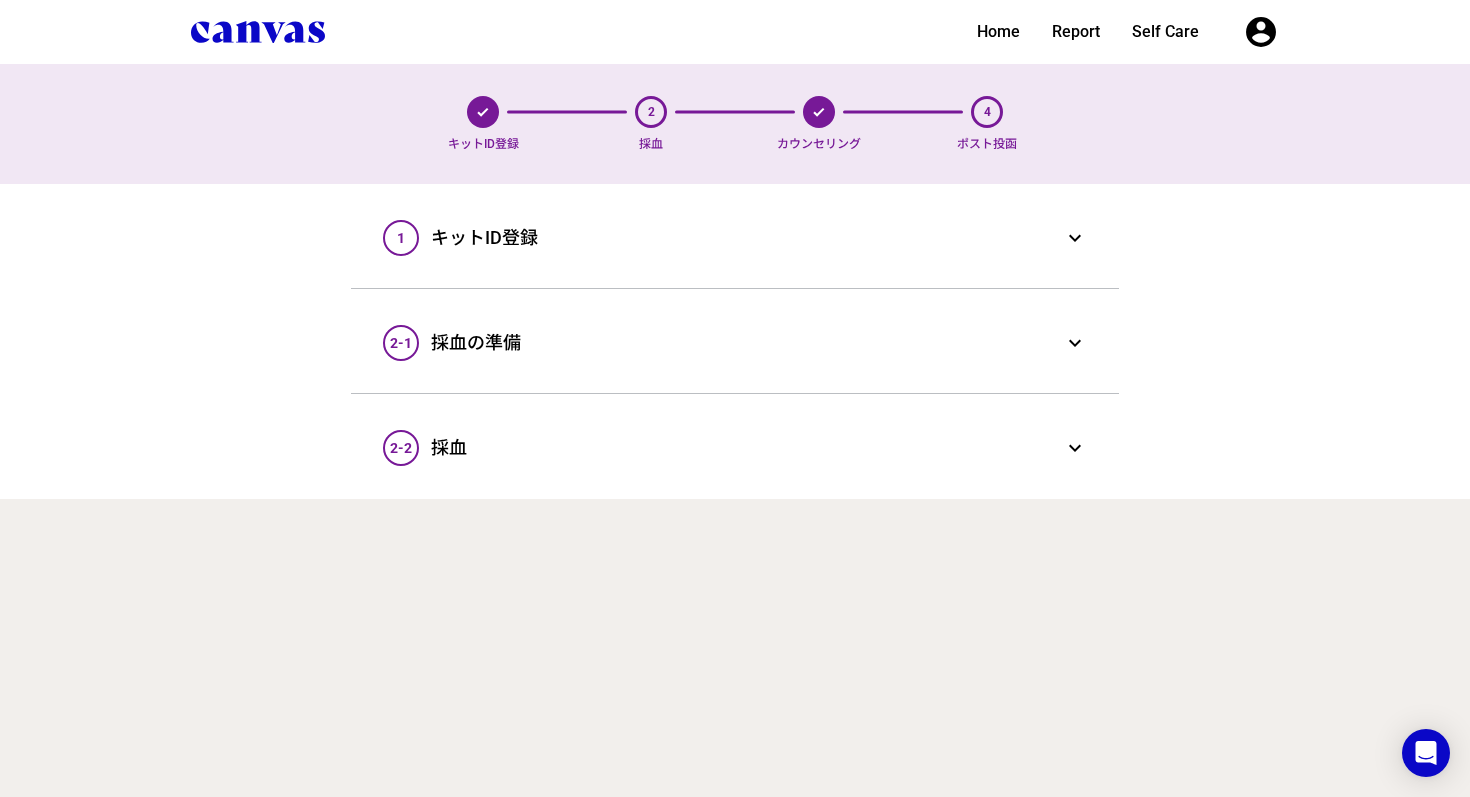 click on "4" at bounding box center [987, 112] 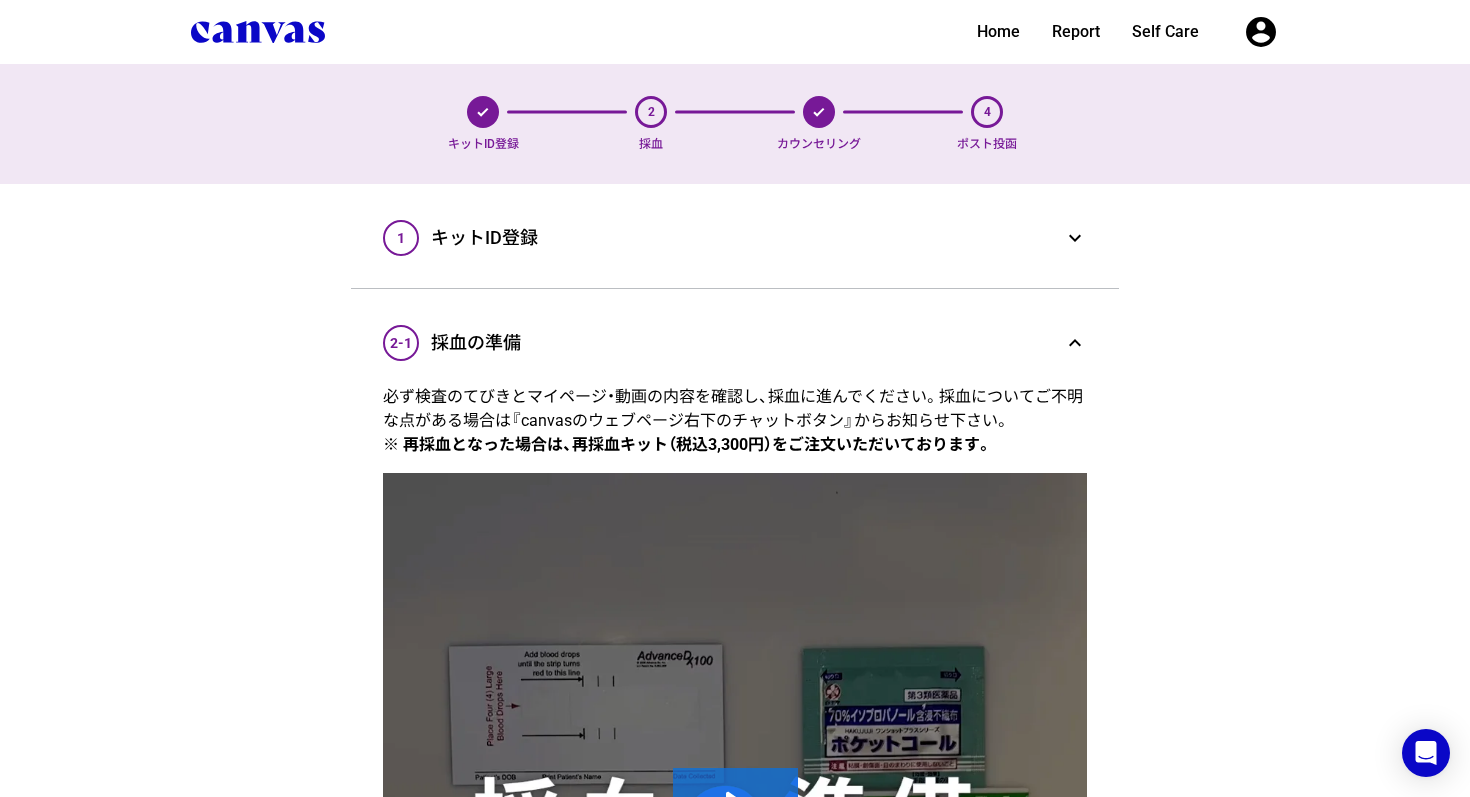 click on "採血の準備" at bounding box center [747, 343] 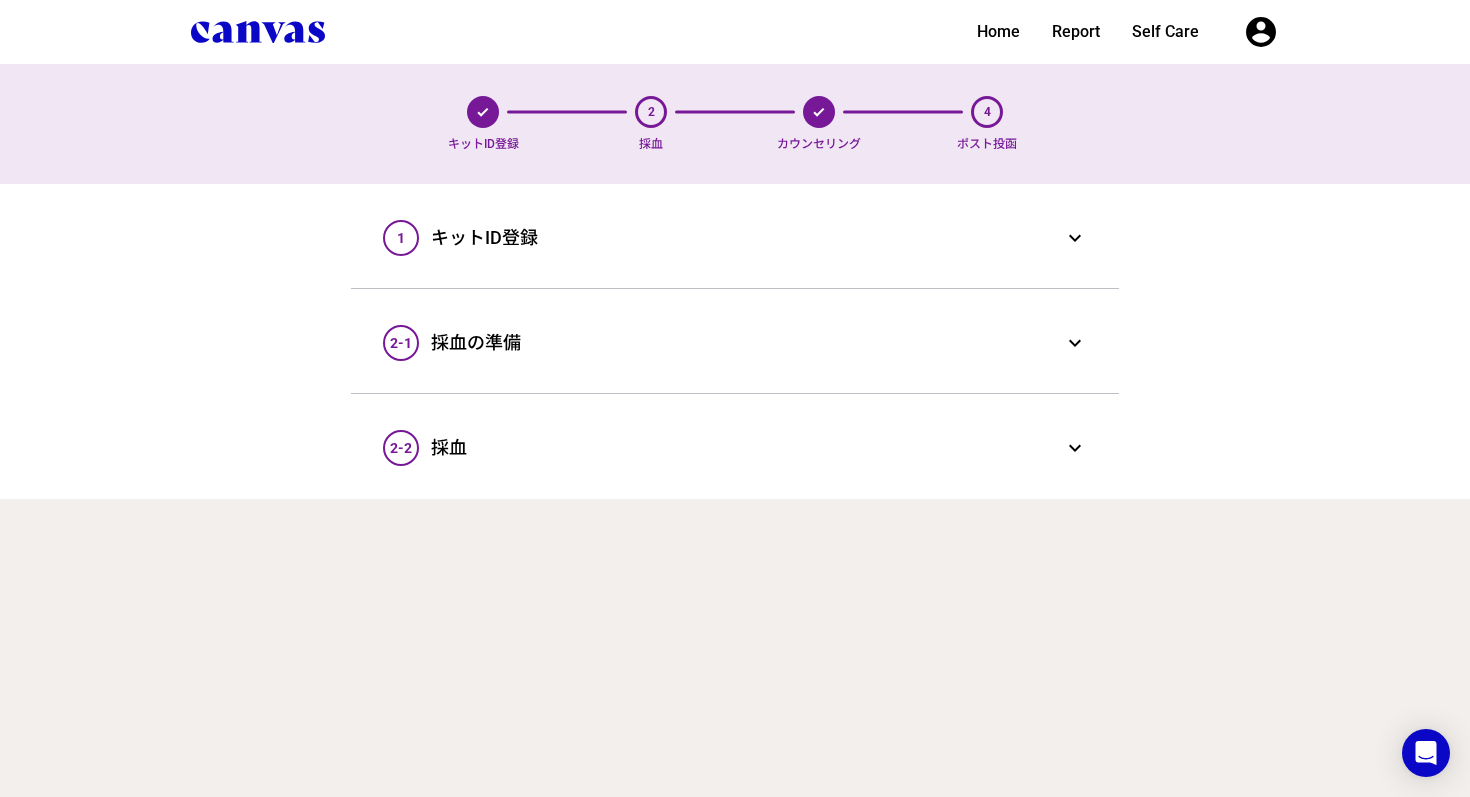 click on "2-2
採血
expand_more" at bounding box center [735, 448] 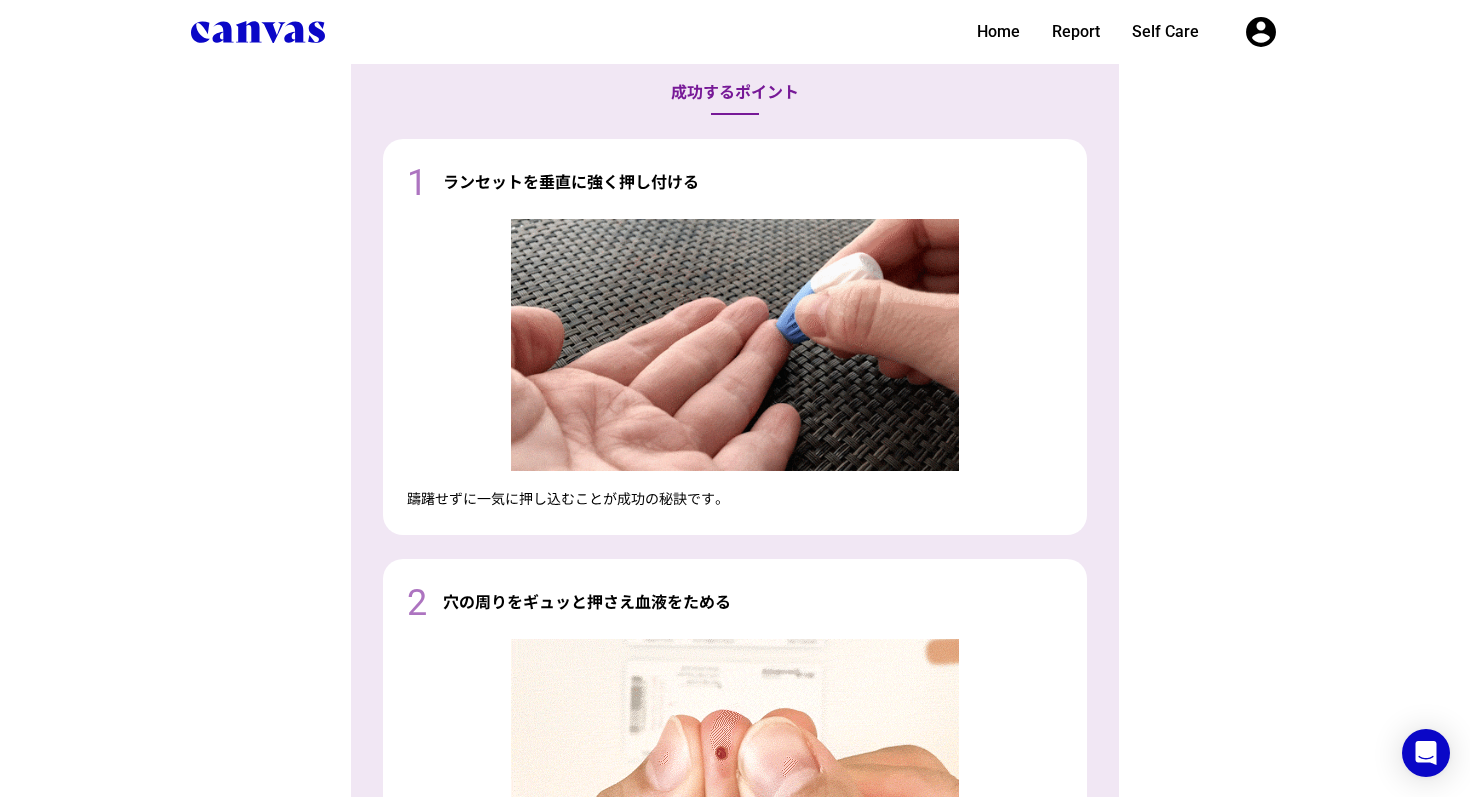 scroll, scrollTop: 2508, scrollLeft: 0, axis: vertical 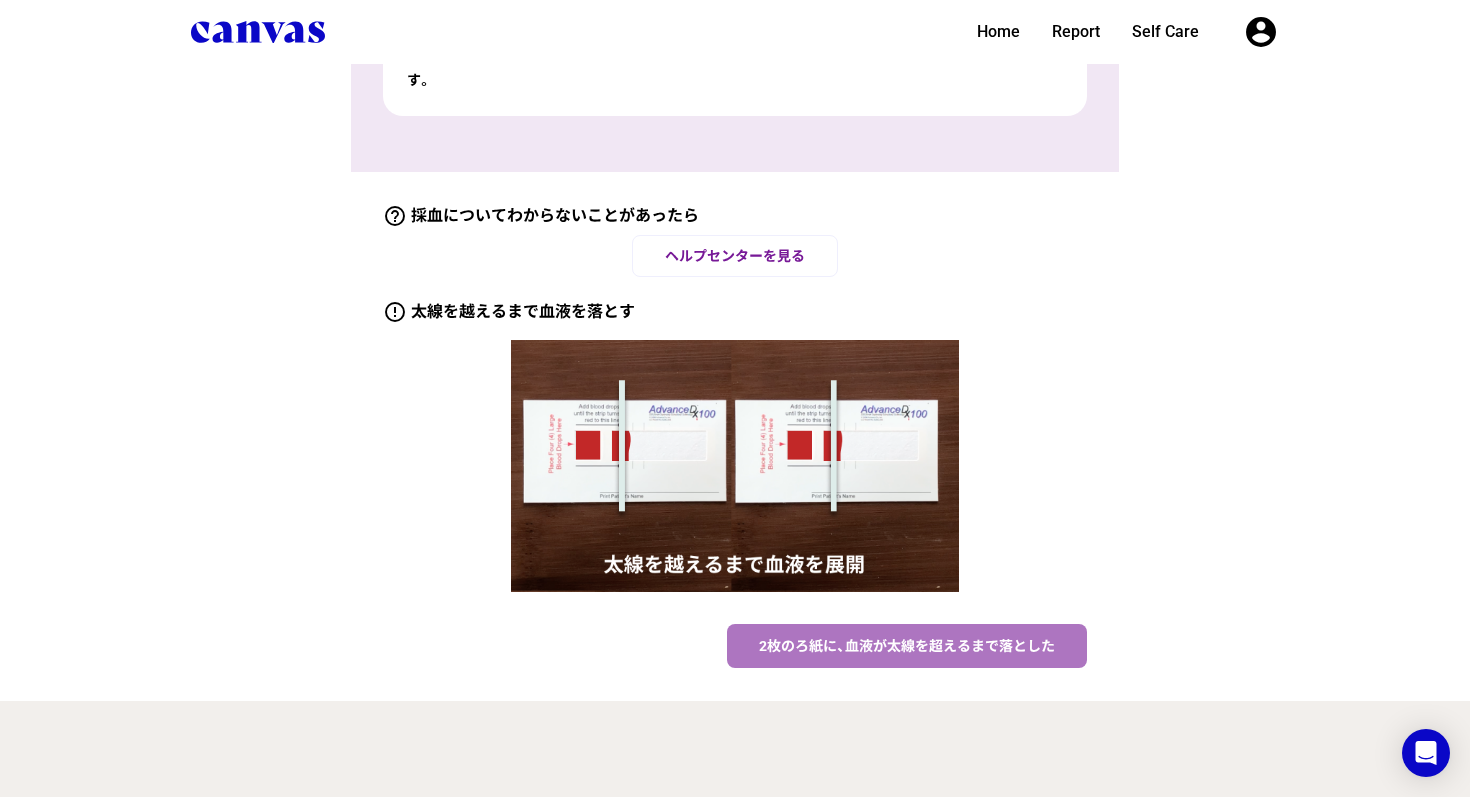 click on "2枚のろ紙に、血液が太線を超えるまで落とした" at bounding box center (907, 646) 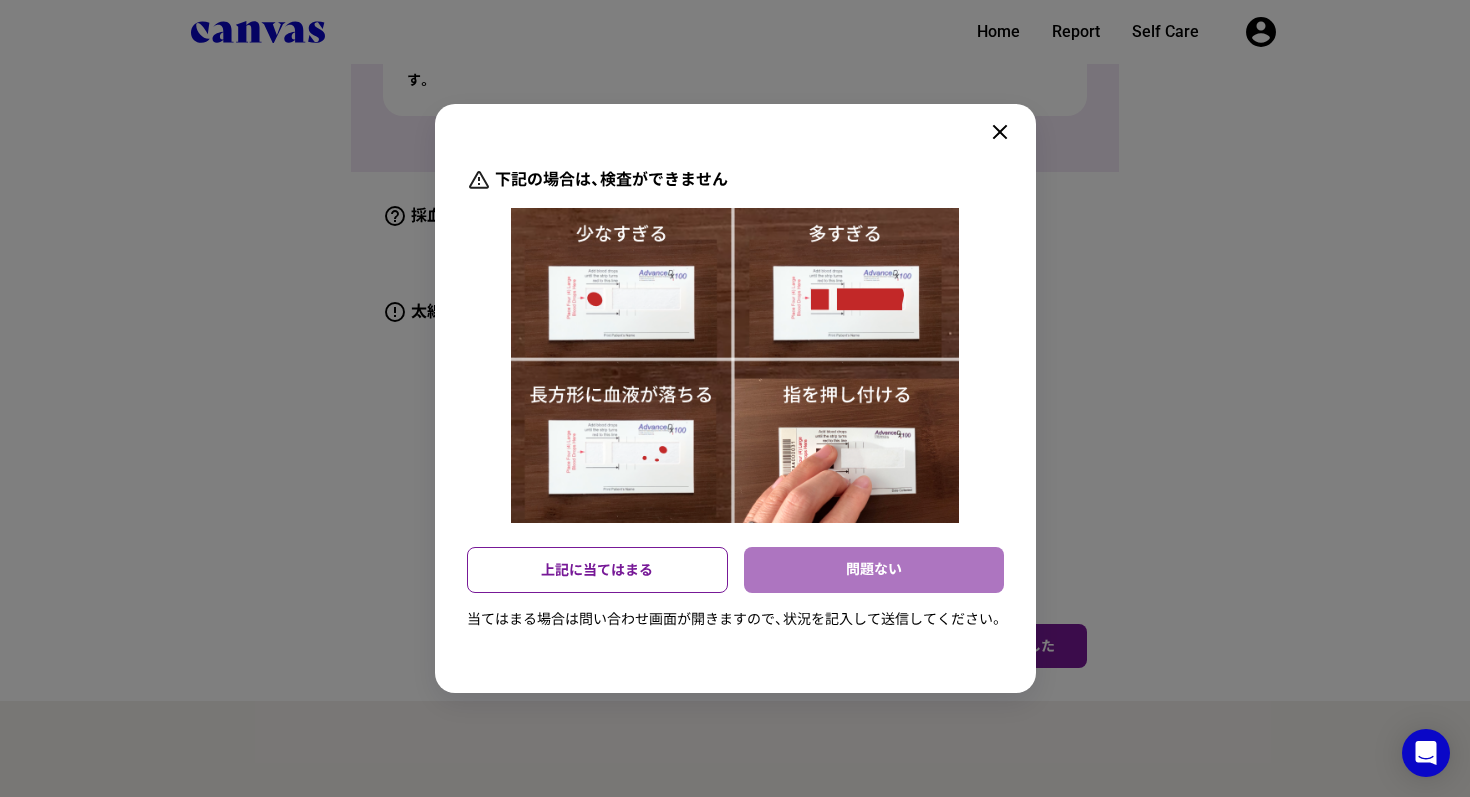 click on "問題ない" at bounding box center [874, 570] 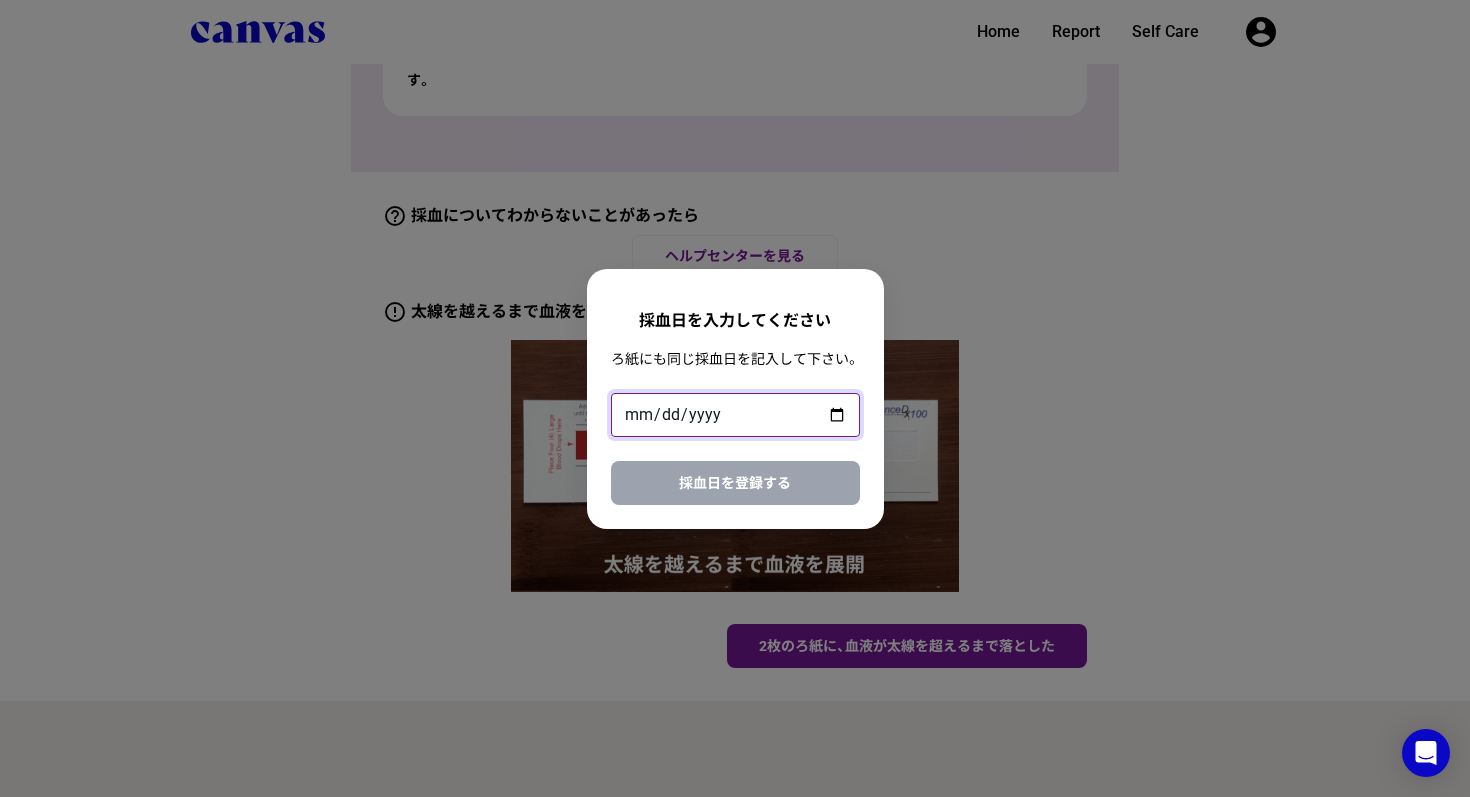 click at bounding box center (735, 415) 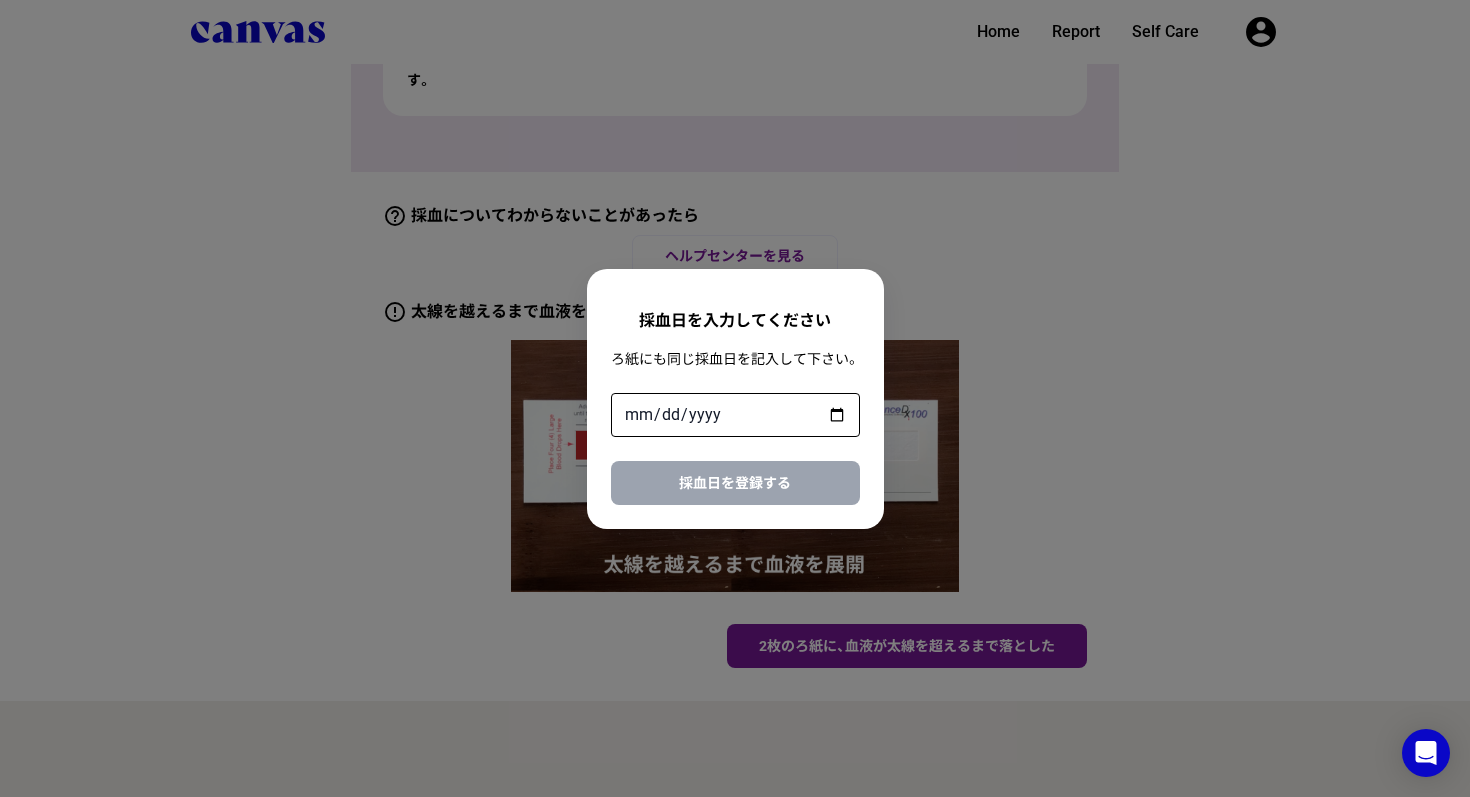 click on "採血日を入力してください
ろ紙にも同じ採血日を記入して下さい。                             採血日を登録する" at bounding box center [735, 398] 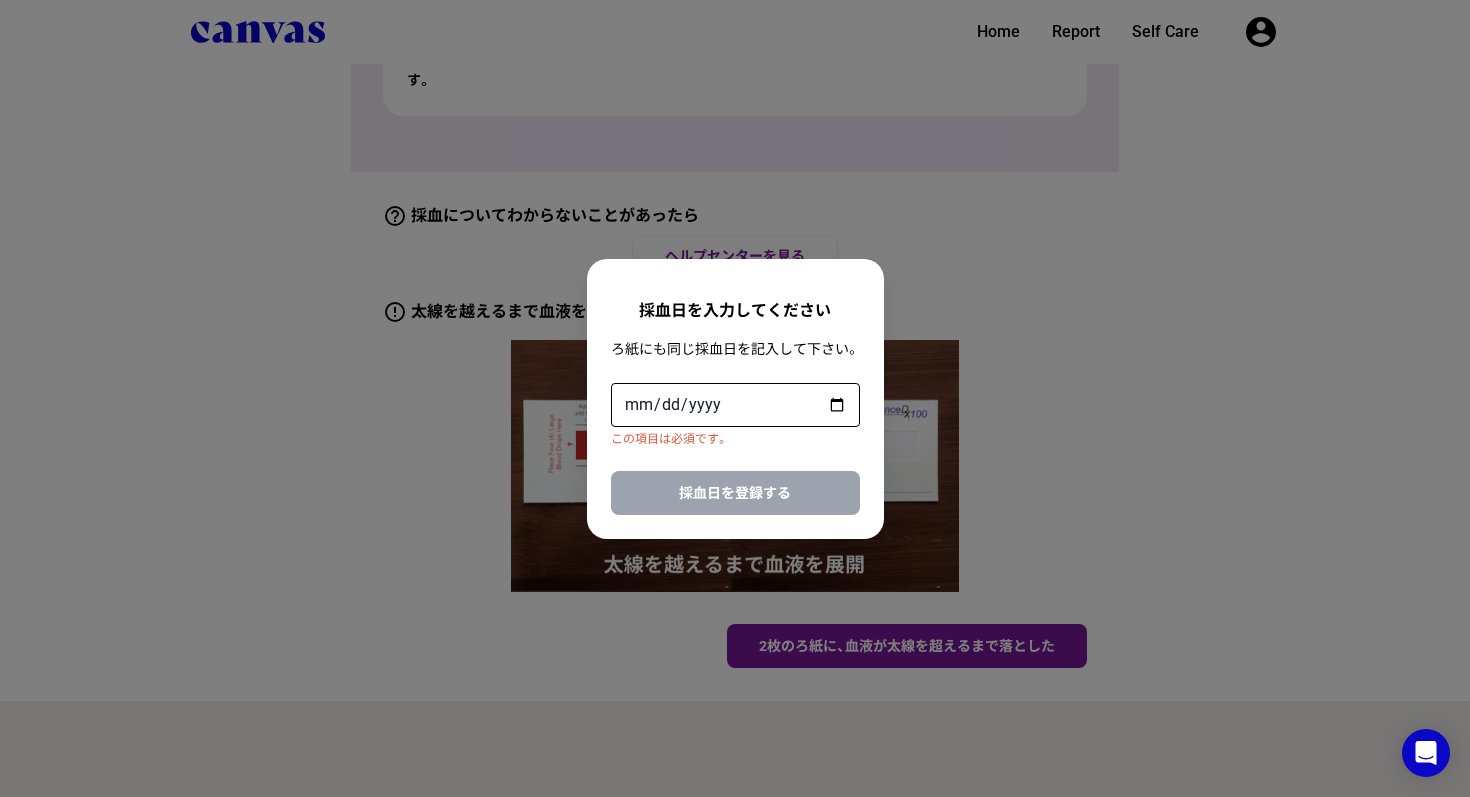 click on "採血日を入力してください
ろ紙にも同じ採血日を記入して下さい。                     この項目は必須です。         採血日を登録する" at bounding box center (735, 398) 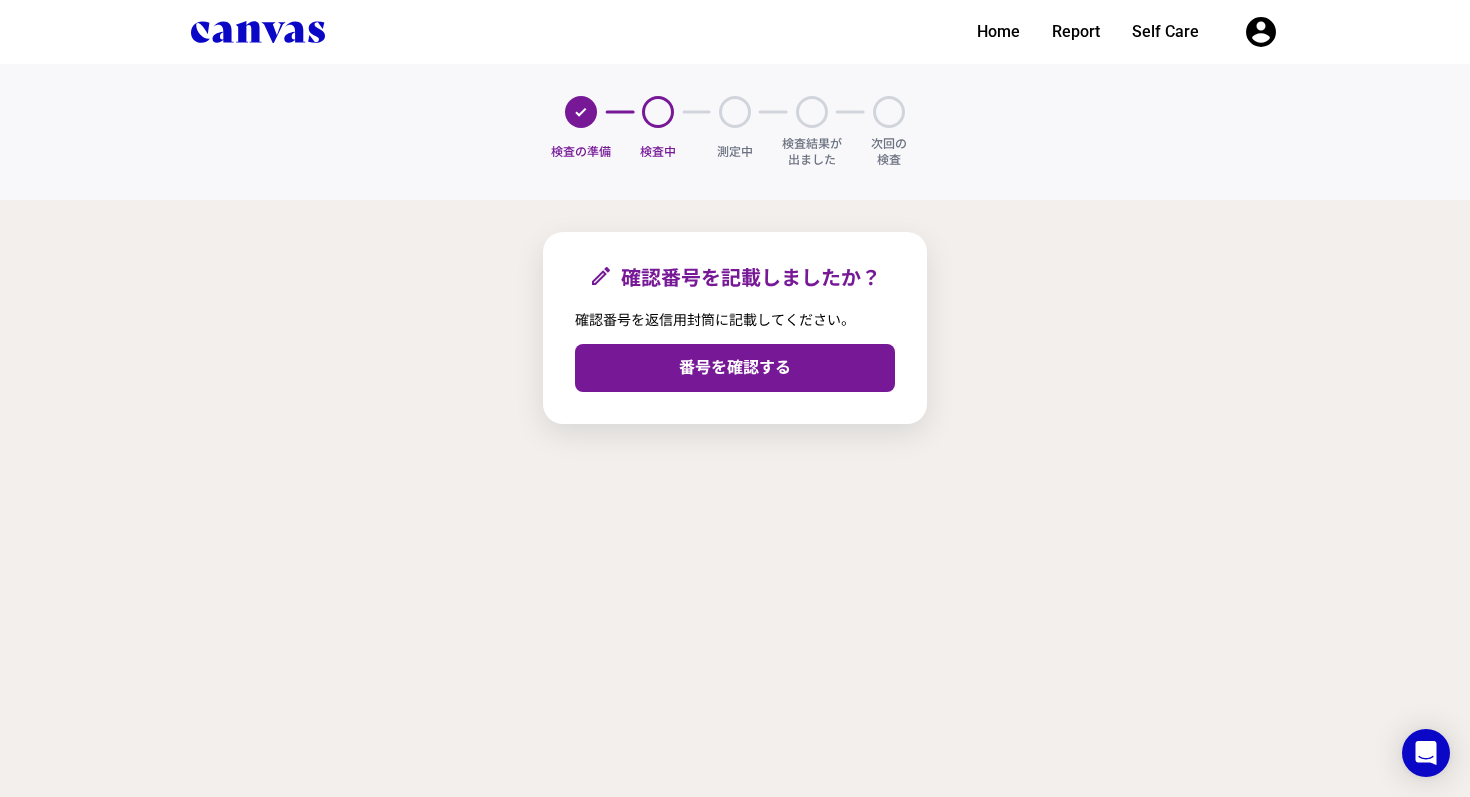 scroll, scrollTop: 0, scrollLeft: 0, axis: both 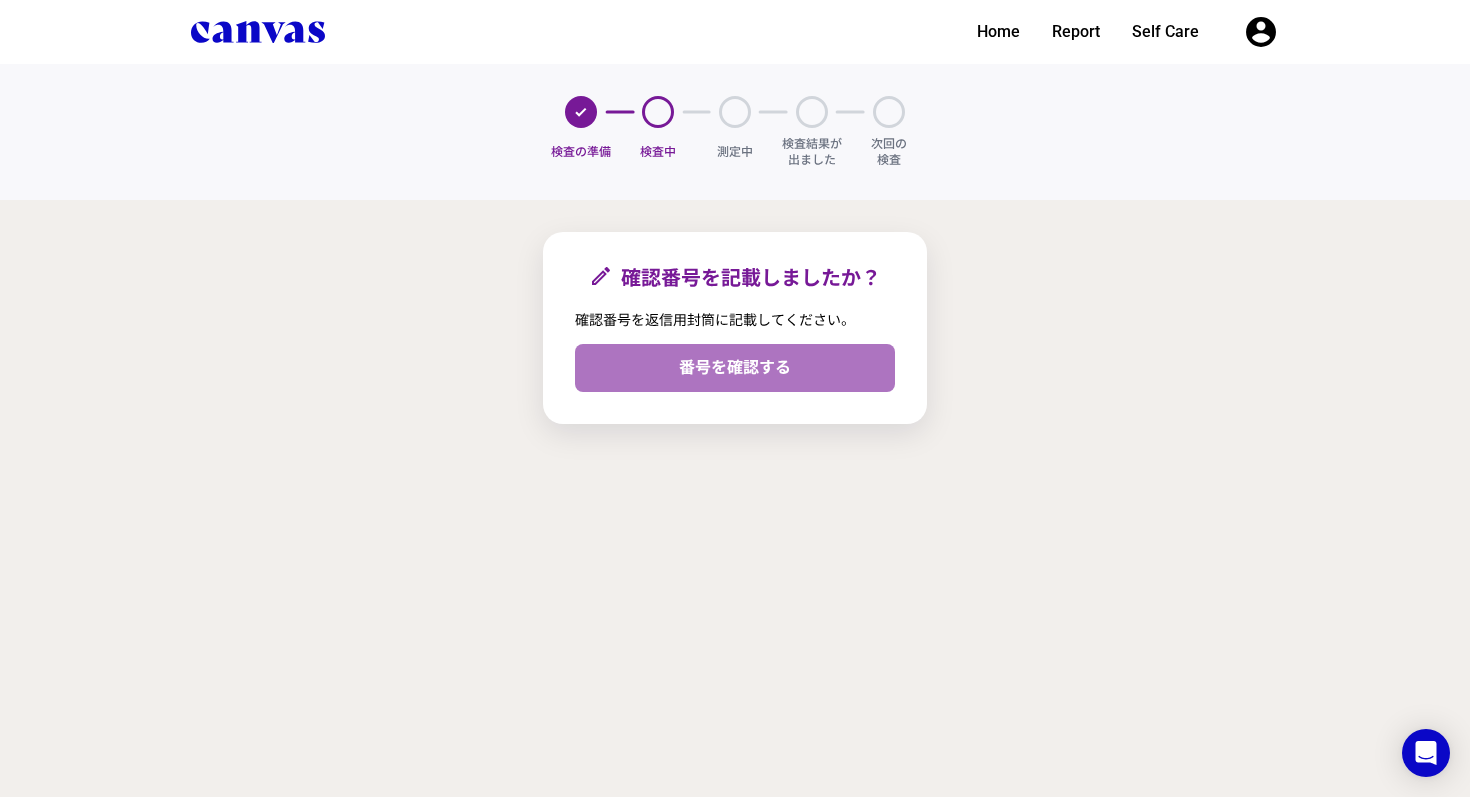 click on "番号を確認する" at bounding box center (735, 368) 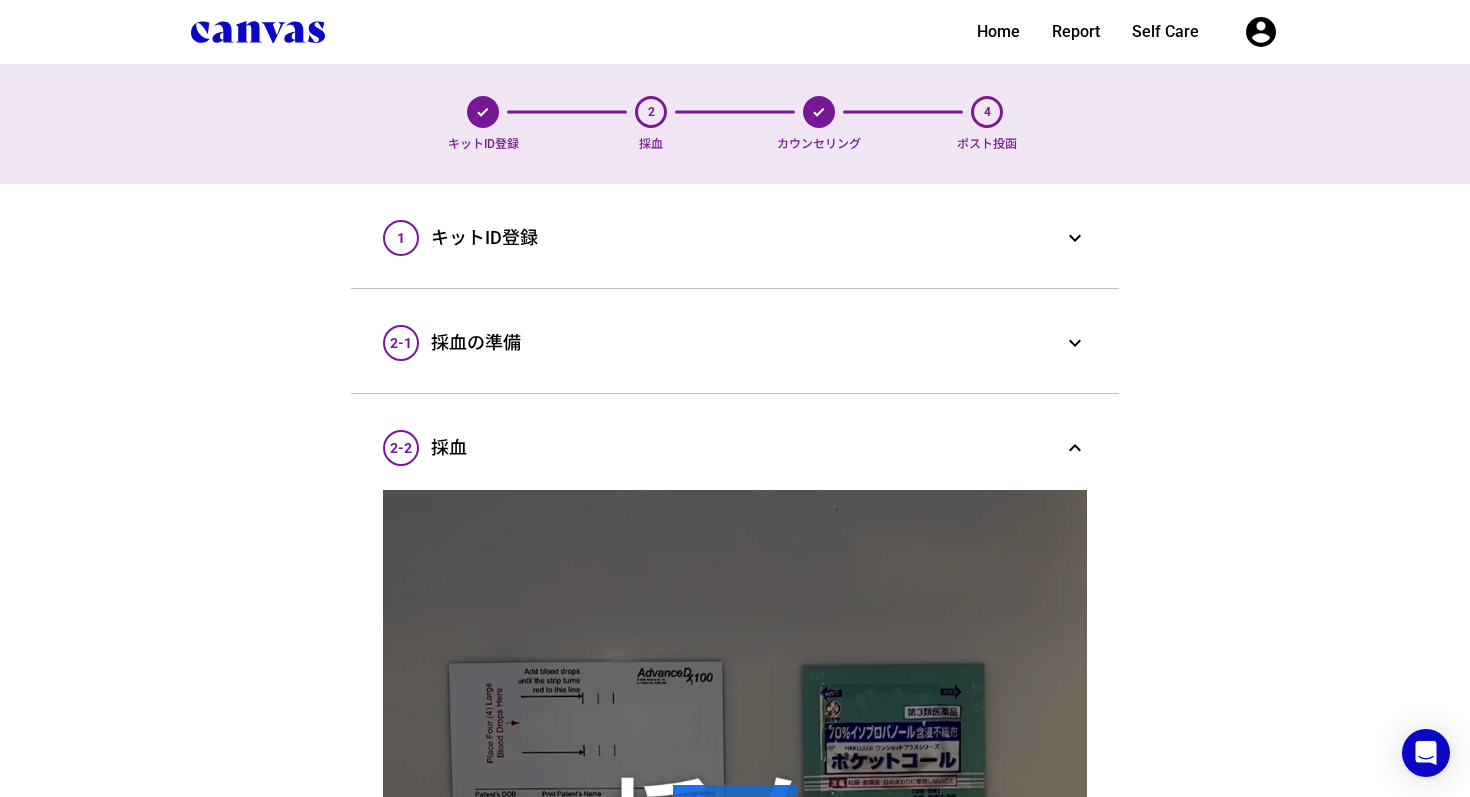 click on "2-2
採血
expand_less" at bounding box center (735, 448) 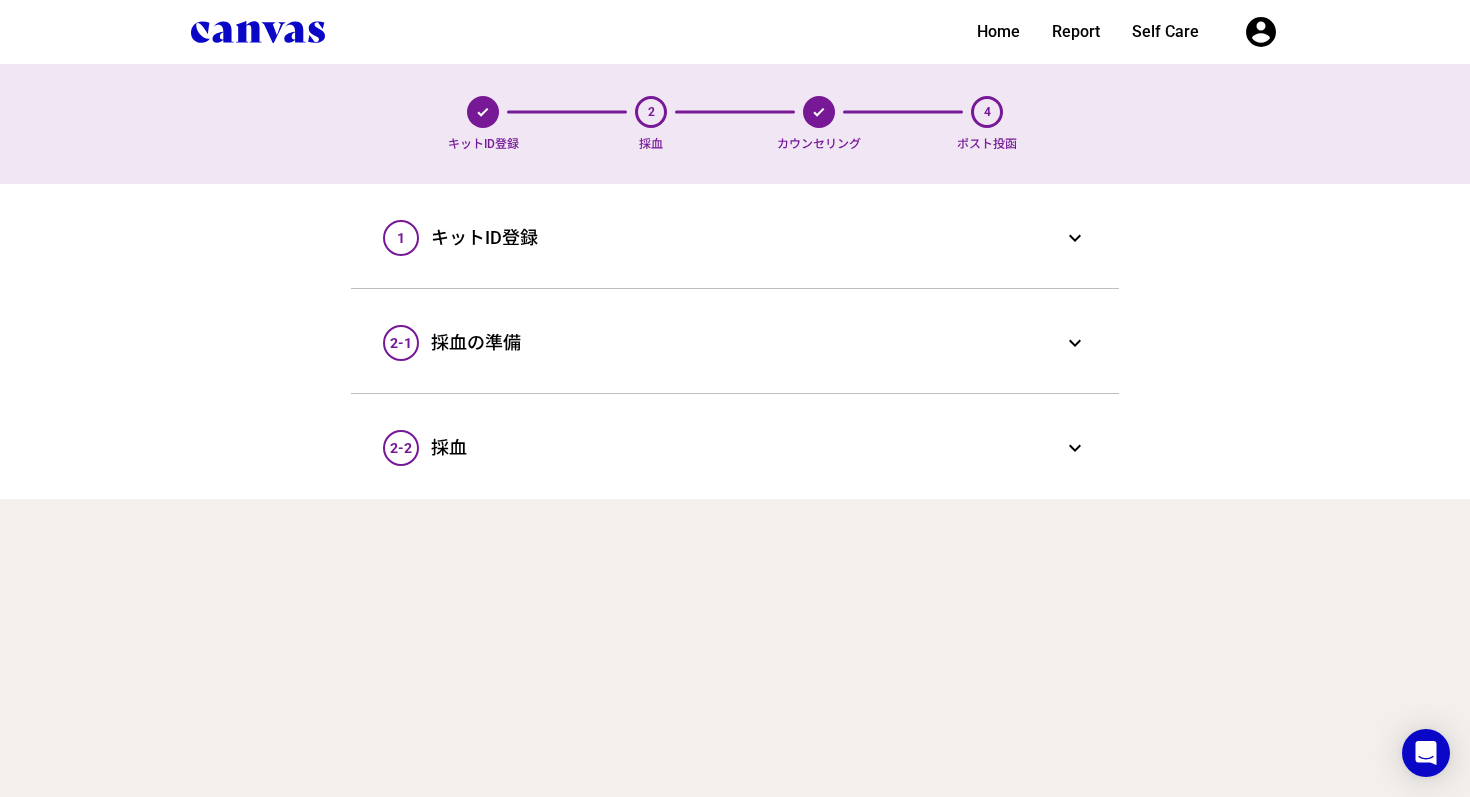 click on "2-2
採血
expand_more" at bounding box center (735, 448) 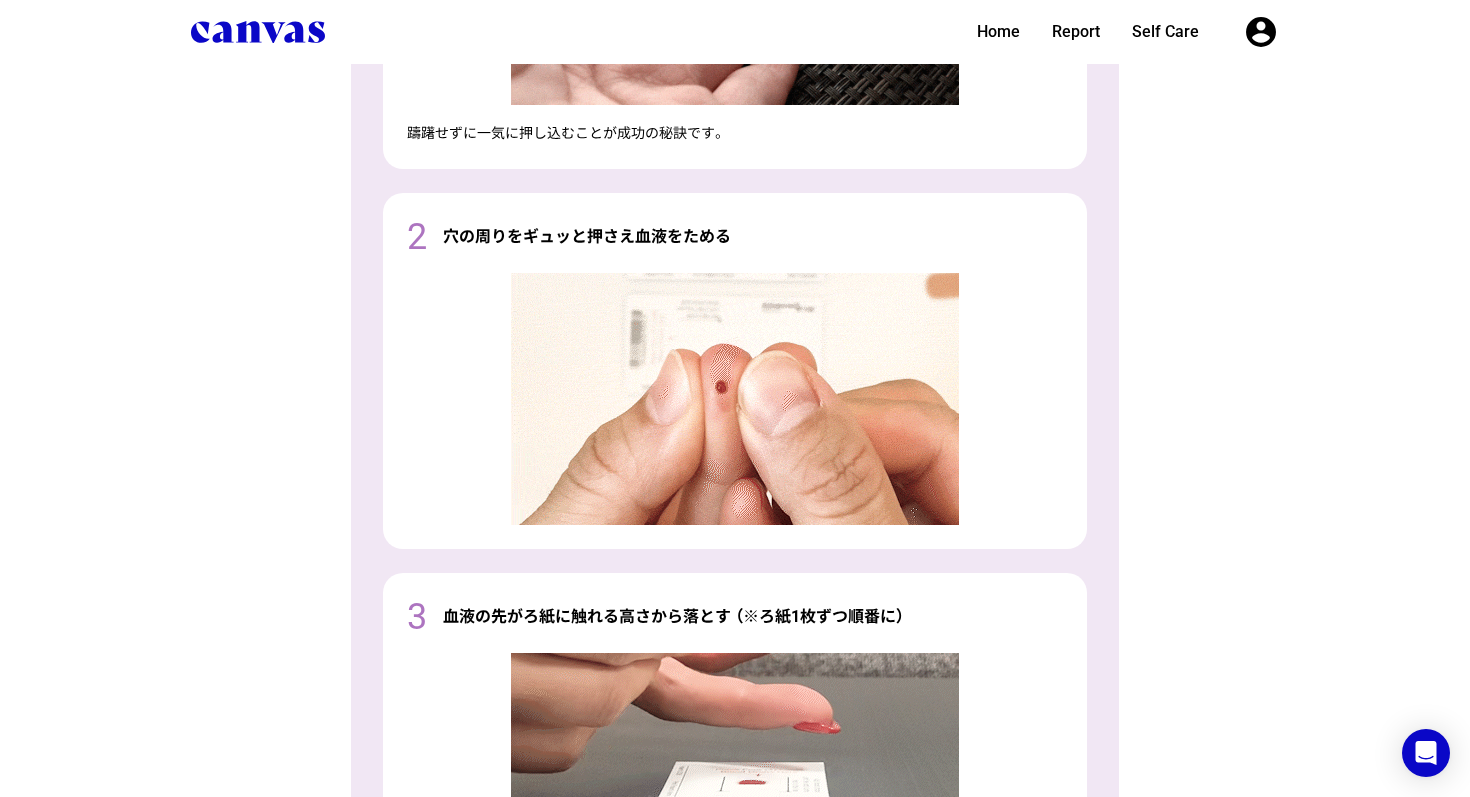 scroll, scrollTop: 2508, scrollLeft: 0, axis: vertical 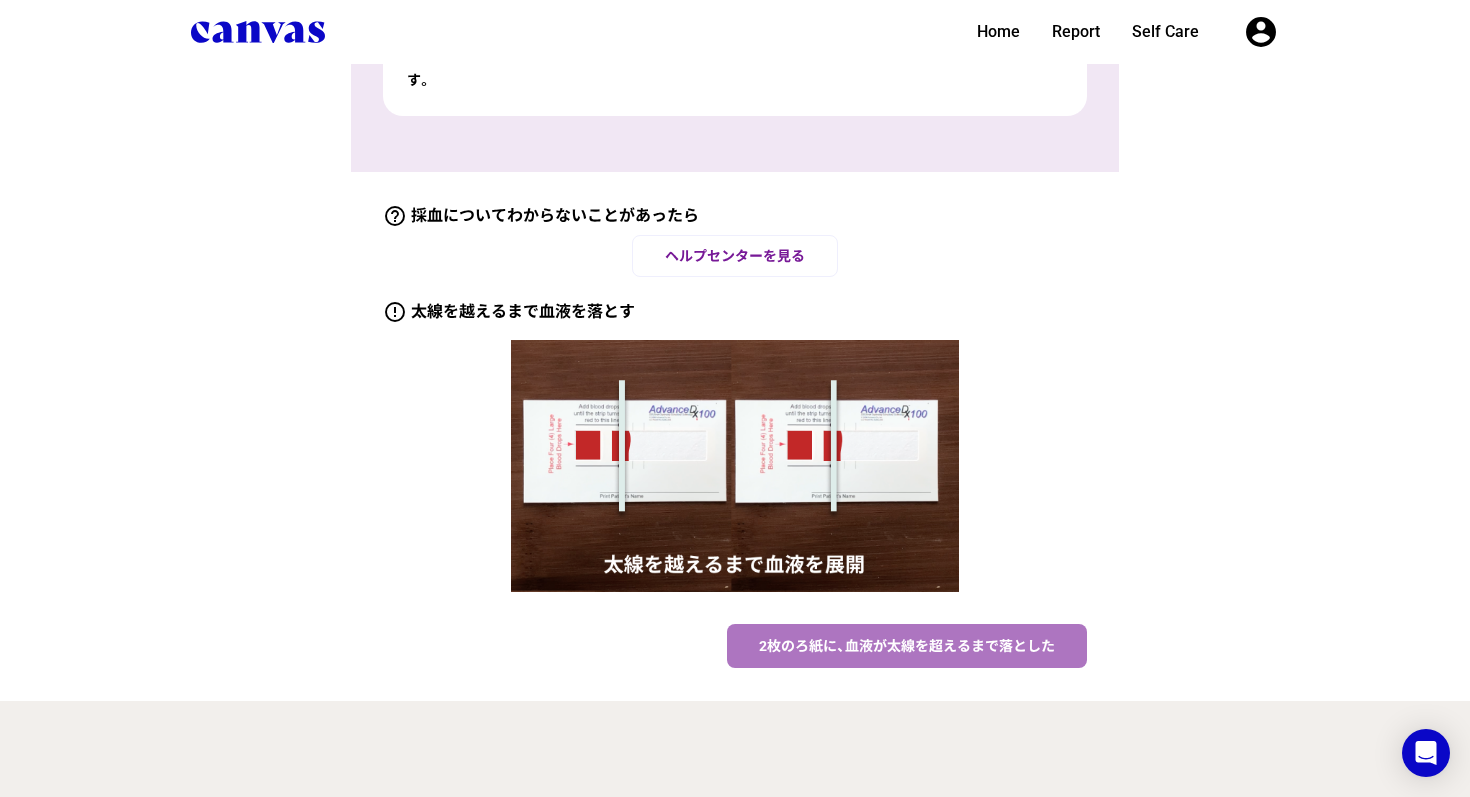 click on "2枚のろ紙に、血液が太線を超えるまで落とした" at bounding box center [907, 646] 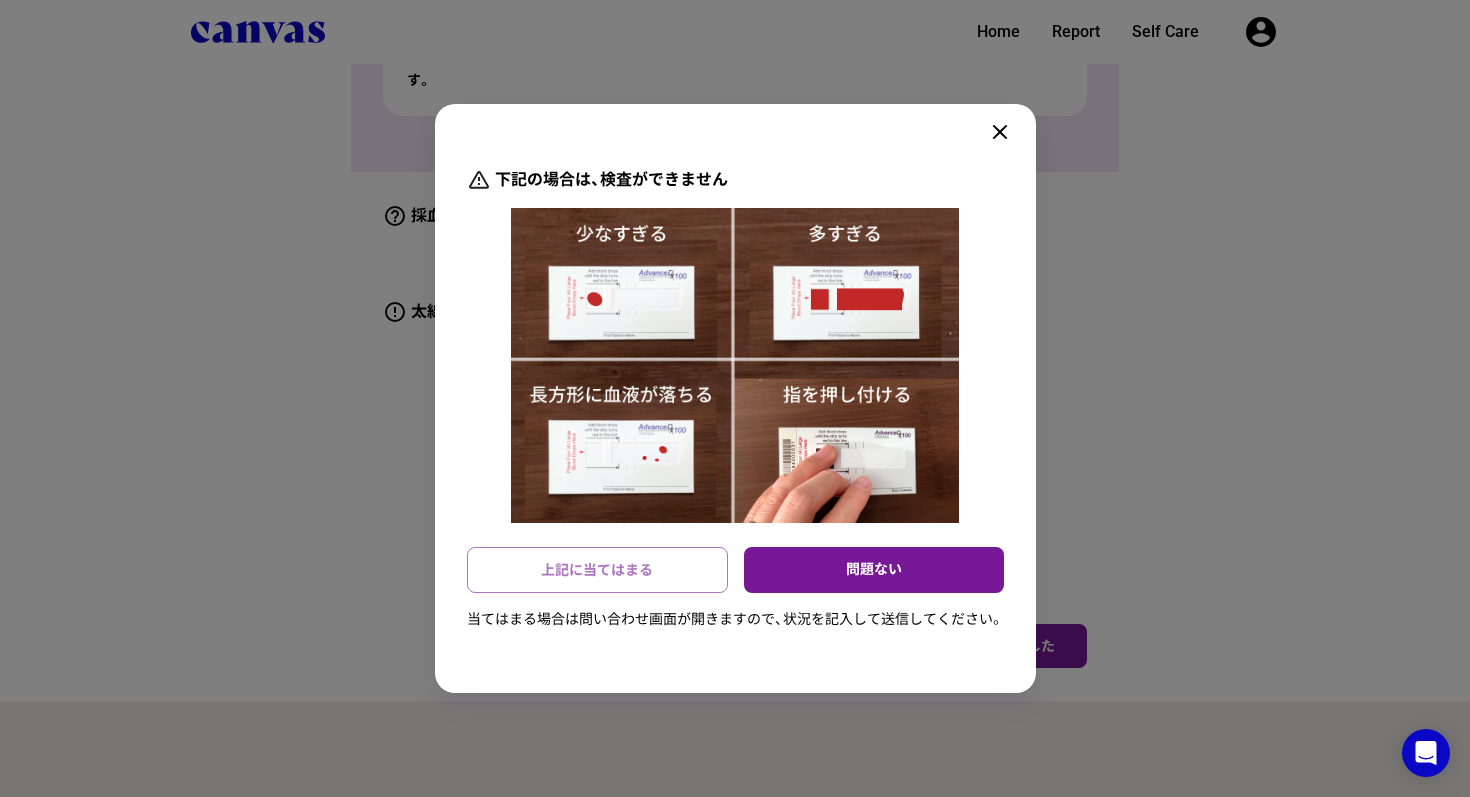 click on "上記に当てはまる" at bounding box center (597, 570) 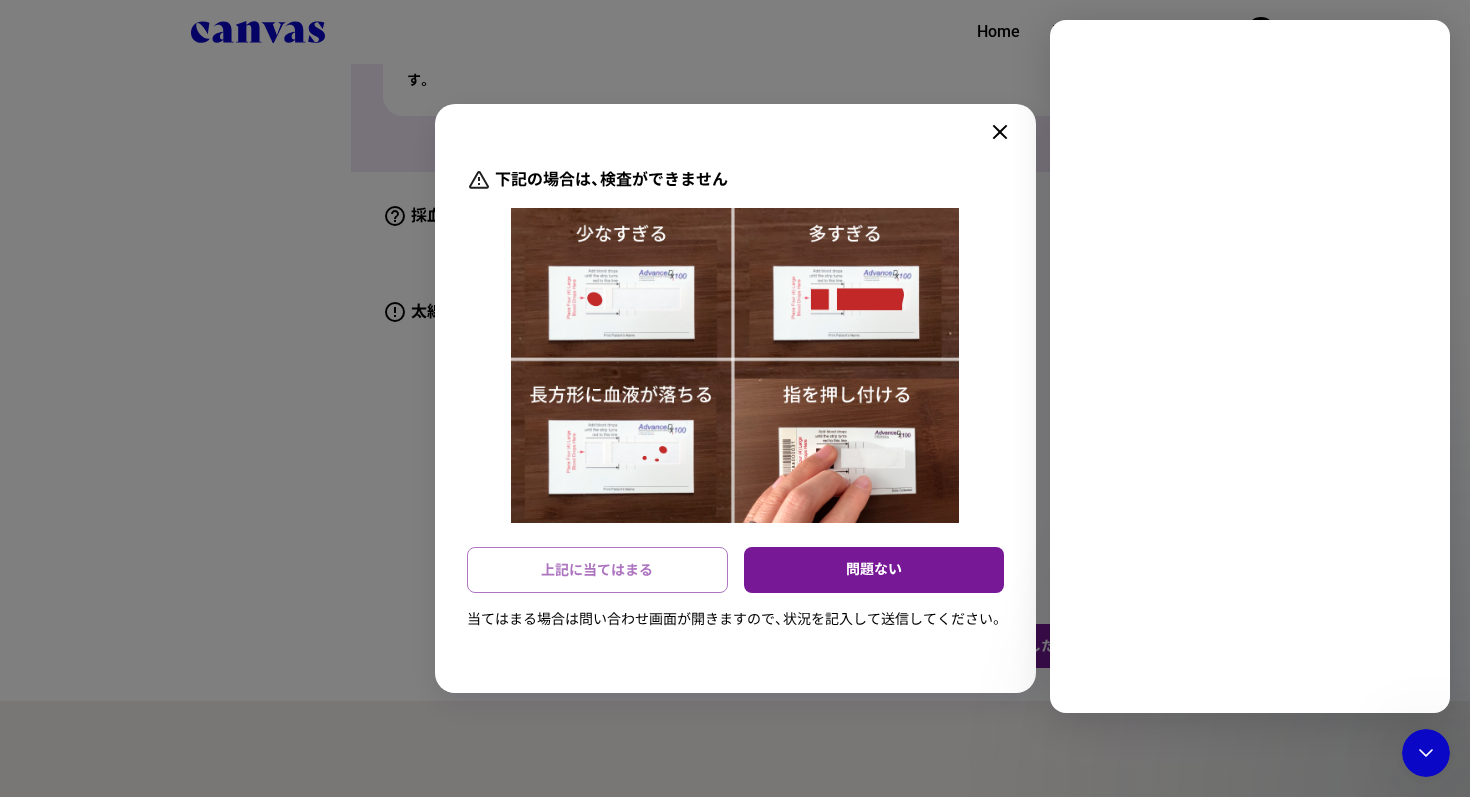 scroll, scrollTop: 0, scrollLeft: 0, axis: both 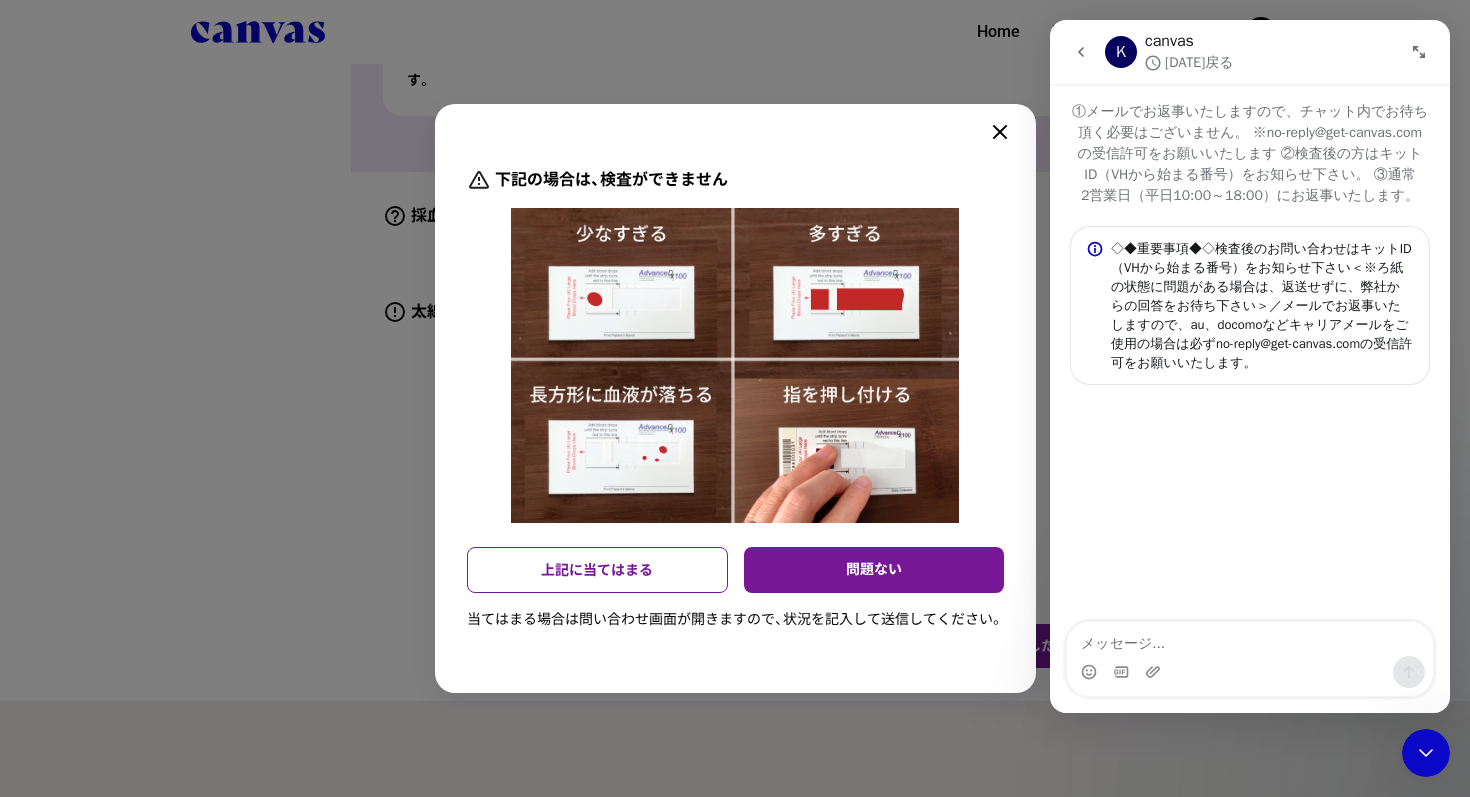 click at bounding box center [1419, 52] 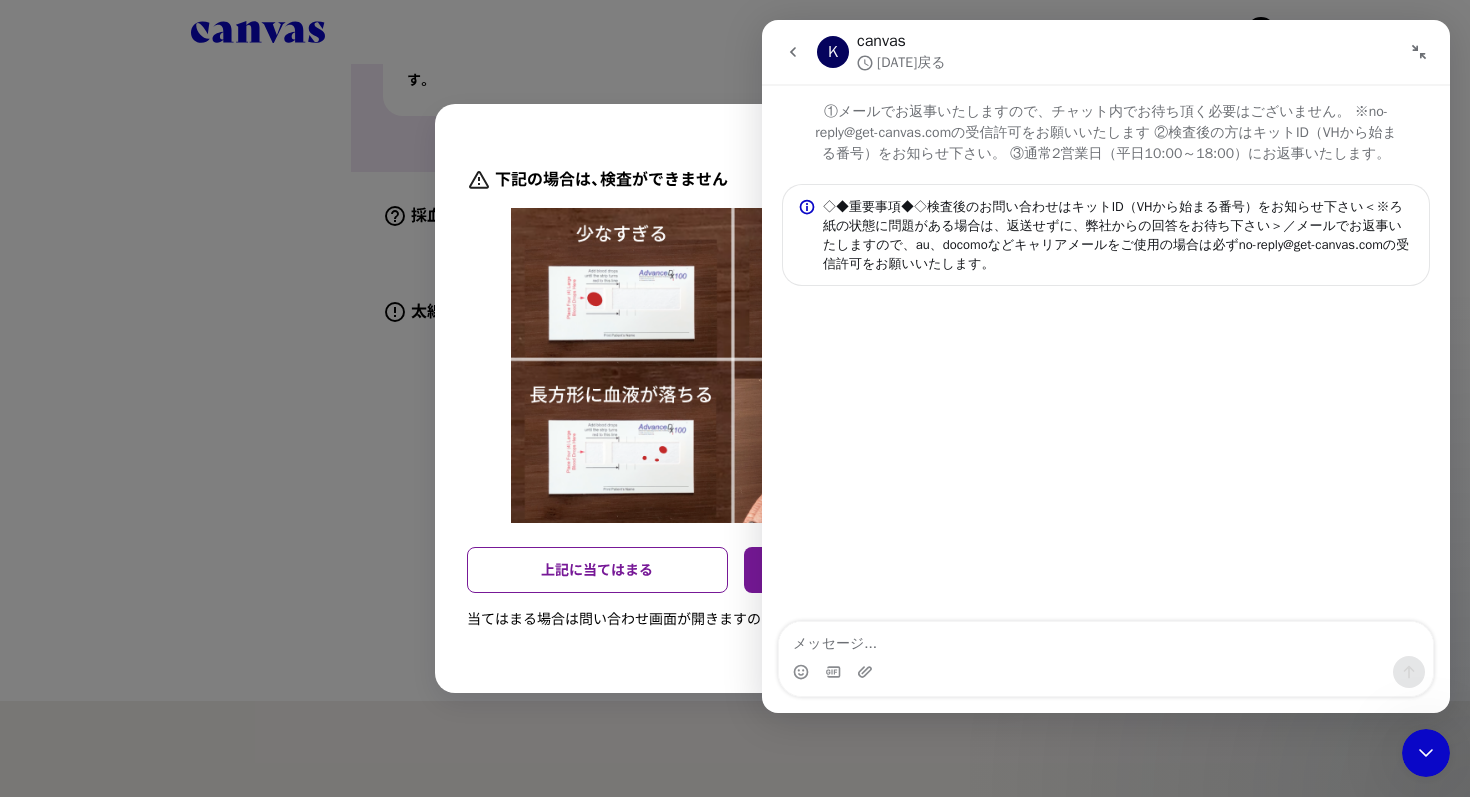 click at bounding box center (793, 52) 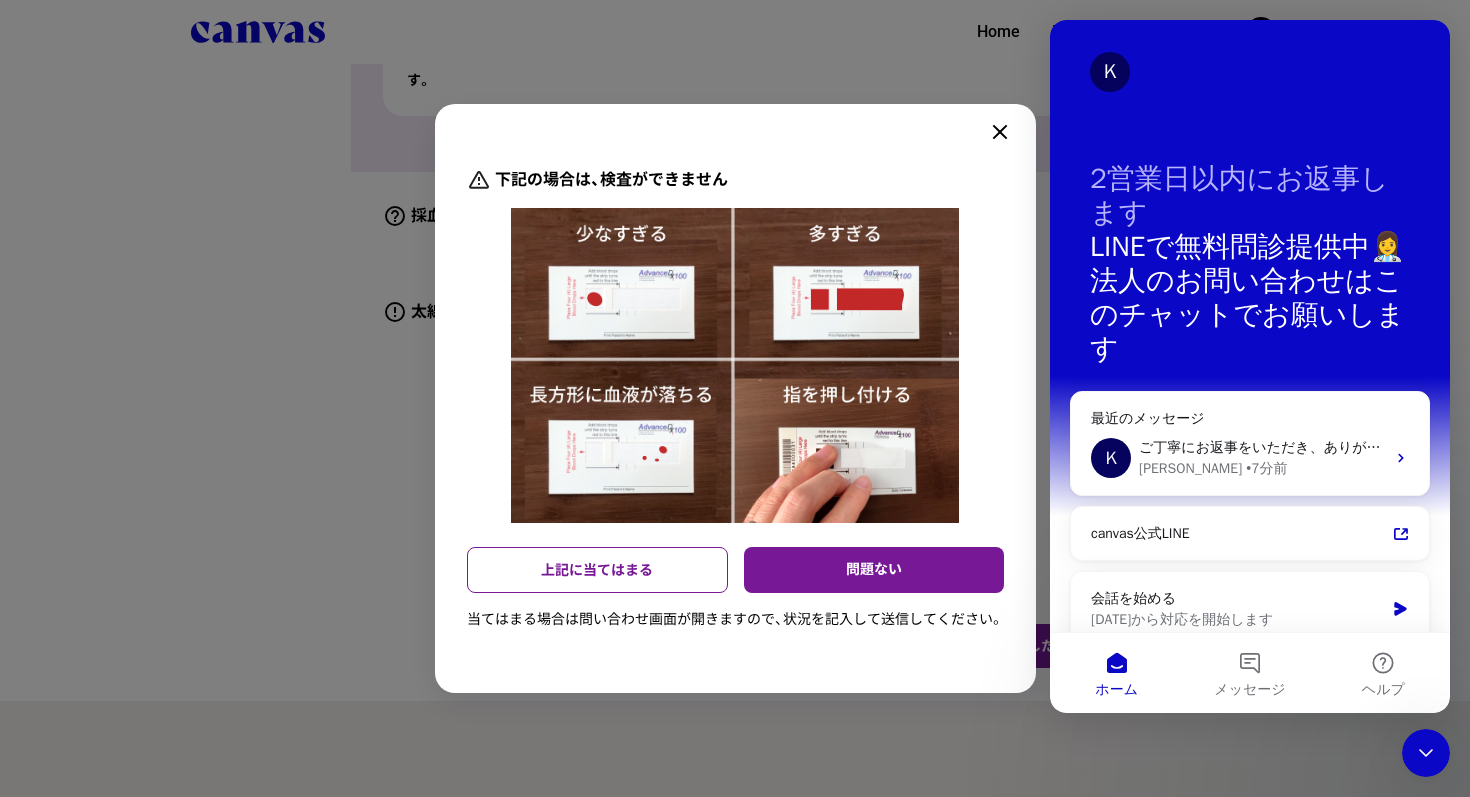 click on "下記の場合は、検査ができません
上記に当てはまる
問題ない
当てはまる場合は問い合わせ画面が開きますので、状況を記入して送信してください。" at bounding box center [735, 398] 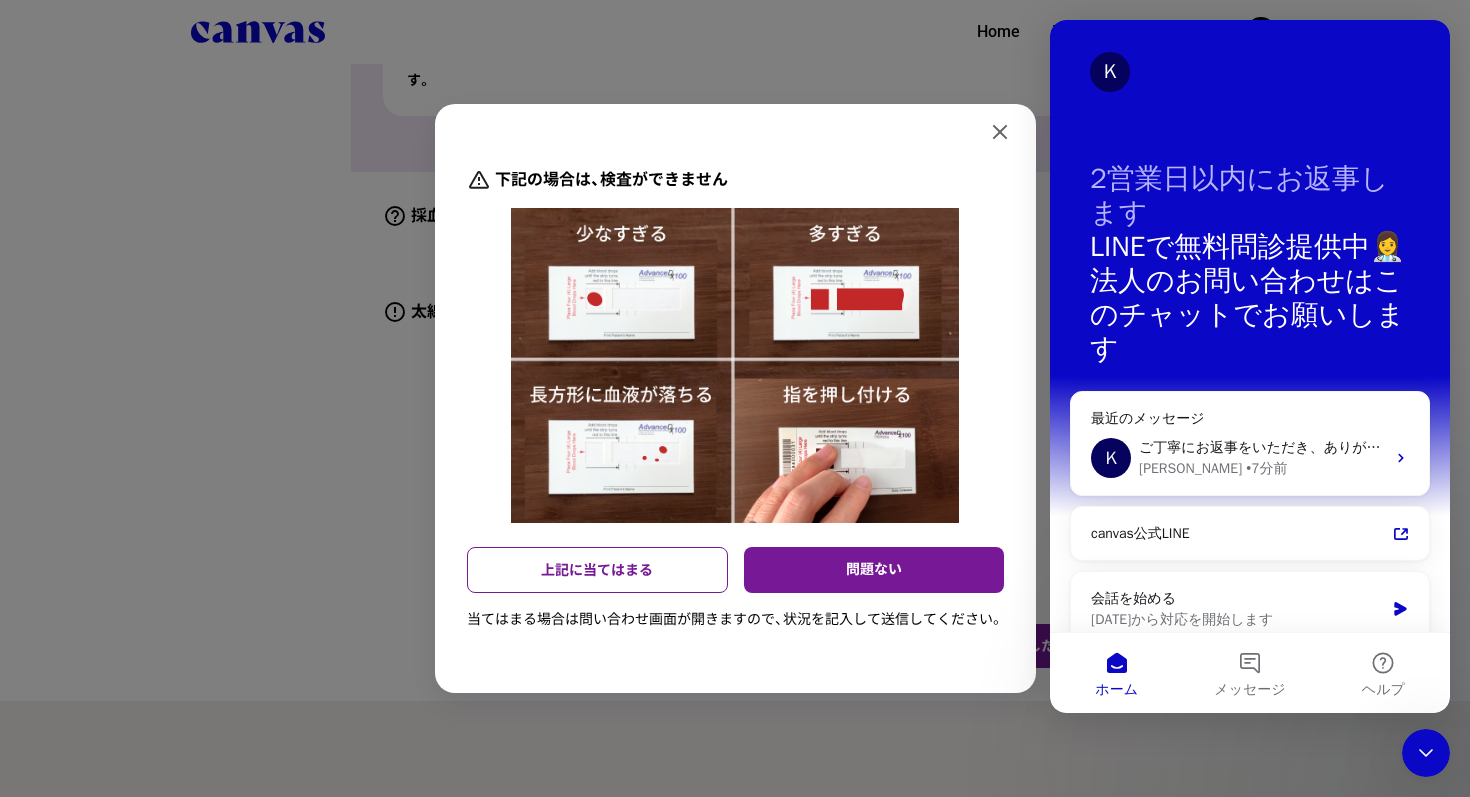 click 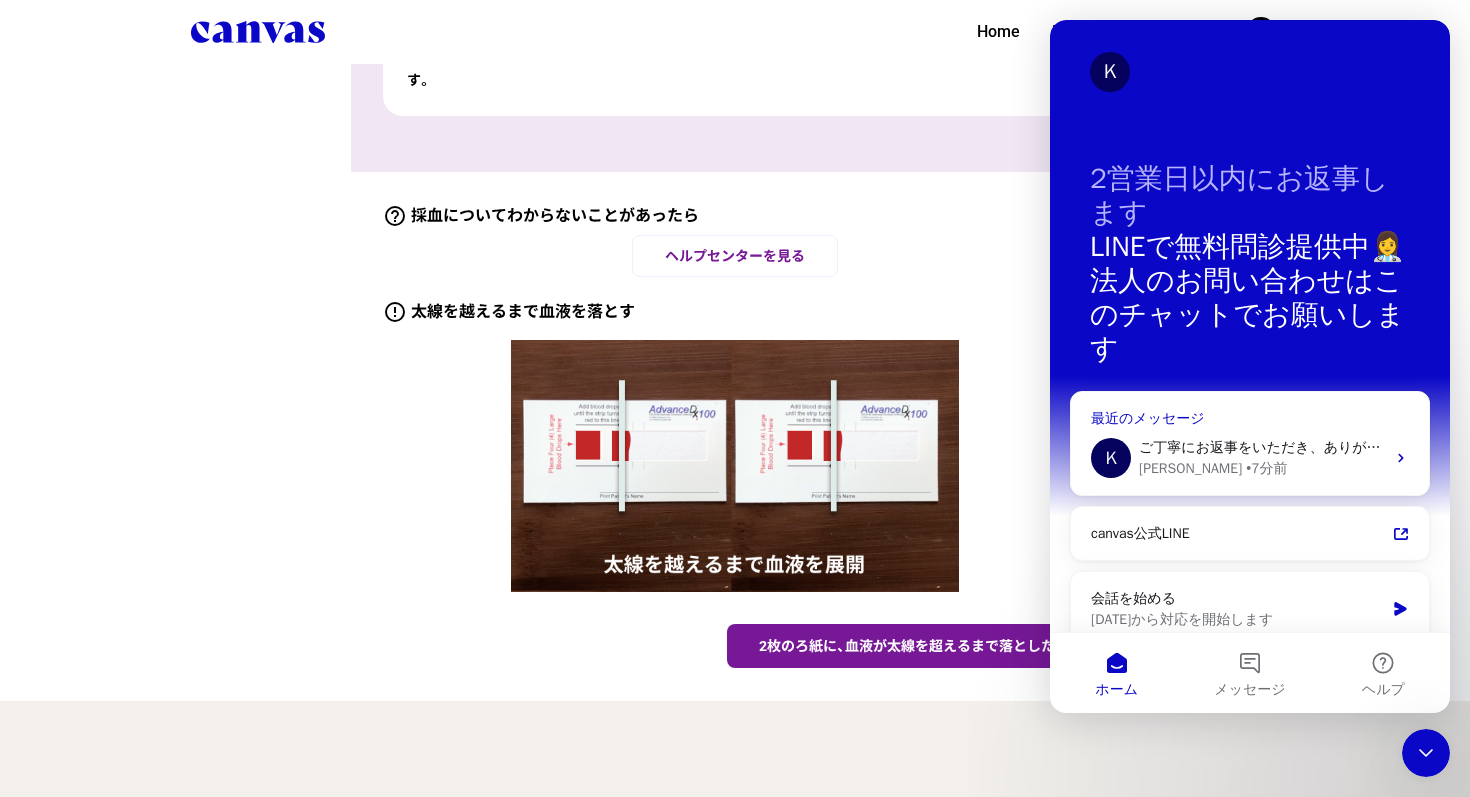 scroll, scrollTop: 212, scrollLeft: 0, axis: vertical 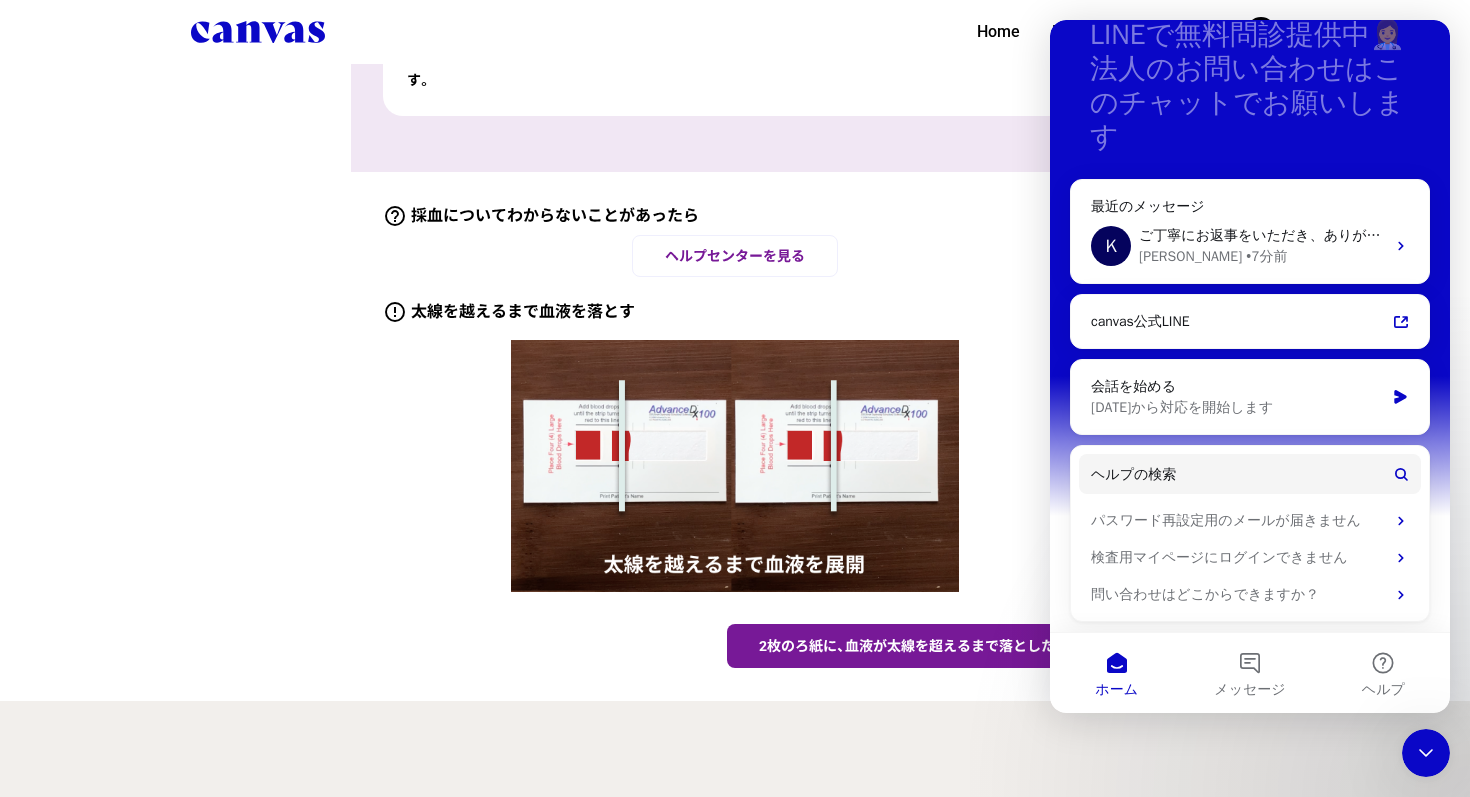 click on "help_outline
採血についてわからないことがあったら" at bounding box center (735, 216) 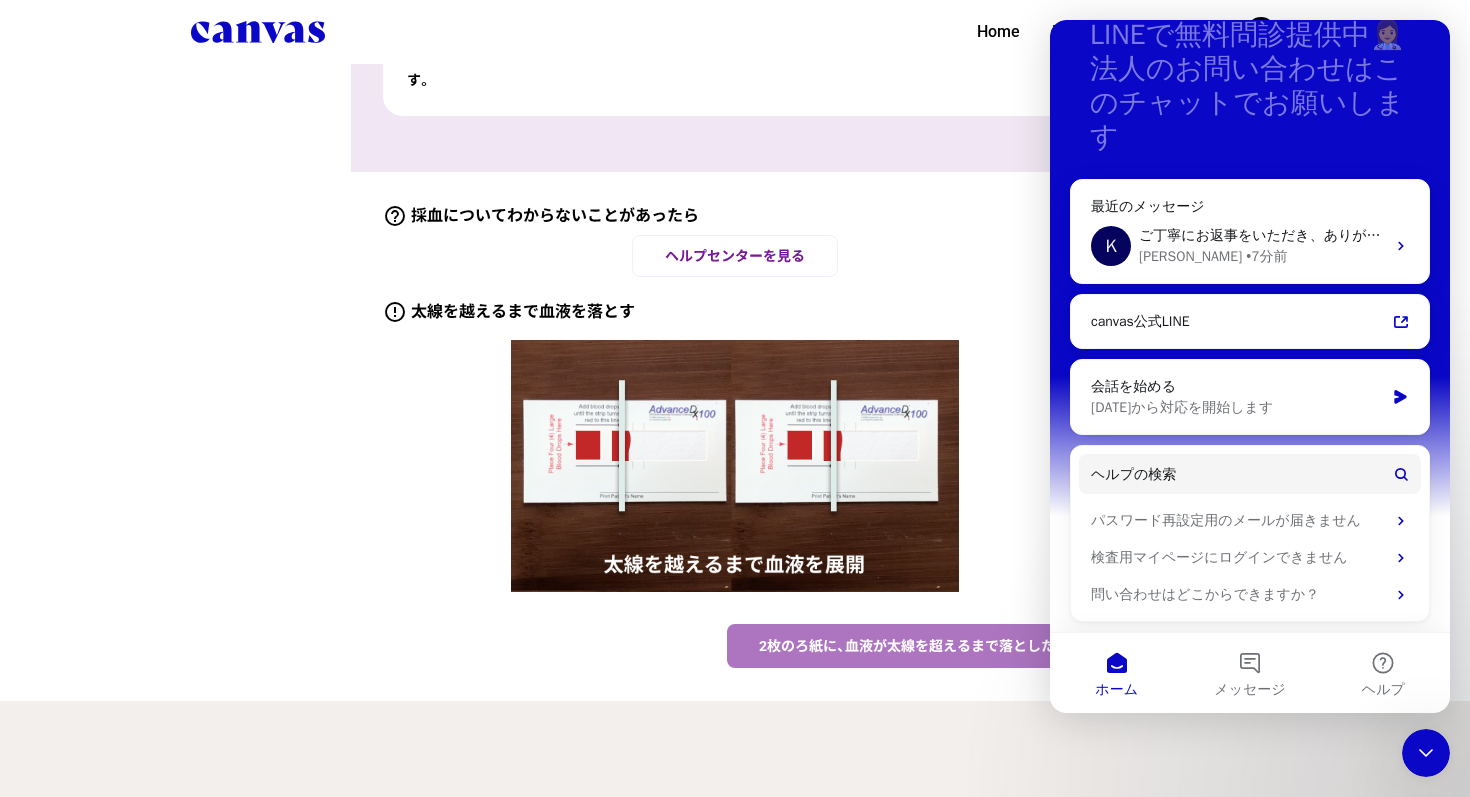 click on "2枚のろ紙に、血液が太線を超えるまで落とした" at bounding box center (907, 646) 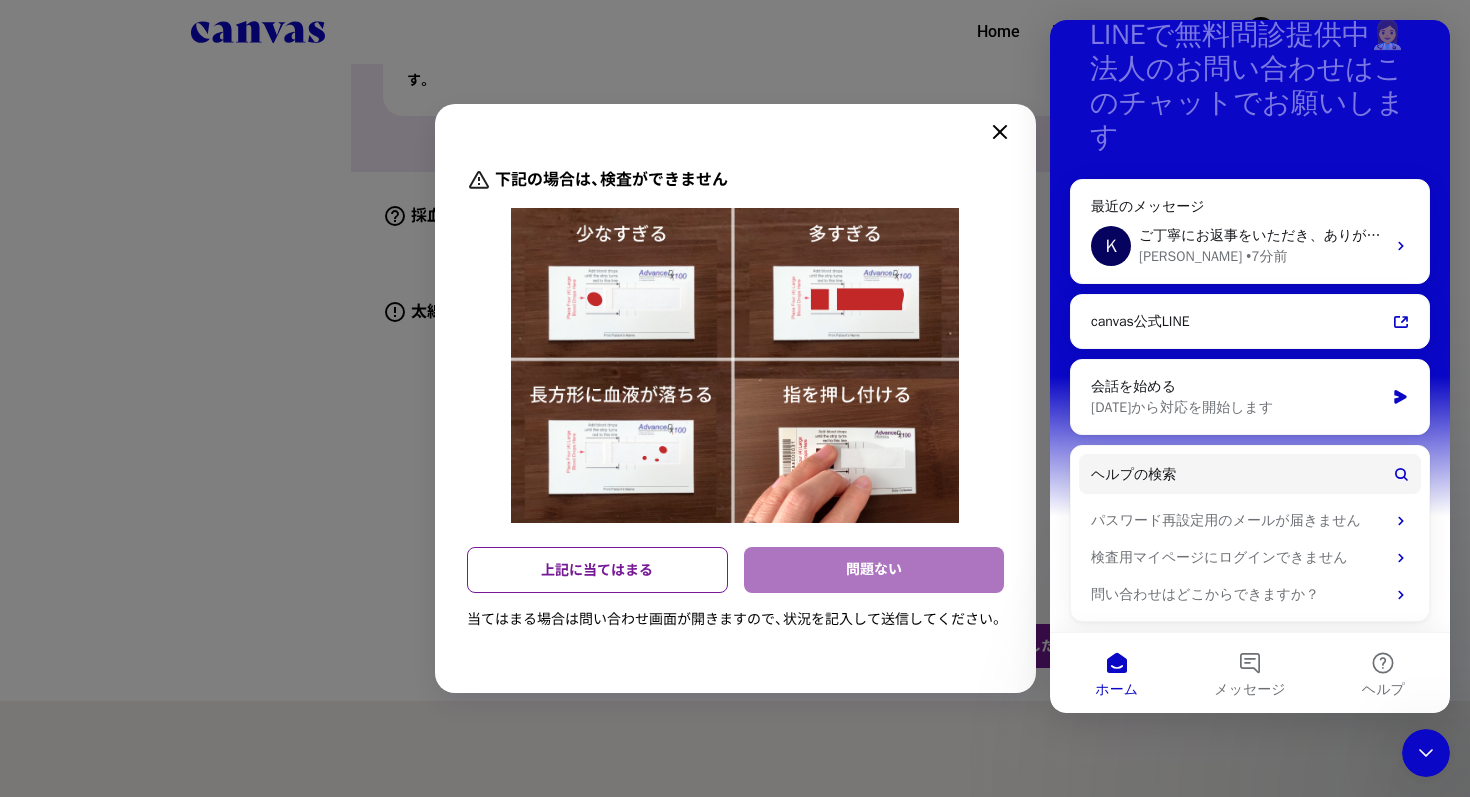 click on "問題ない" at bounding box center [874, 570] 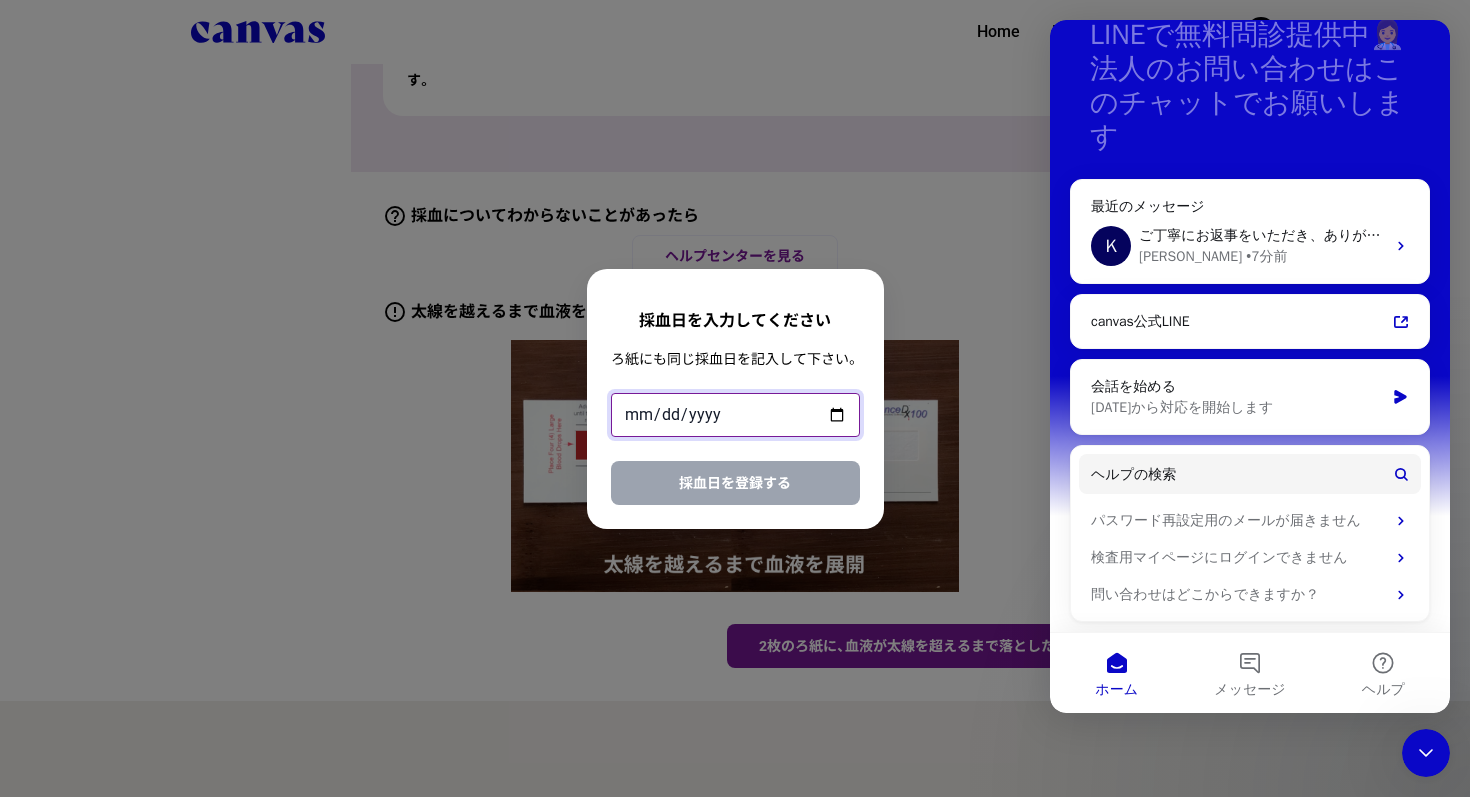click at bounding box center (735, 415) 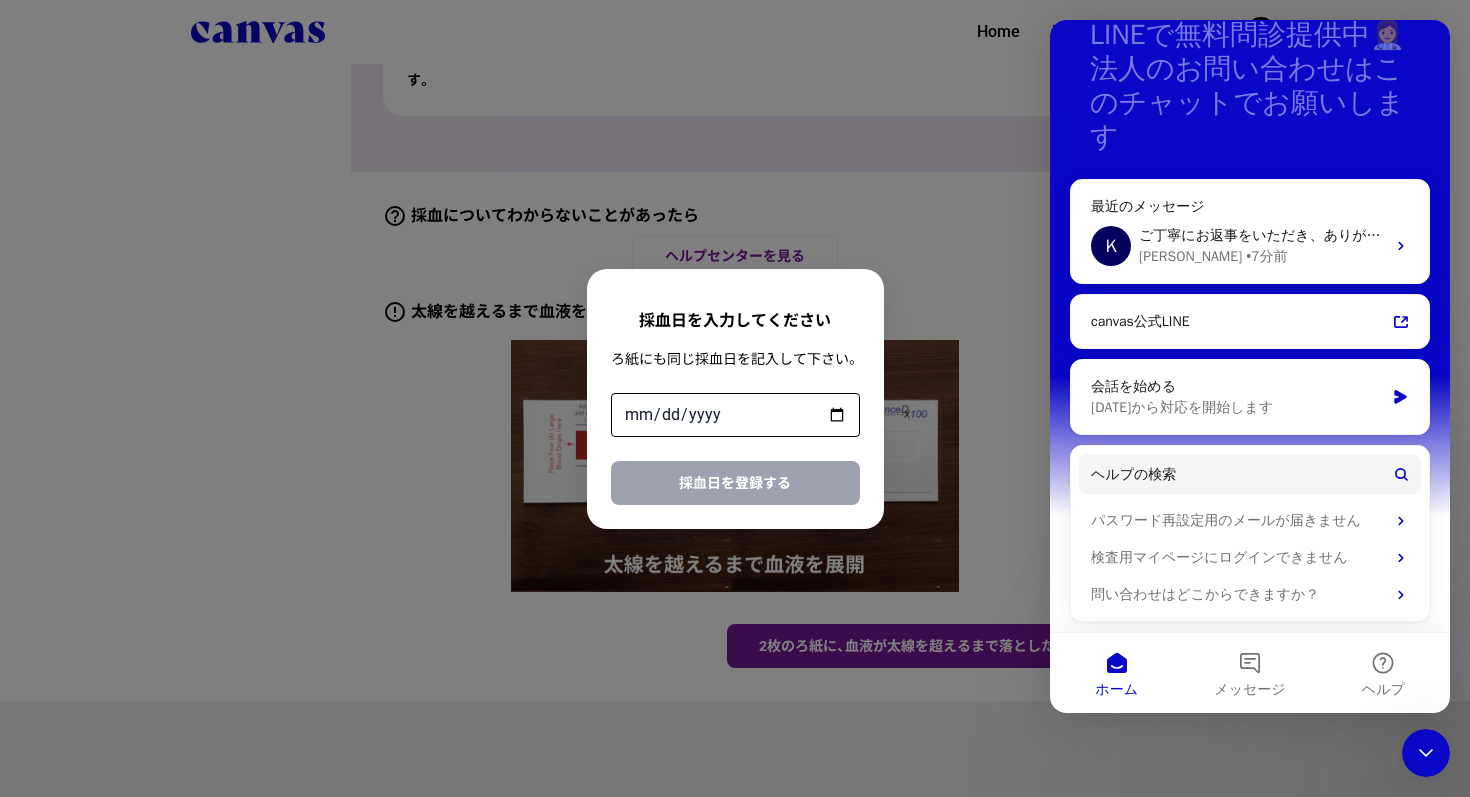 click on "採血日を入力してください
ろ紙にも同じ採血日を記入して下さい。                             採血日を登録する" at bounding box center (735, 399) 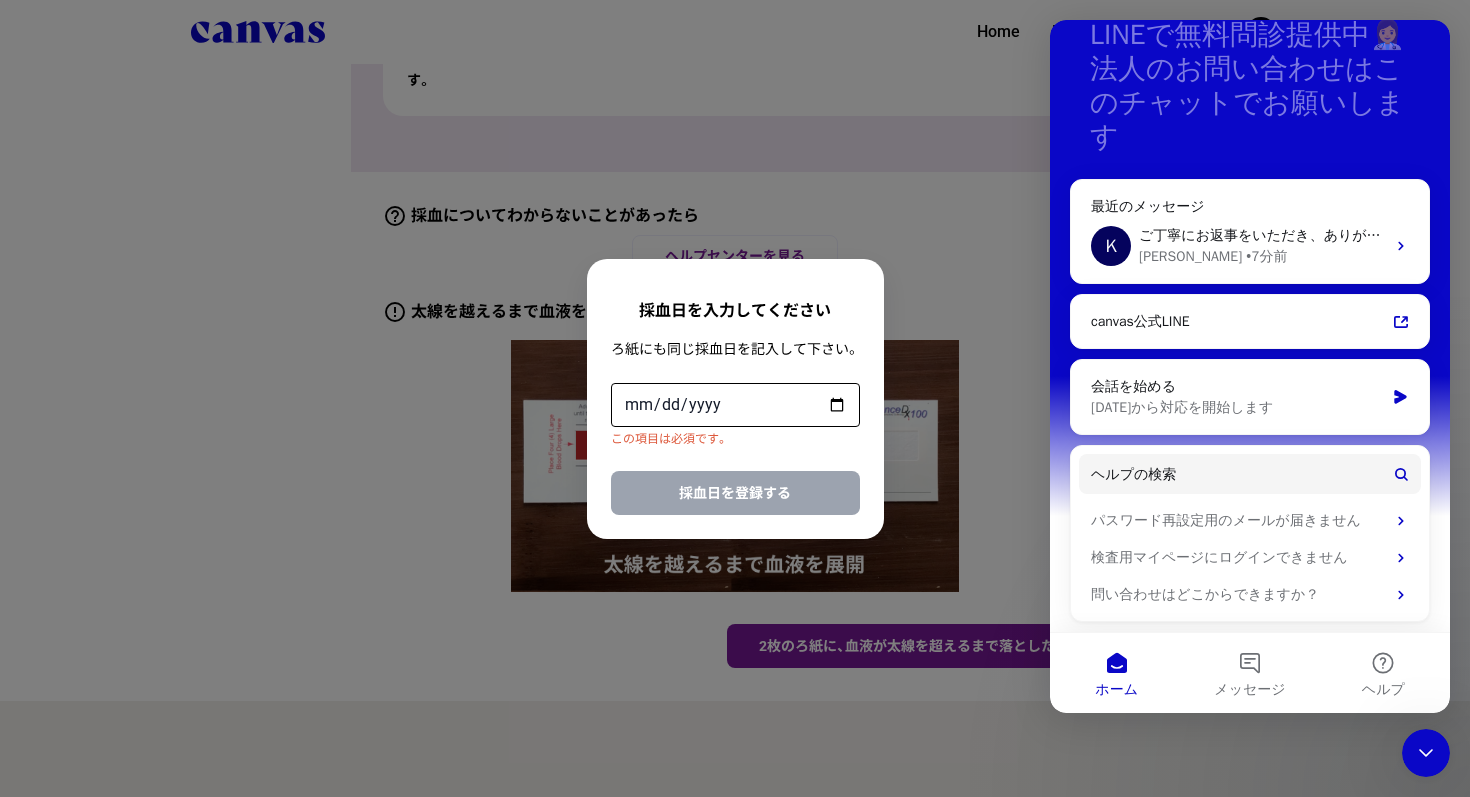 click on "採血日を入力してください
ろ紙にも同じ採血日を記入して下さい。                     この項目は必須です。         採血日を登録する" at bounding box center [735, 398] 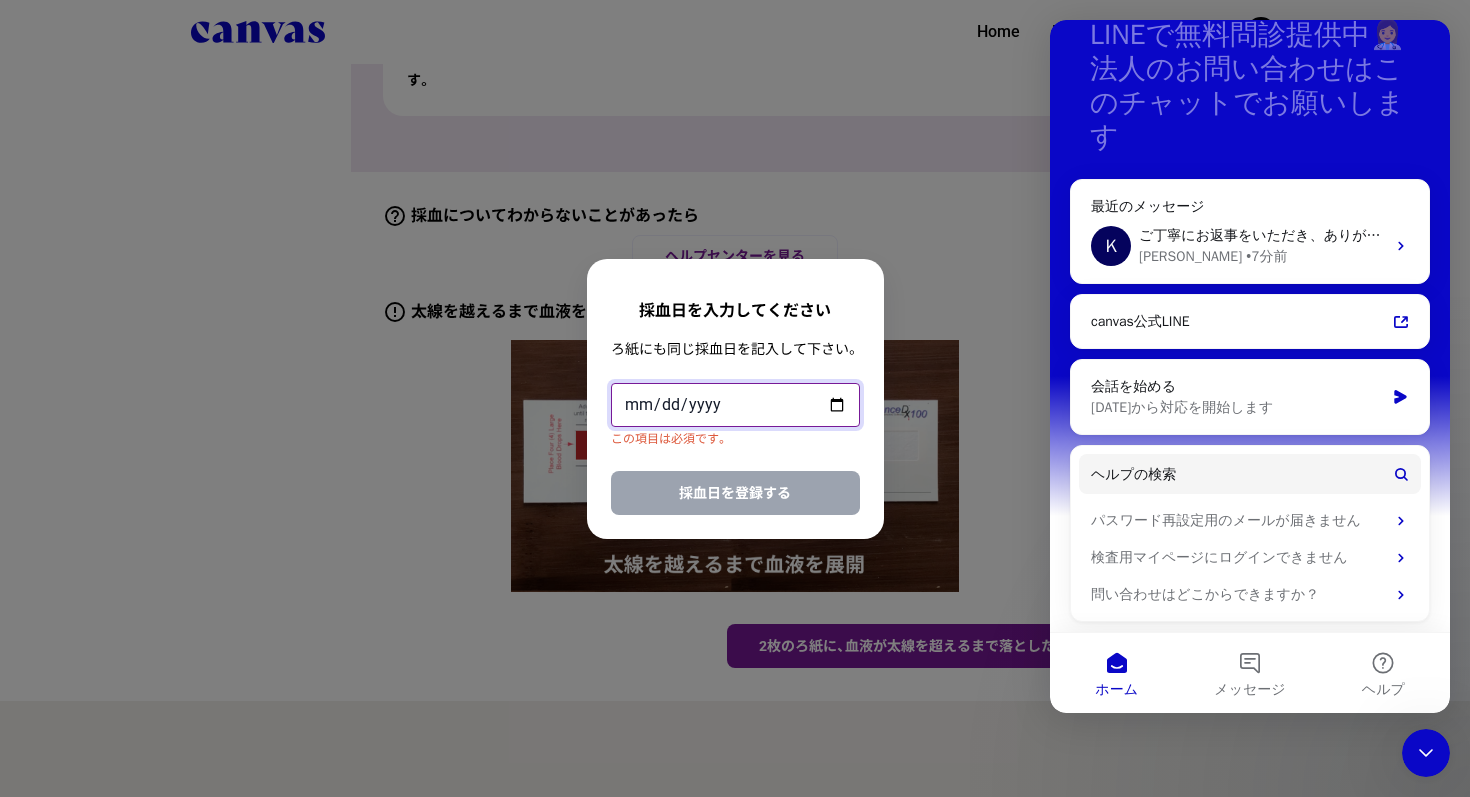 click at bounding box center (735, 405) 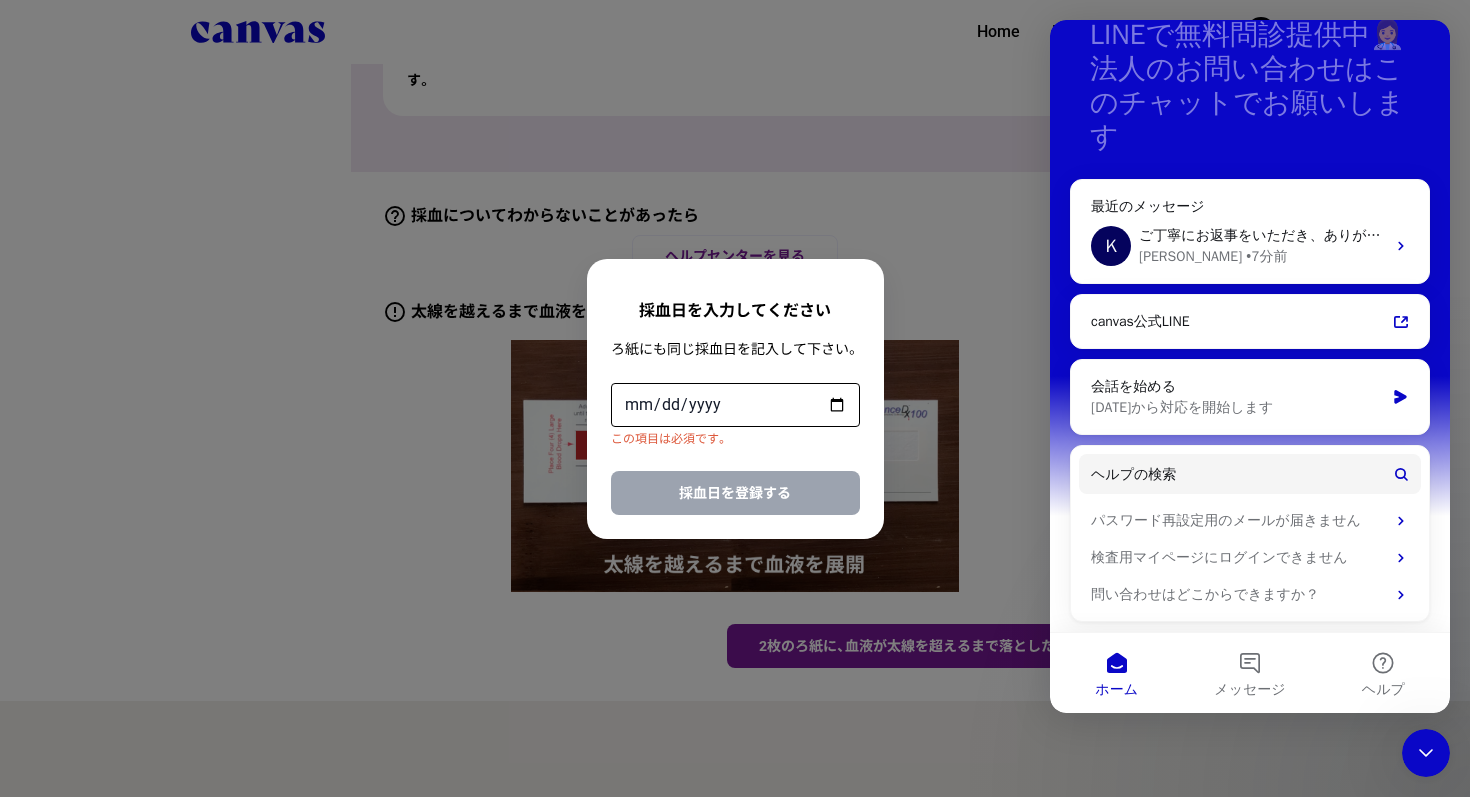 click on "採血日を入力してください
ろ紙にも同じ採血日を記入して下さい。                     この項目は必須です。         採血日を登録する" at bounding box center (735, 398) 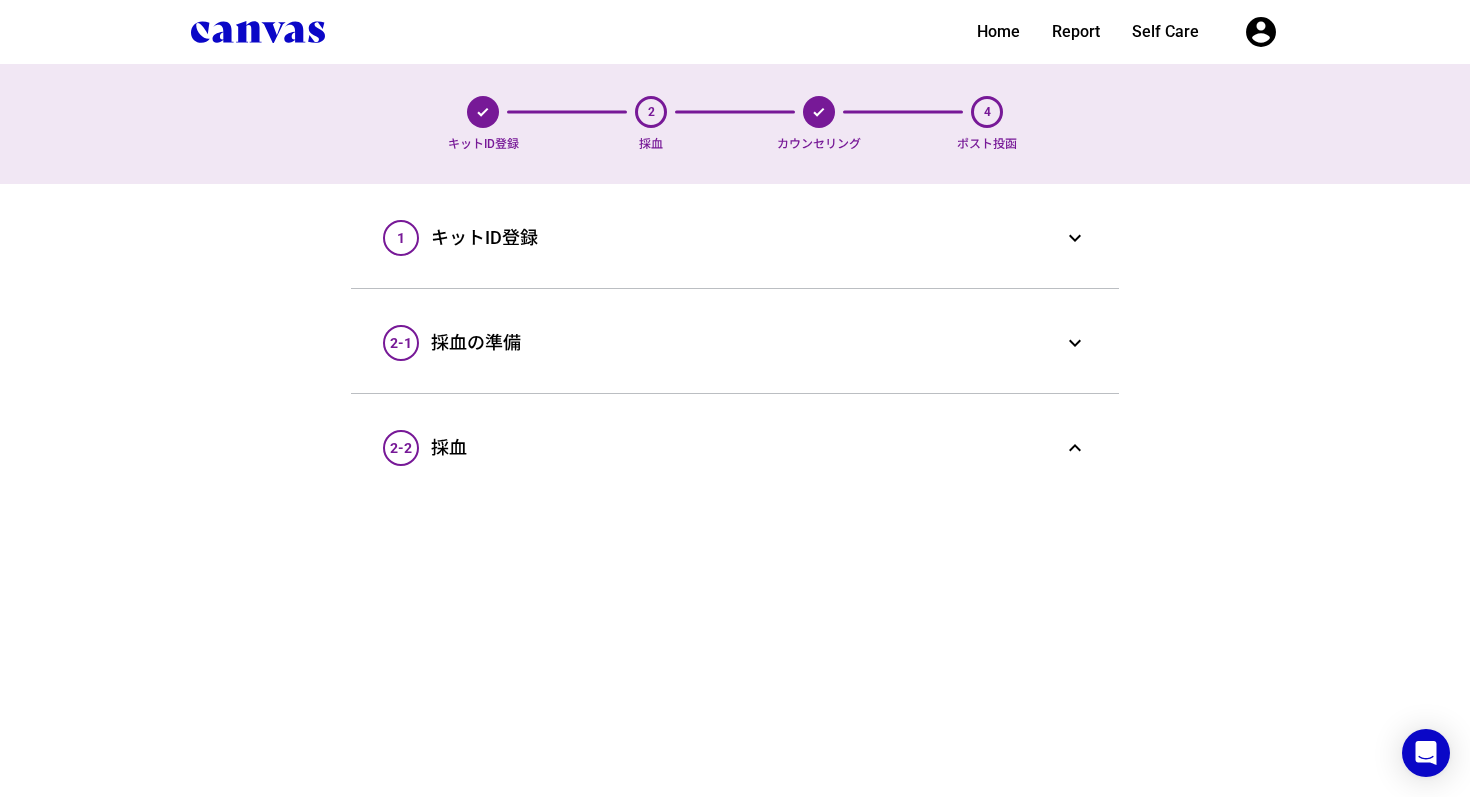 scroll, scrollTop: 0, scrollLeft: 0, axis: both 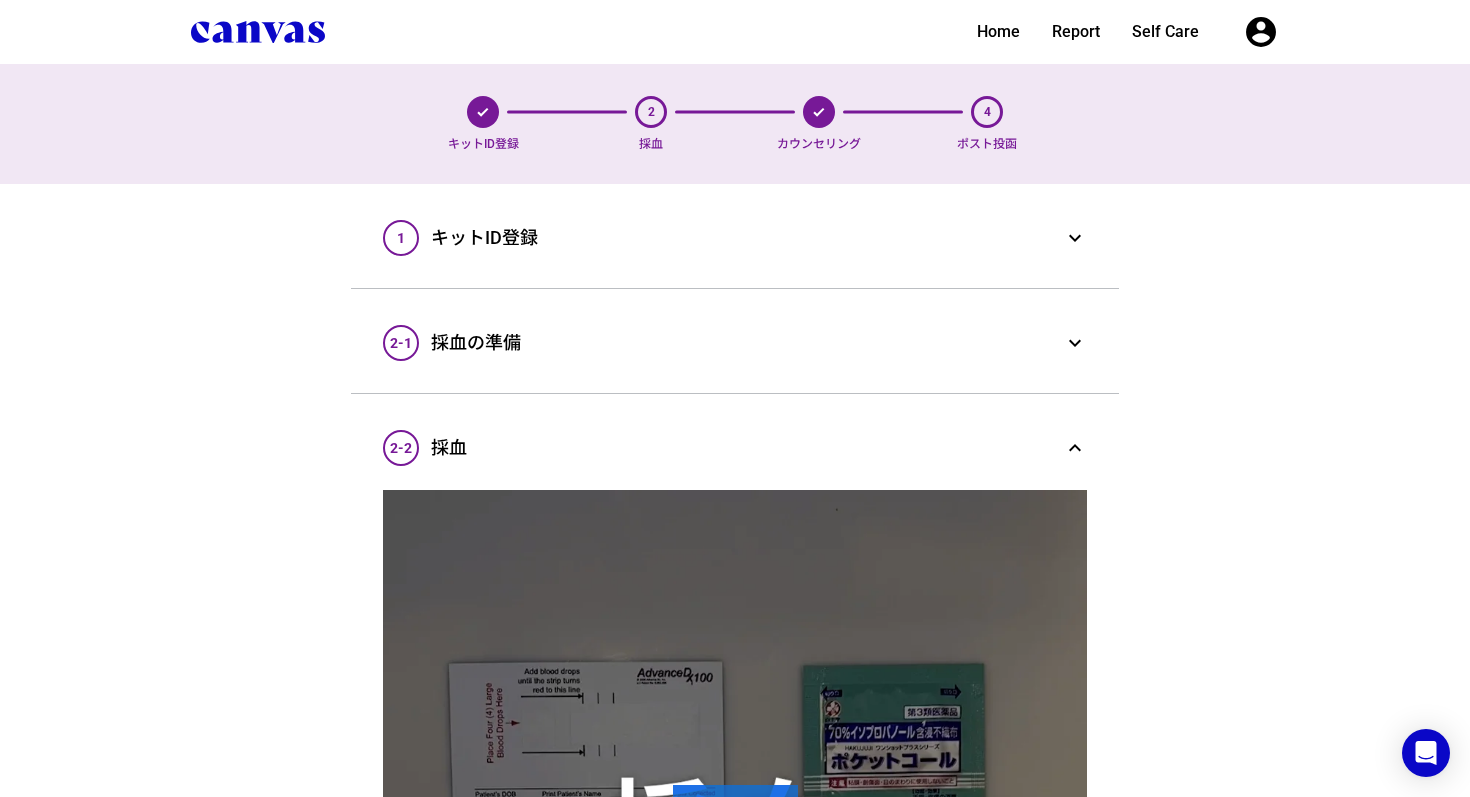 click on "expand_less" at bounding box center (1075, 448) 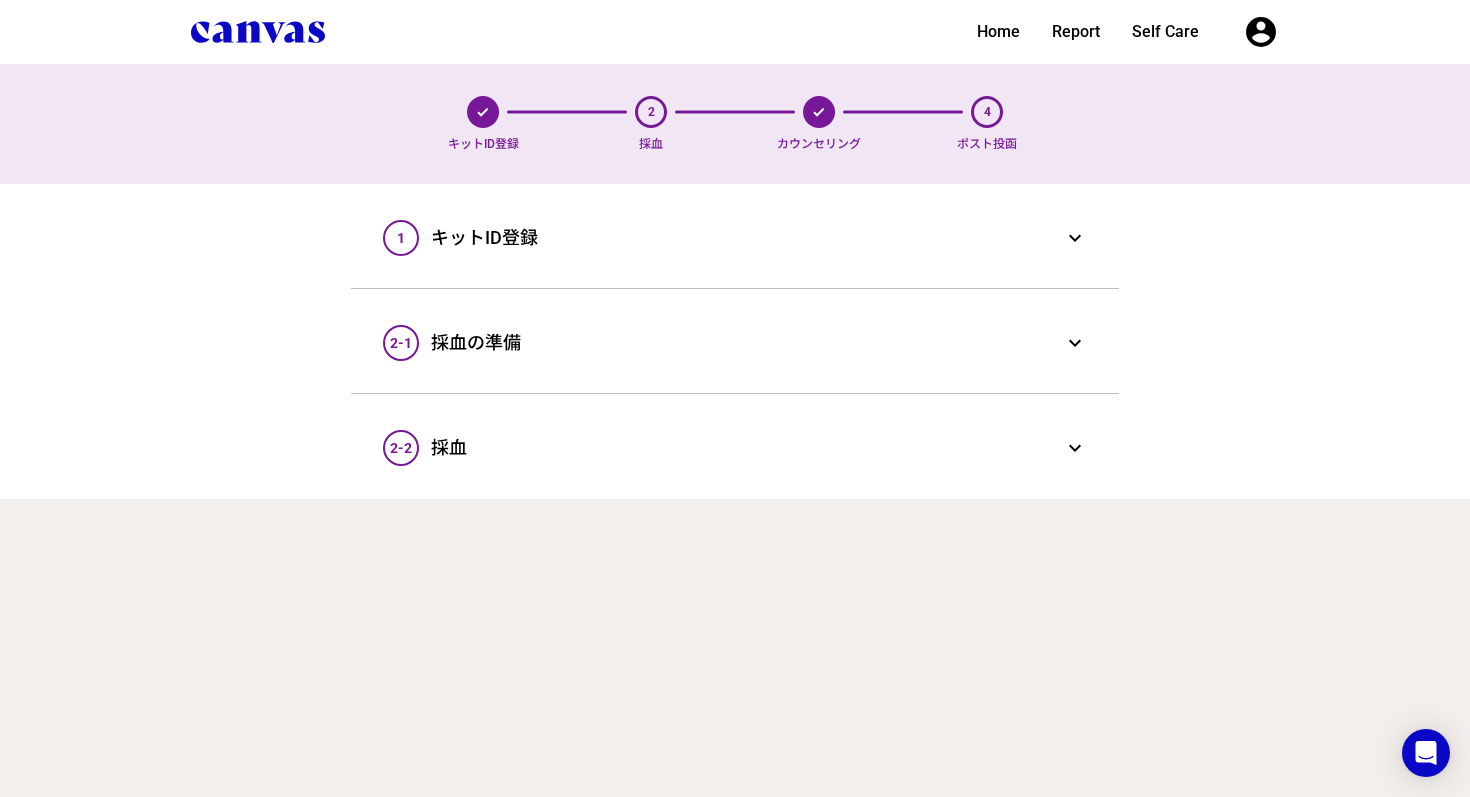 click on "4" at bounding box center [987, 112] 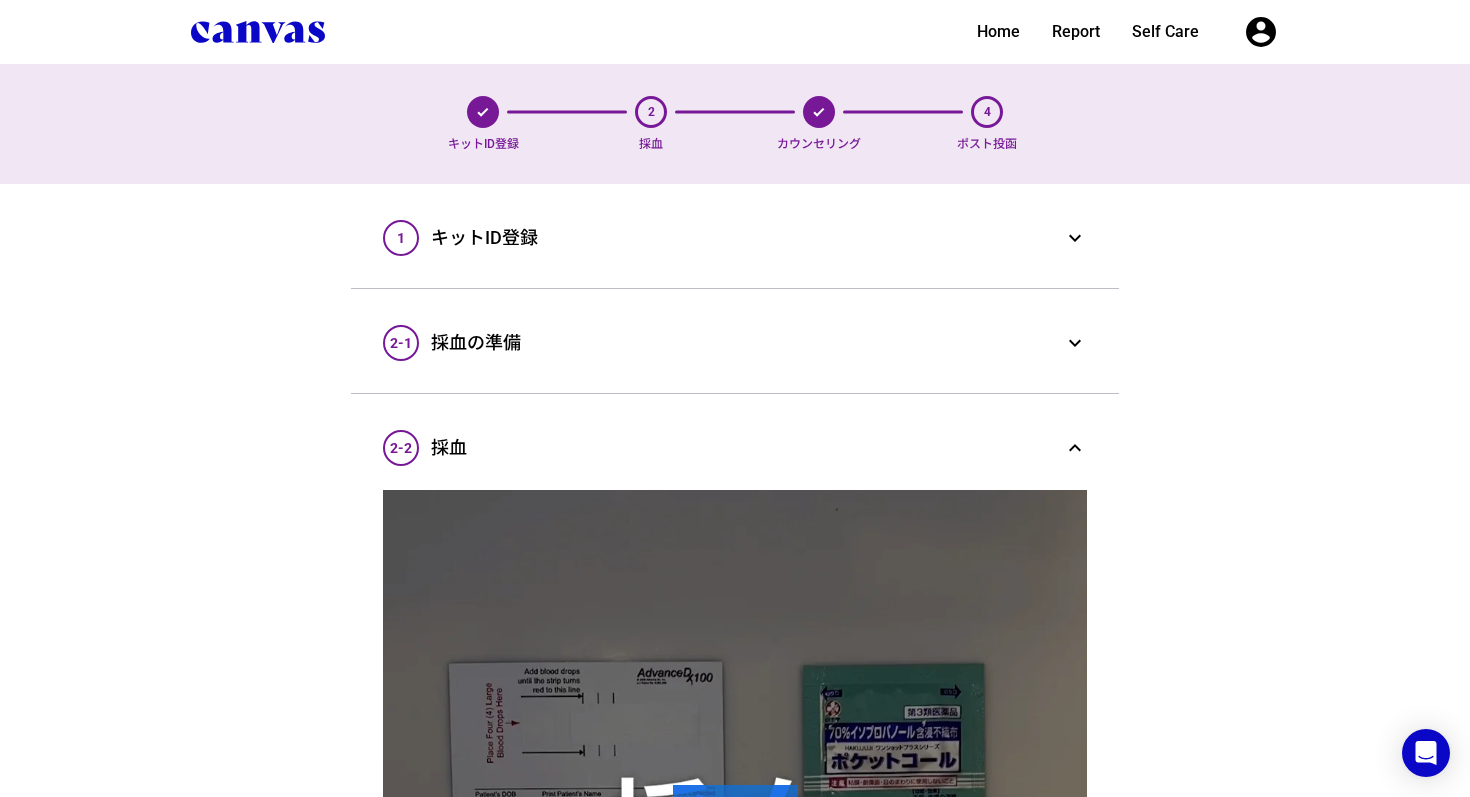 click on "採血" at bounding box center [747, 448] 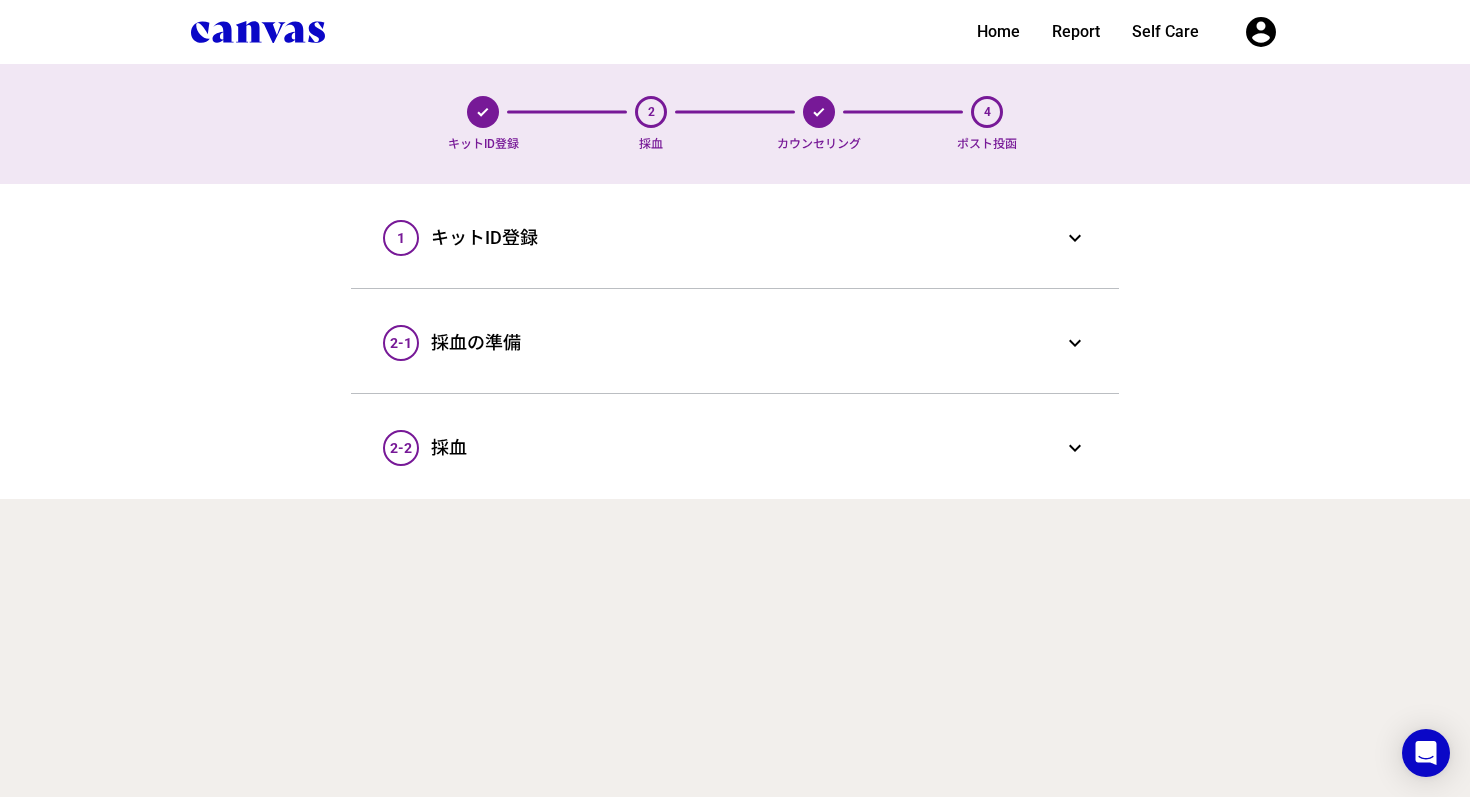 click on "4" at bounding box center [987, 112] 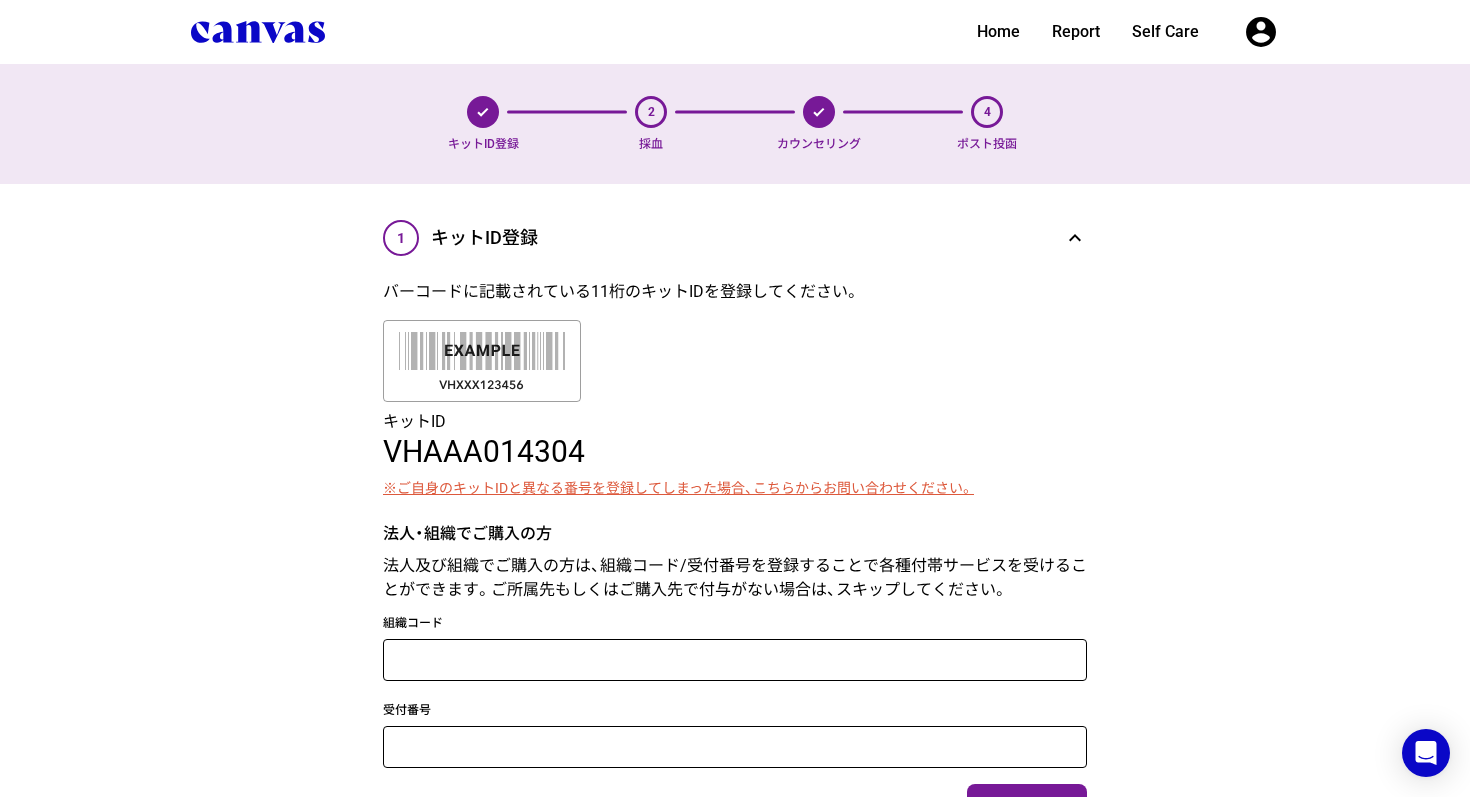 click on "expand_less" at bounding box center (1075, 238) 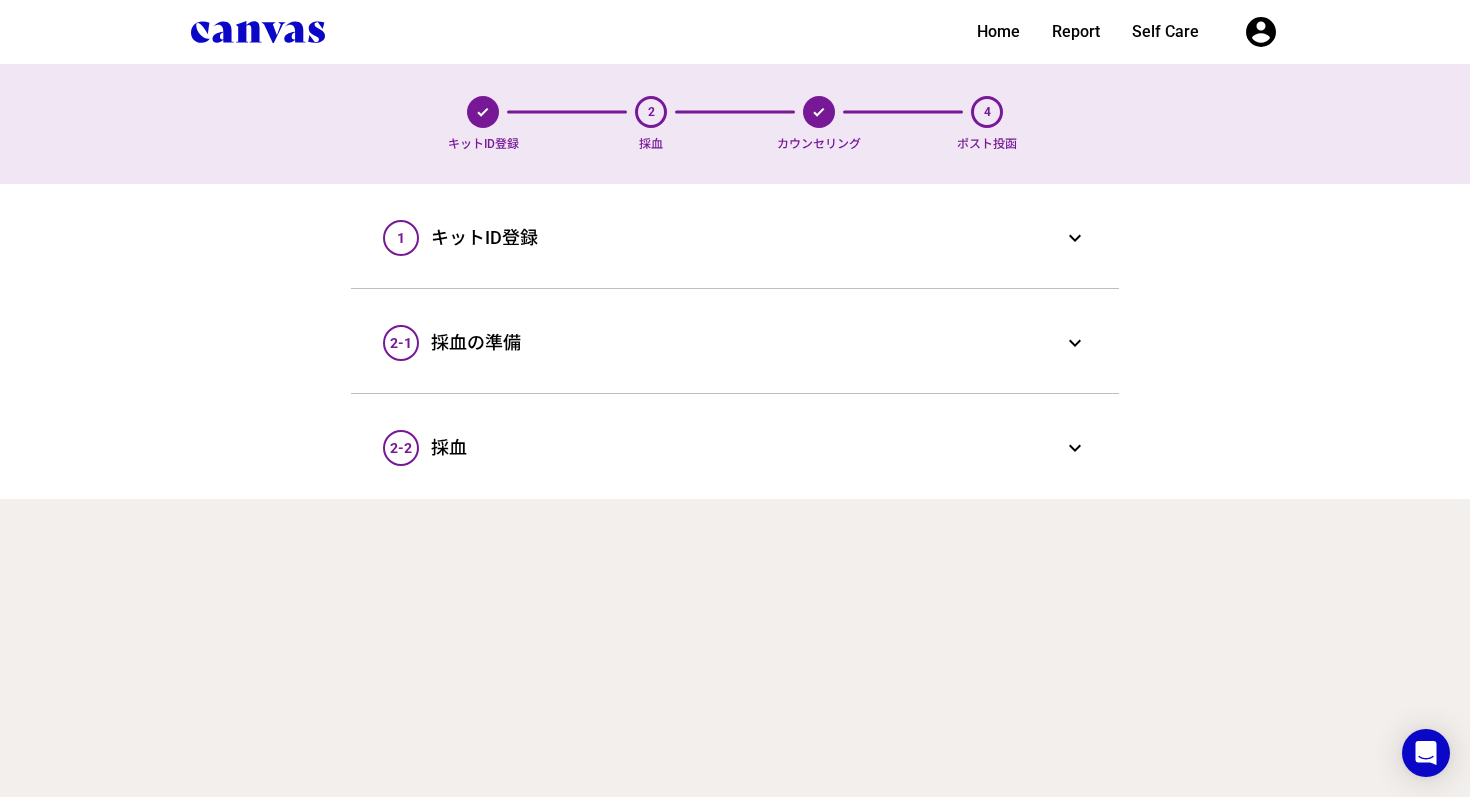 click on "2-1
採血の準備
expand_more" at bounding box center (735, 343) 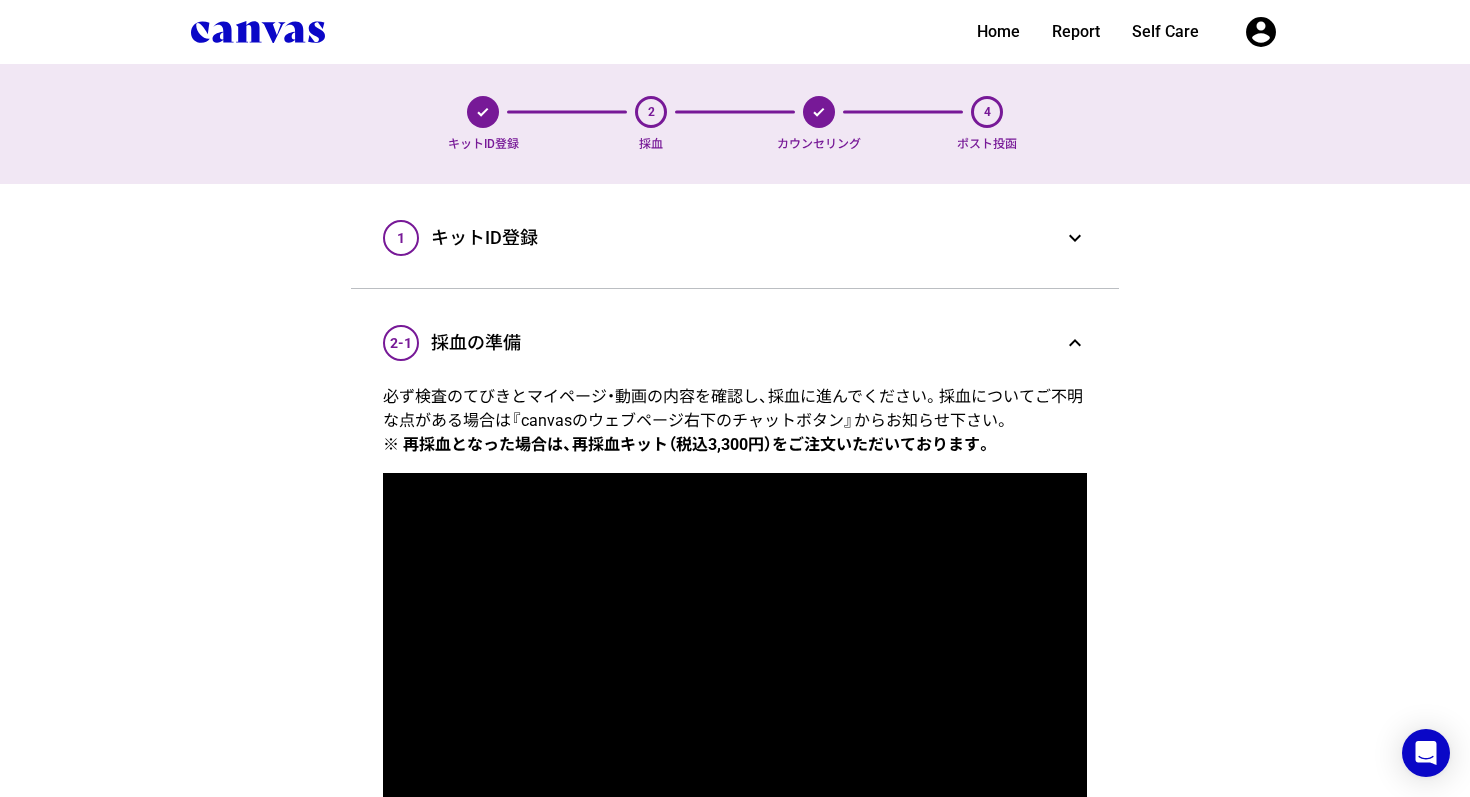 click on "2-1
採血の準備
expand_less" at bounding box center (735, 343) 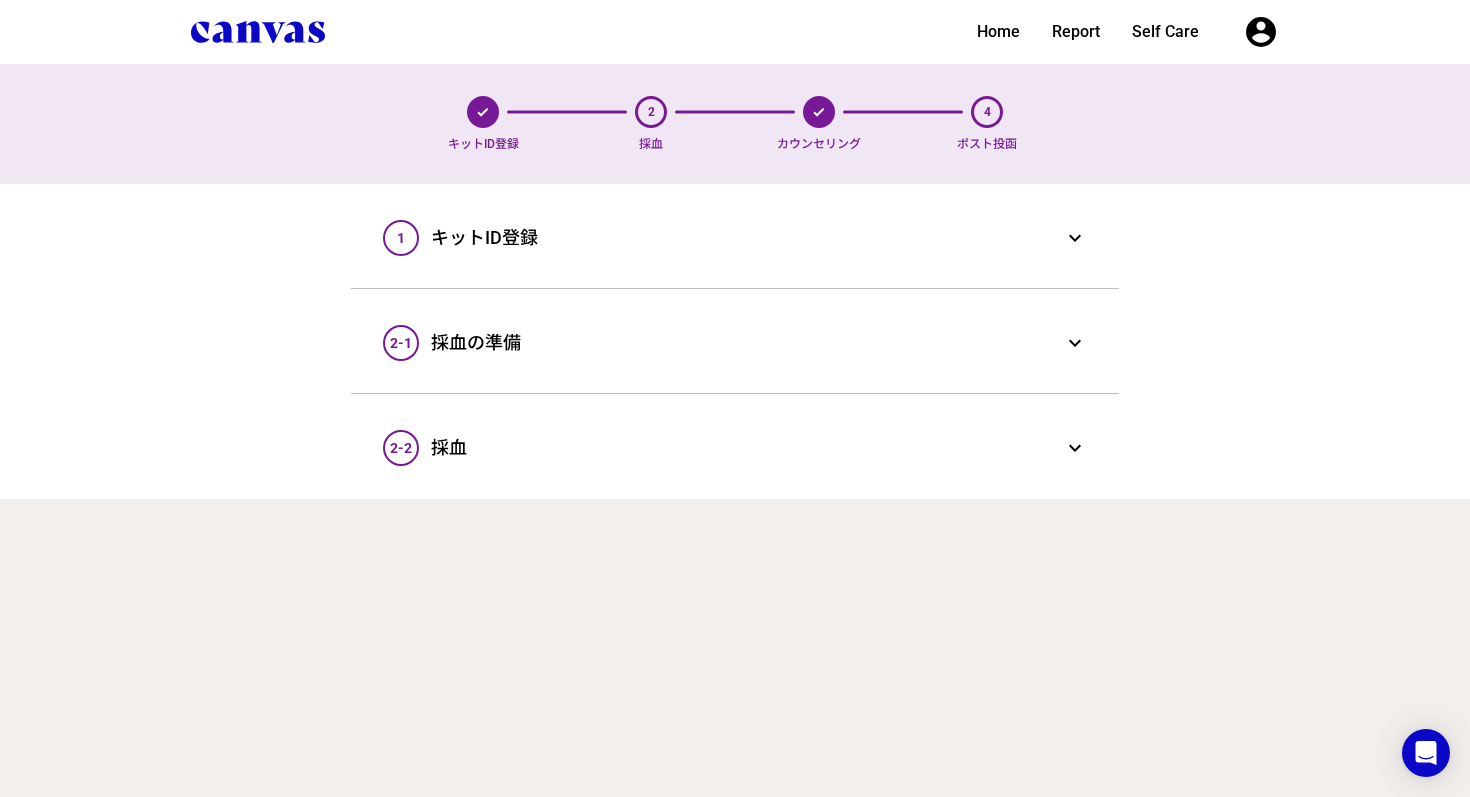 click on "expand_more" at bounding box center [1075, 448] 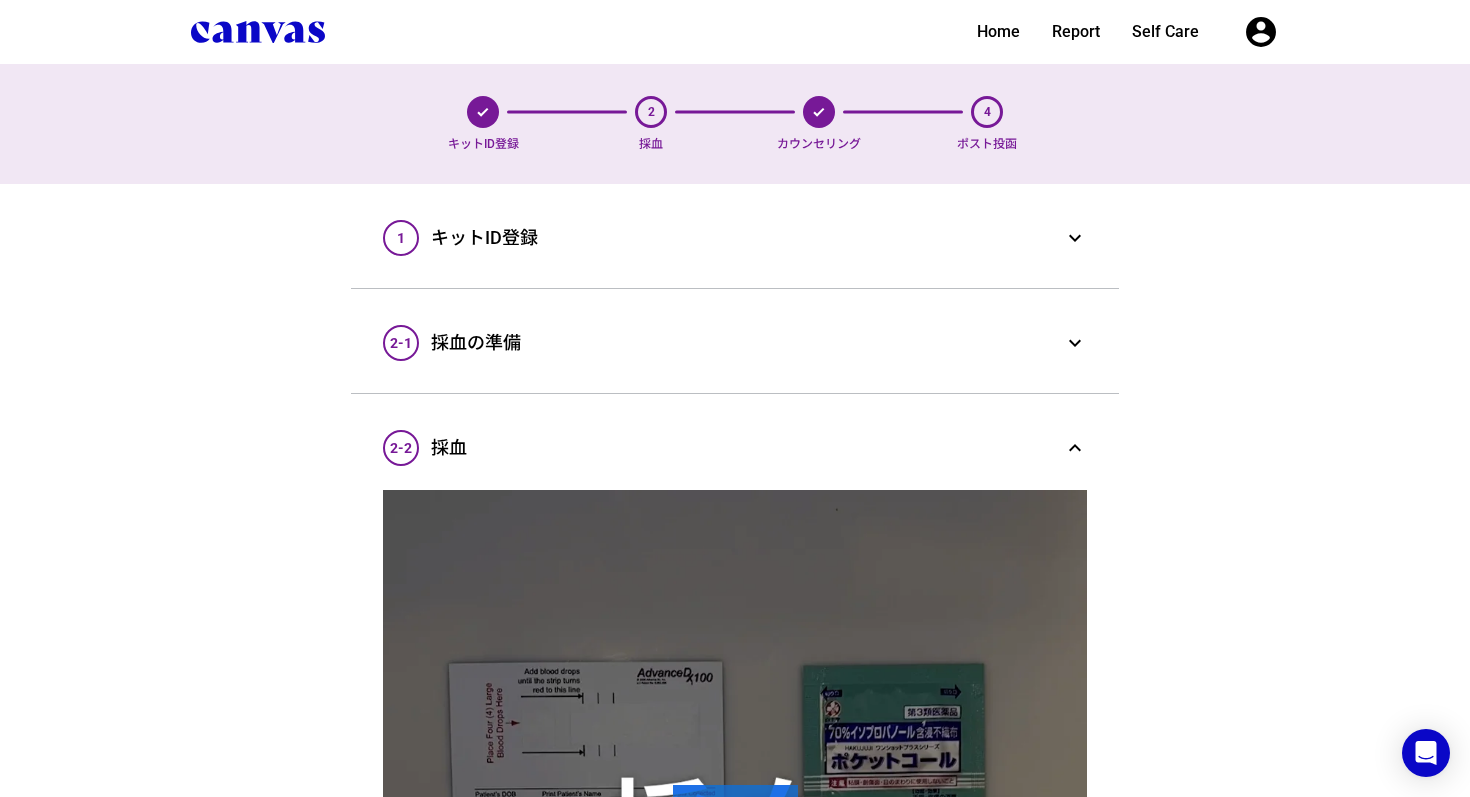 click on "expand_less" at bounding box center (1075, 448) 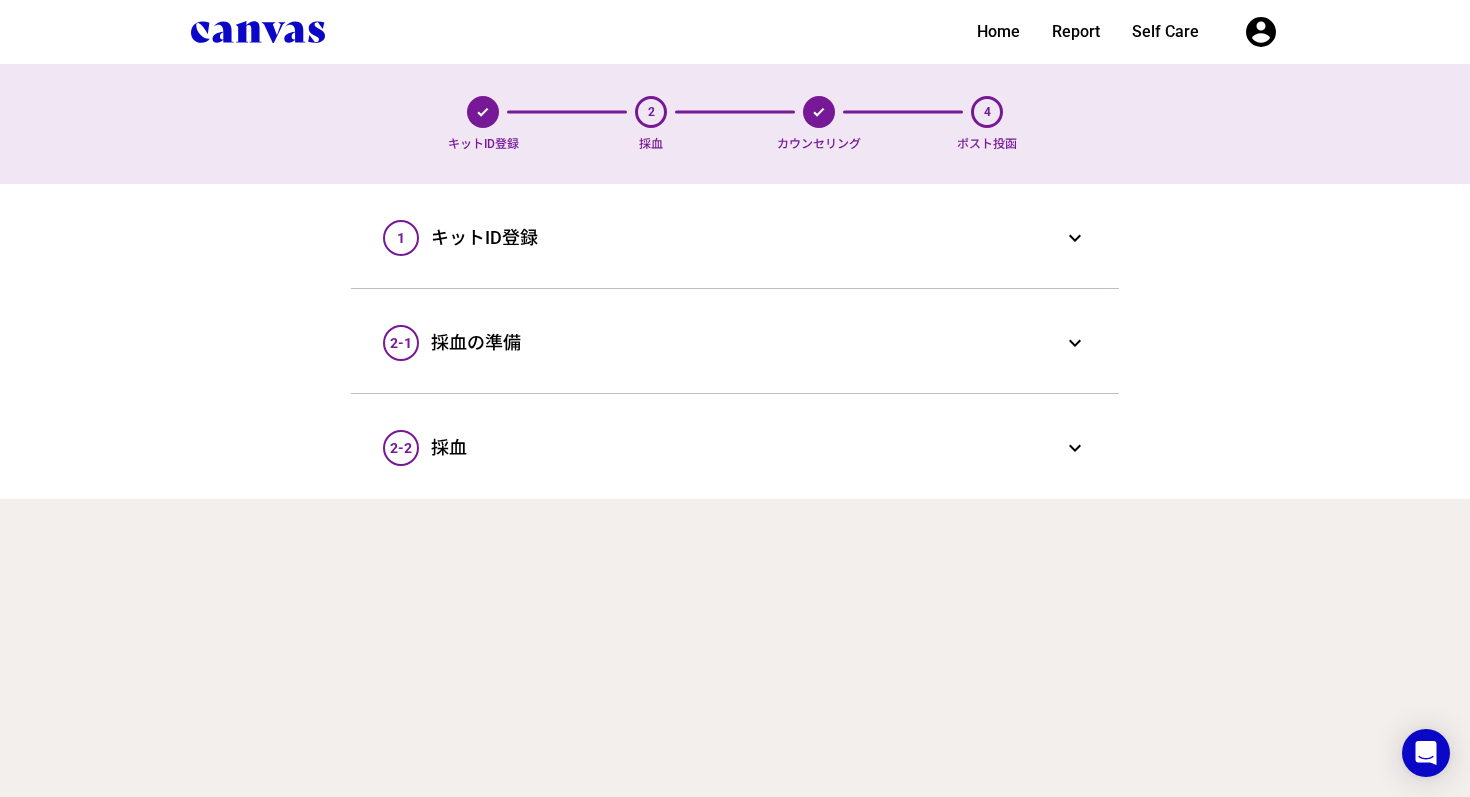 click on "2" at bounding box center (651, 112) 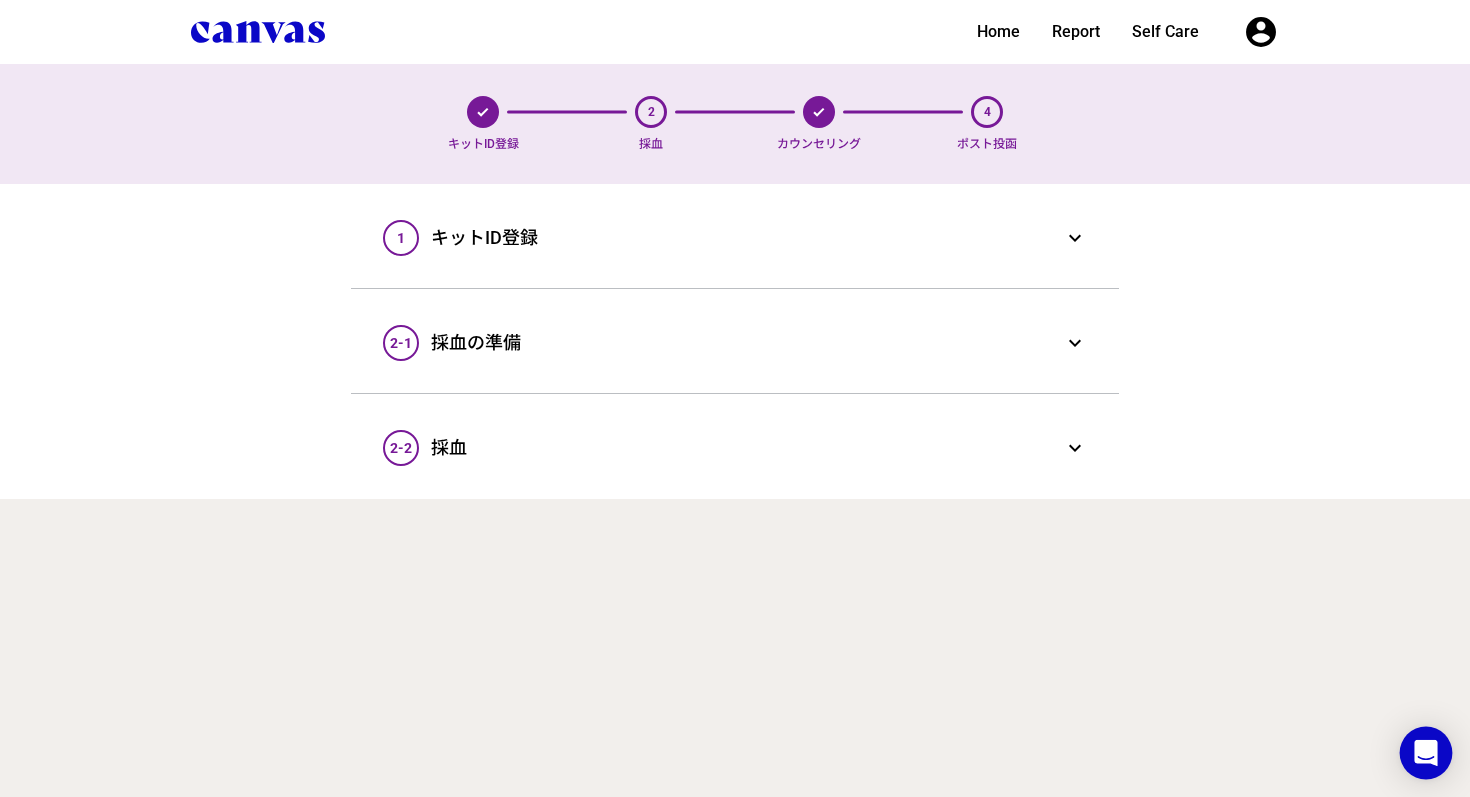 click 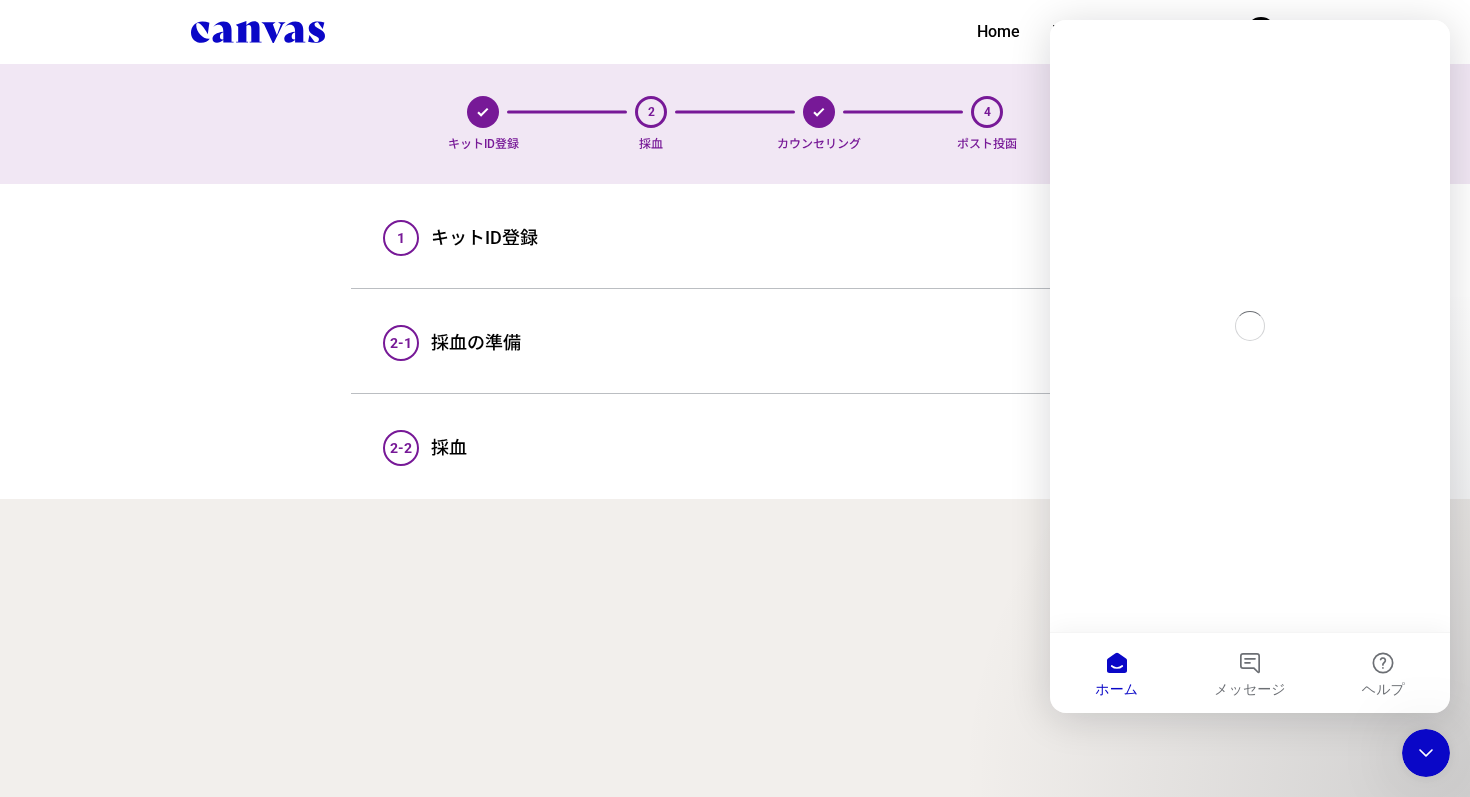 scroll, scrollTop: 0, scrollLeft: 0, axis: both 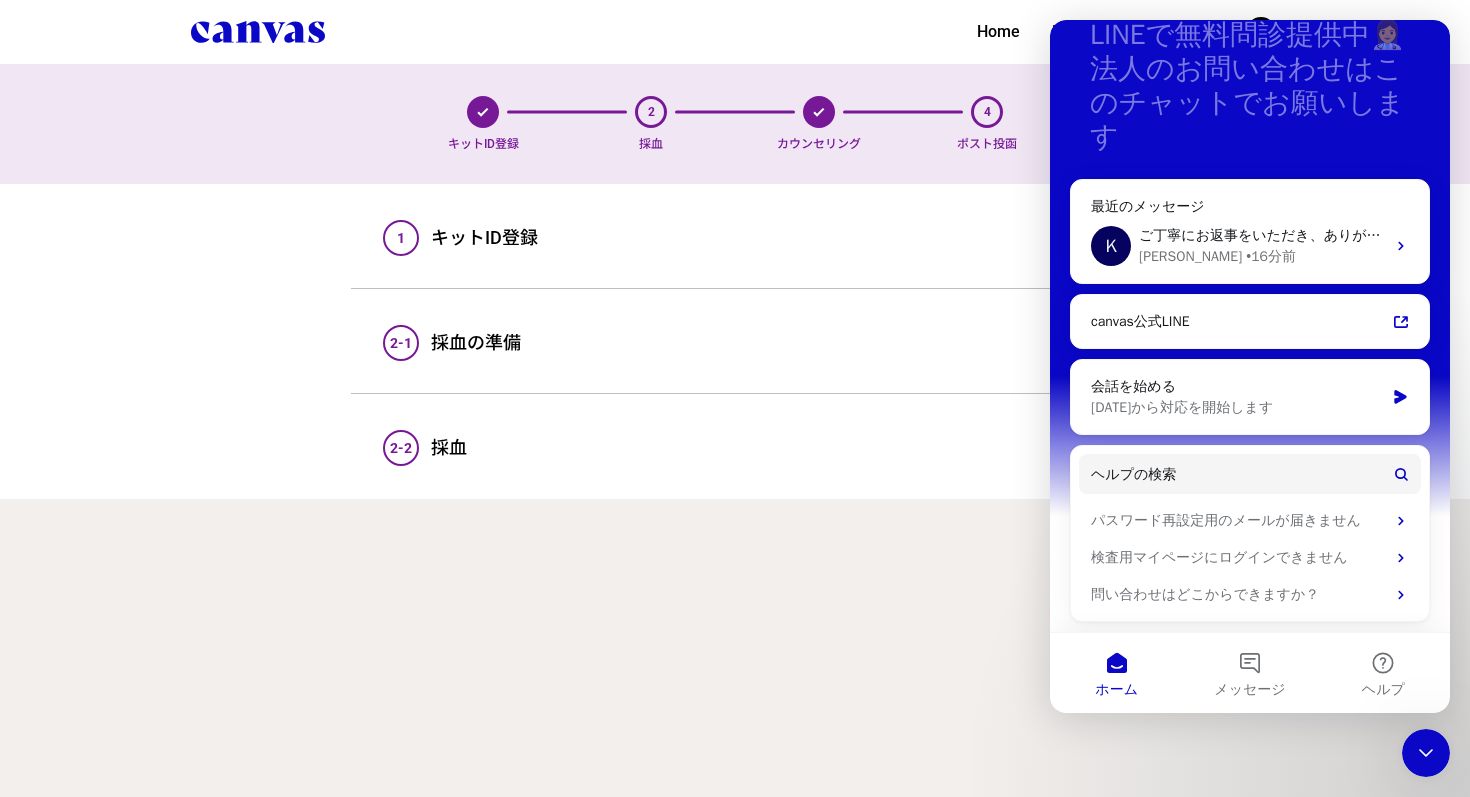 click on "キットID登録
2
採血
カウンセリング
4
ポスト投函
注意事項
検査を始める前に、下記をお読みいただき、記載事項を守って行ってください
説明書の記載の通りに採血いただけなかった場合や、血液量が不足／過剰の場合には、測定ができません
do_not_disturb
警告
次の方は絶対に使用しないでください
止血機能が低下している方（出血性の病気や、ワルファリン等の血栓をできにくくするお薬を服用中の方）
アルコールに対してアレルギー症状が出る方
ランセットは1回の使い捨て器具ですので、再使用はしないでください
3ヶ月以内" at bounding box center (735, 297) 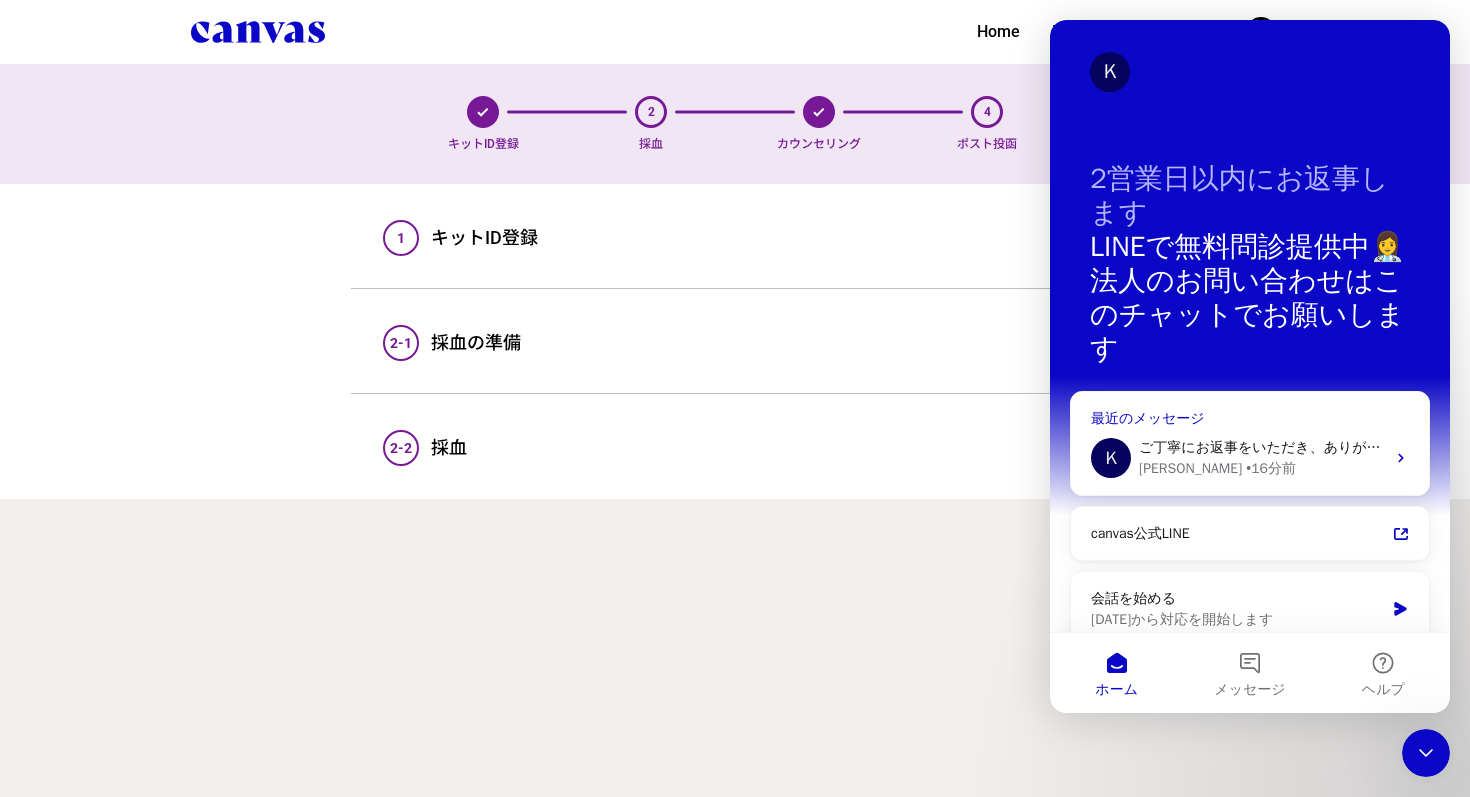 click on "ご丁寧にお返事をいただき、ありがとうございます。結果の精度が下がる可能性を承知した上で、①を希望いたします。万が一エラーになった際には、再採血をさせていただけると幸いです。 よろしくお願いたします。" at bounding box center (1262, 447) 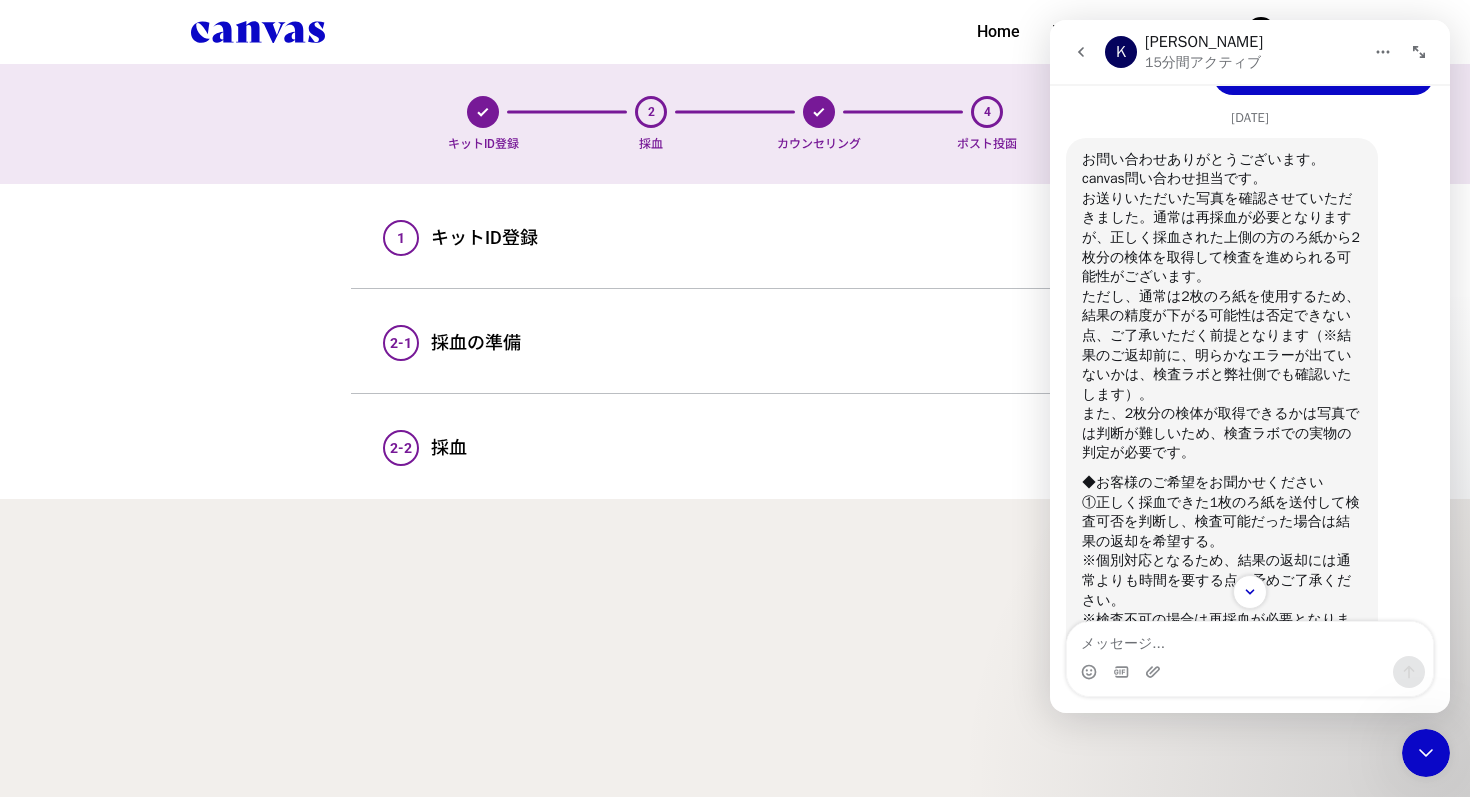 scroll, scrollTop: 799, scrollLeft: 0, axis: vertical 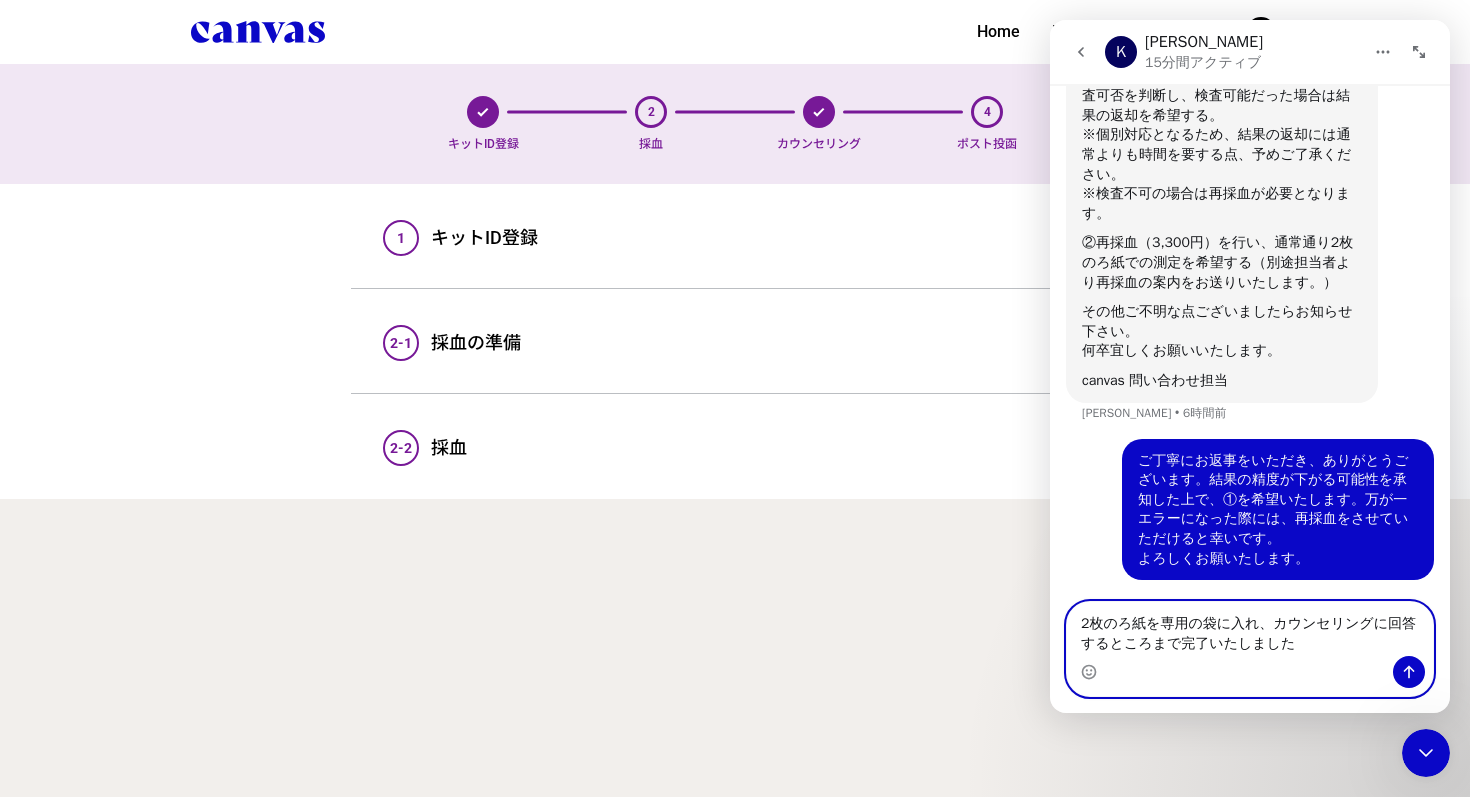 type on "2枚のろ紙を専用の袋に入れ、カウンセリングに回答するところまで完了いたしました。" 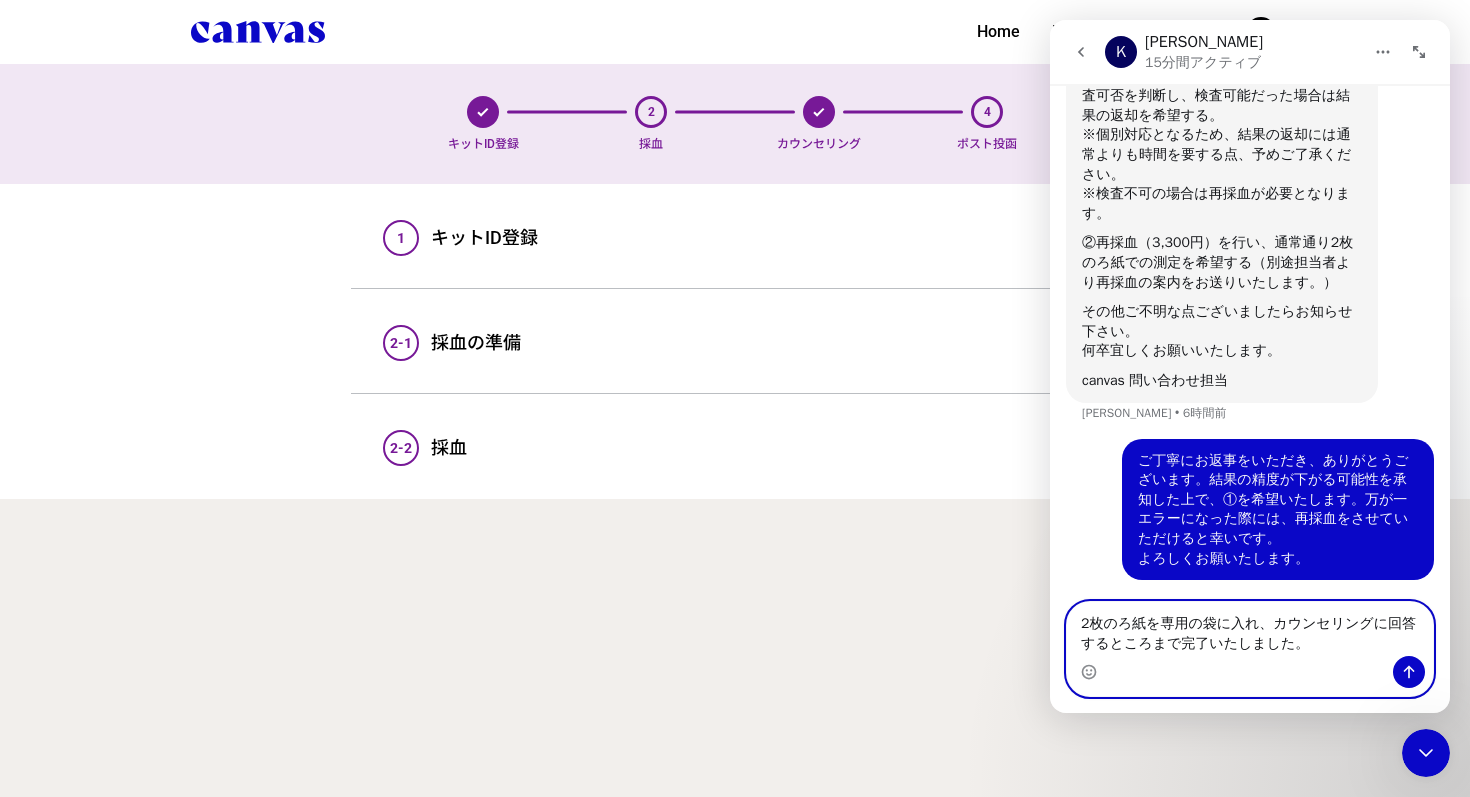 type 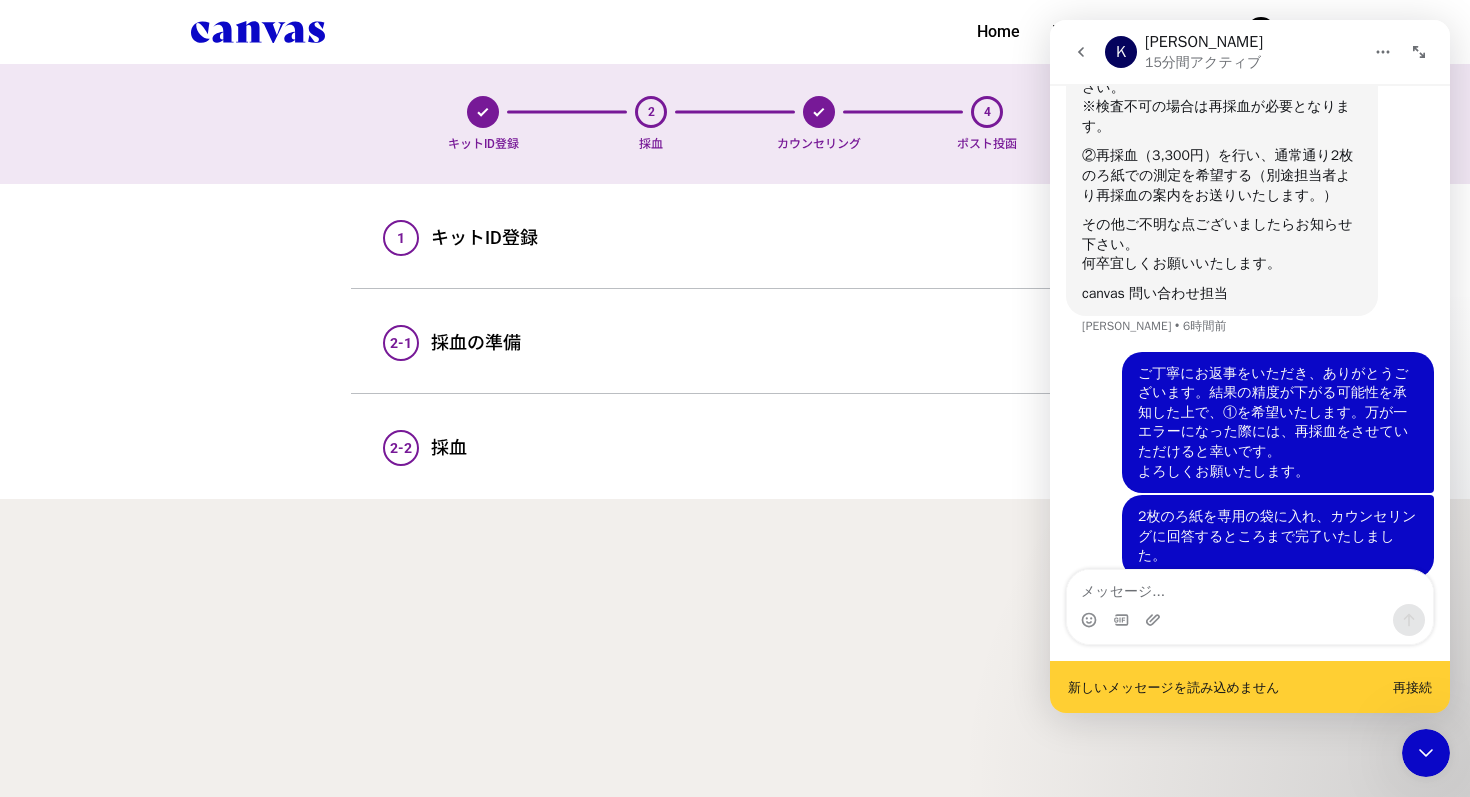 scroll, scrollTop: 1326, scrollLeft: 0, axis: vertical 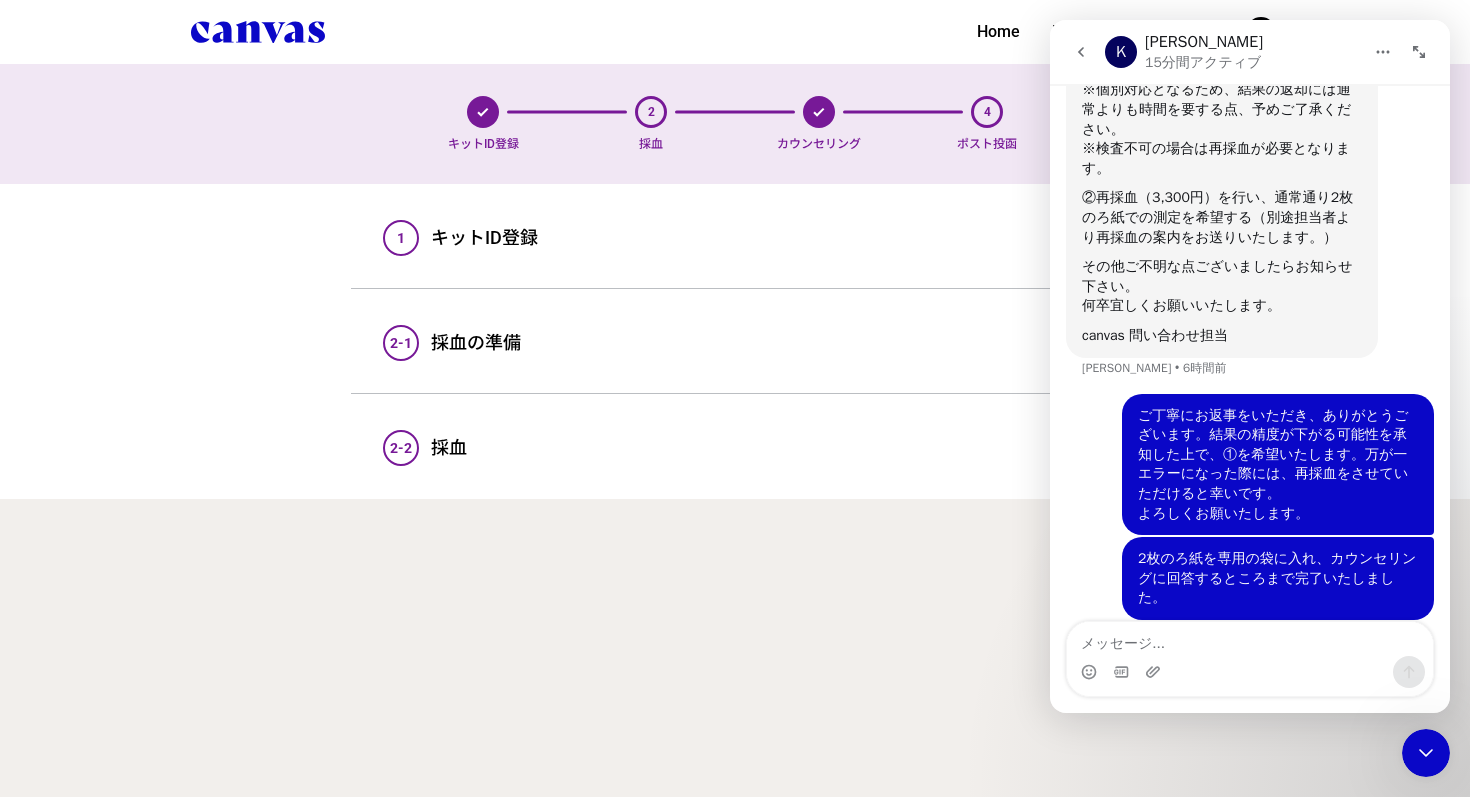 click on "Home
Report
Self Care
account_circle
アカウント設定
メールアドレス設定
パスワード設定
LINEアカウント連携
言語         English 日本語
ログアウト
close
Home
Report
Self Care
account_circle
yuki
yukitakemur@gmail.com
アカウント設定
メールアドレス設定
パスワード設定
ログアウト
キットID登録
2
採血" at bounding box center (735, 297) 